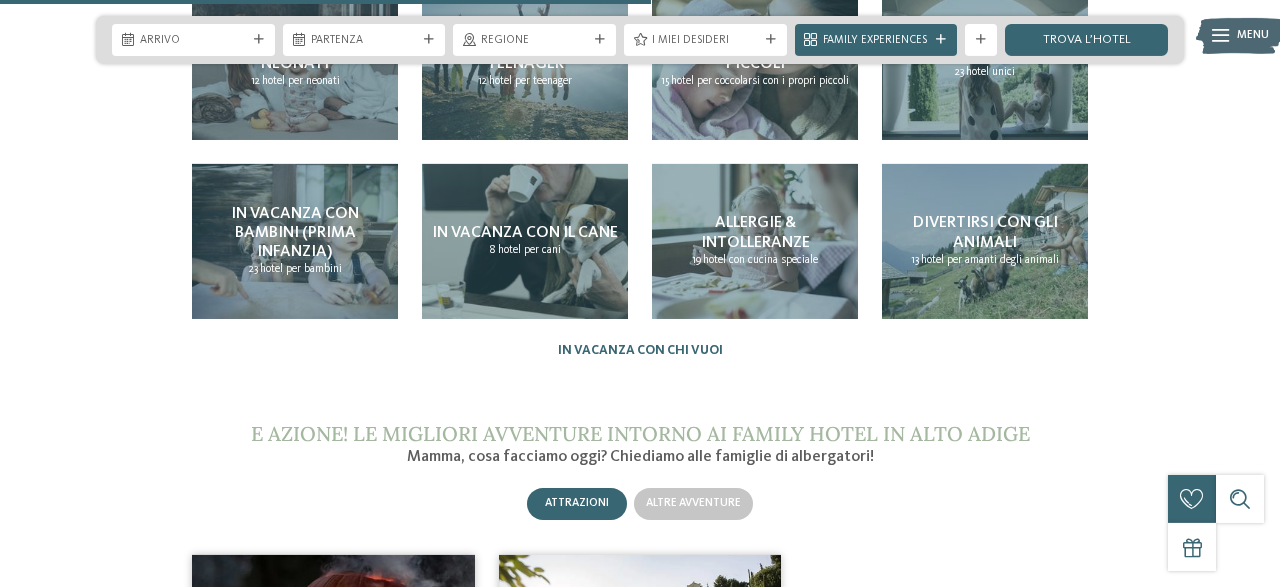 scroll, scrollTop: 1834, scrollLeft: 0, axis: vertical 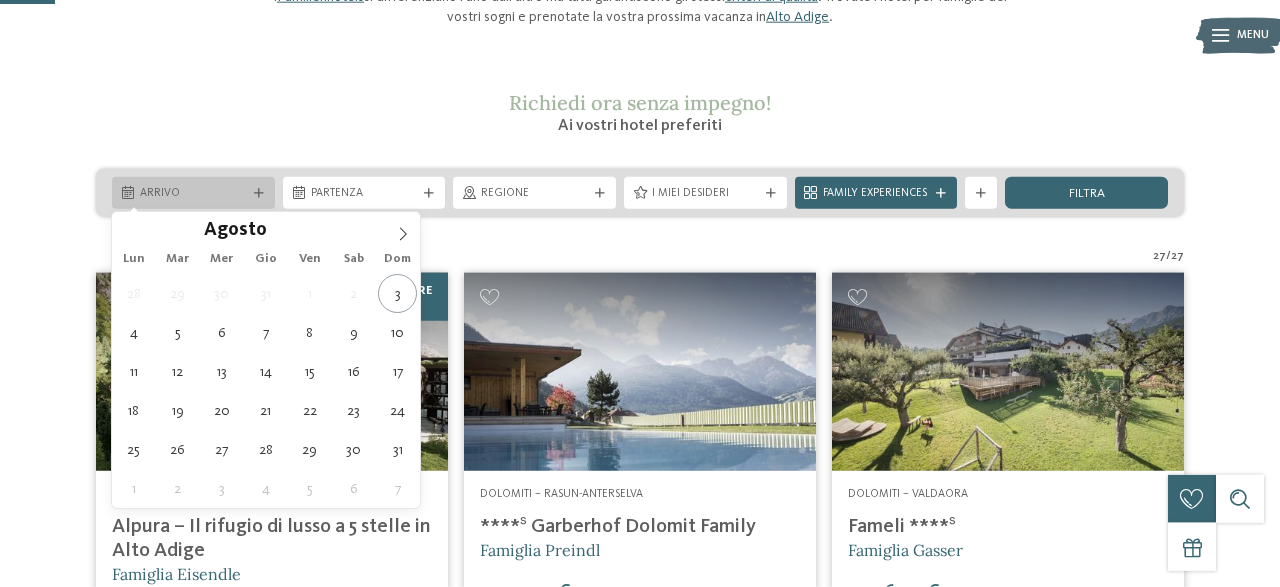 click on "Arrivo" at bounding box center (193, 193) 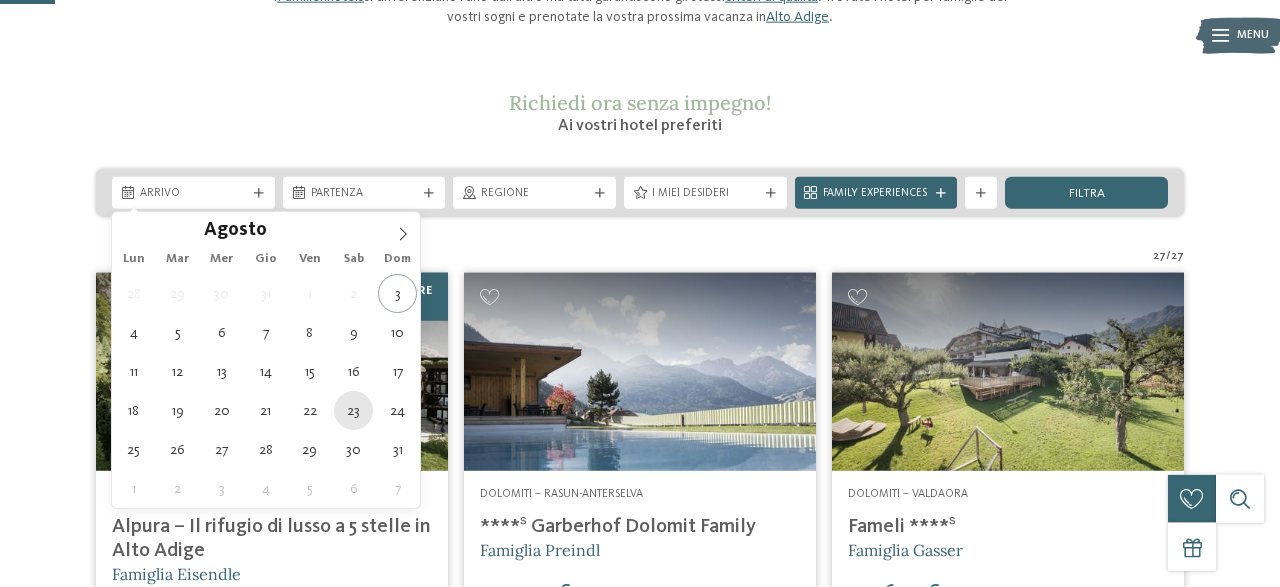 type on "[DATE]" 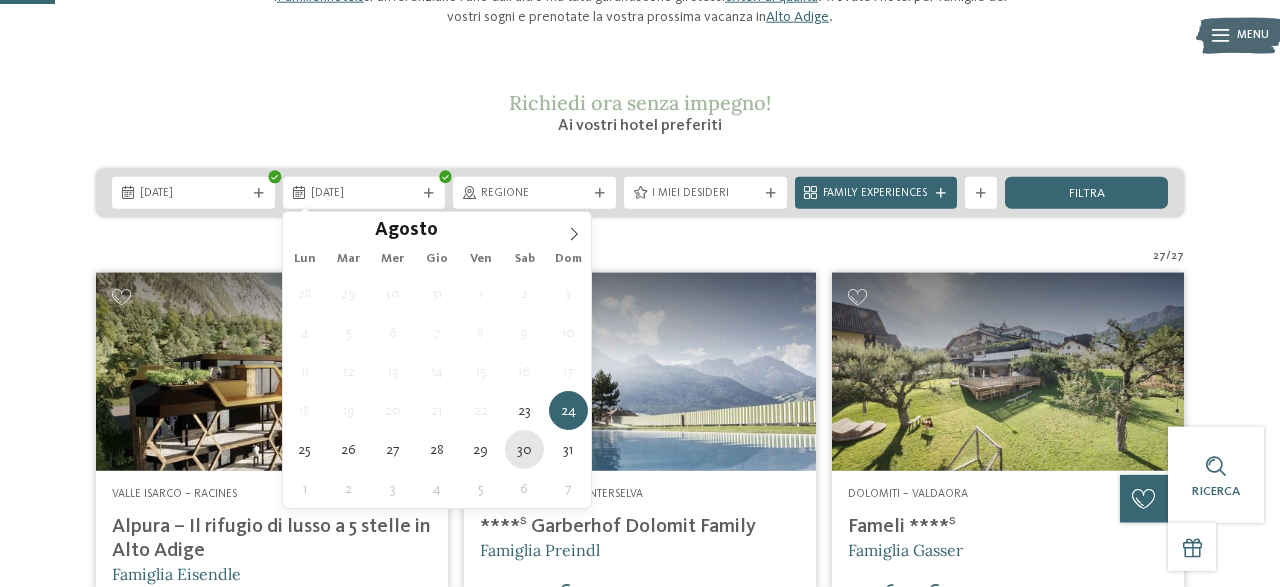 type on "30.08.2025" 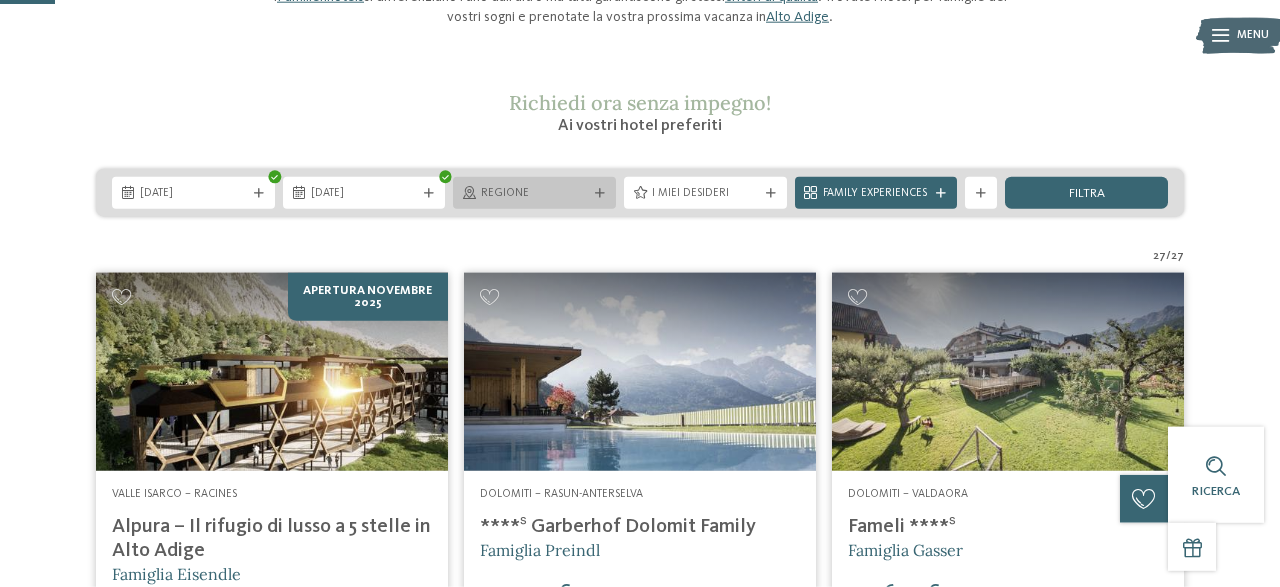 click on "Regione" at bounding box center (534, 193) 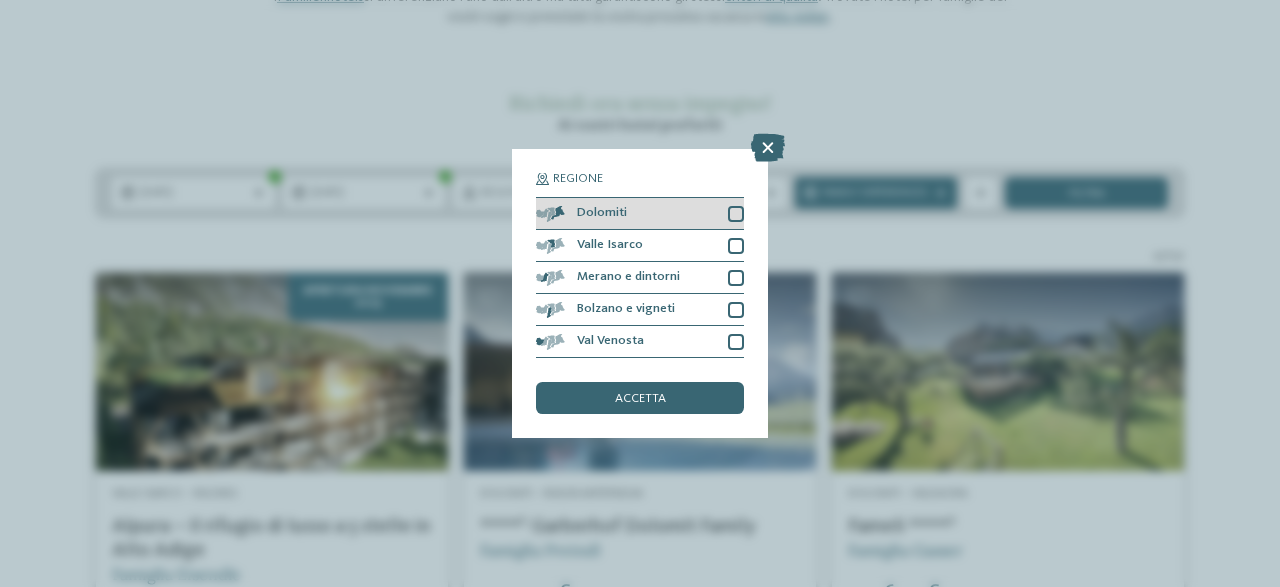 click on "Dolomiti" at bounding box center [640, 214] 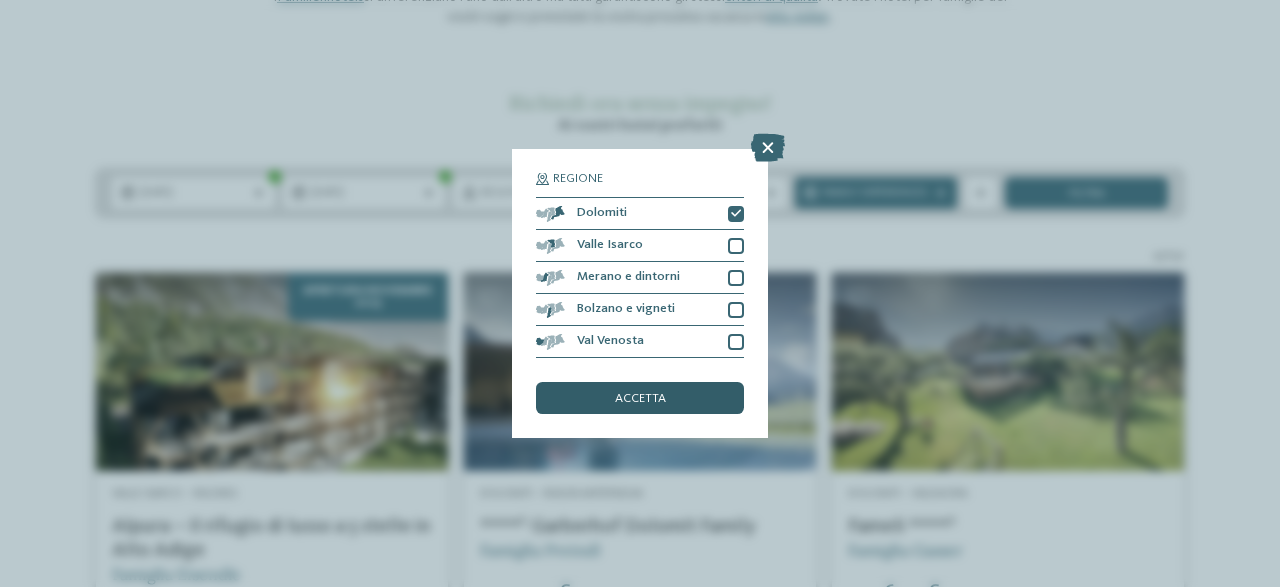 click on "accetta" at bounding box center [640, 398] 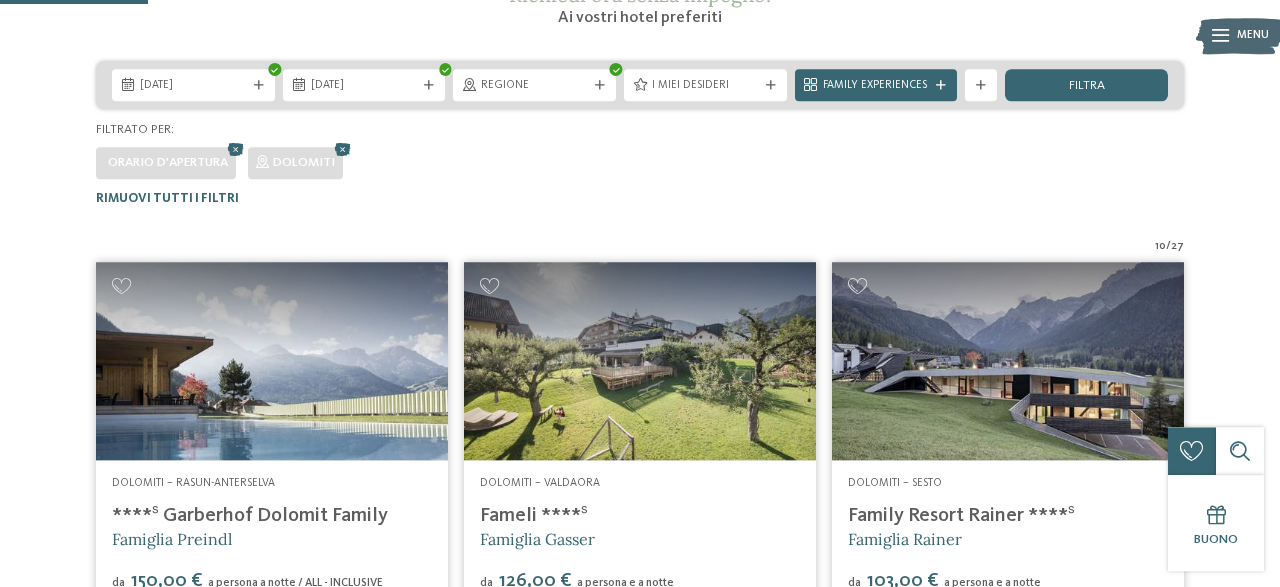 scroll, scrollTop: 348, scrollLeft: 0, axis: vertical 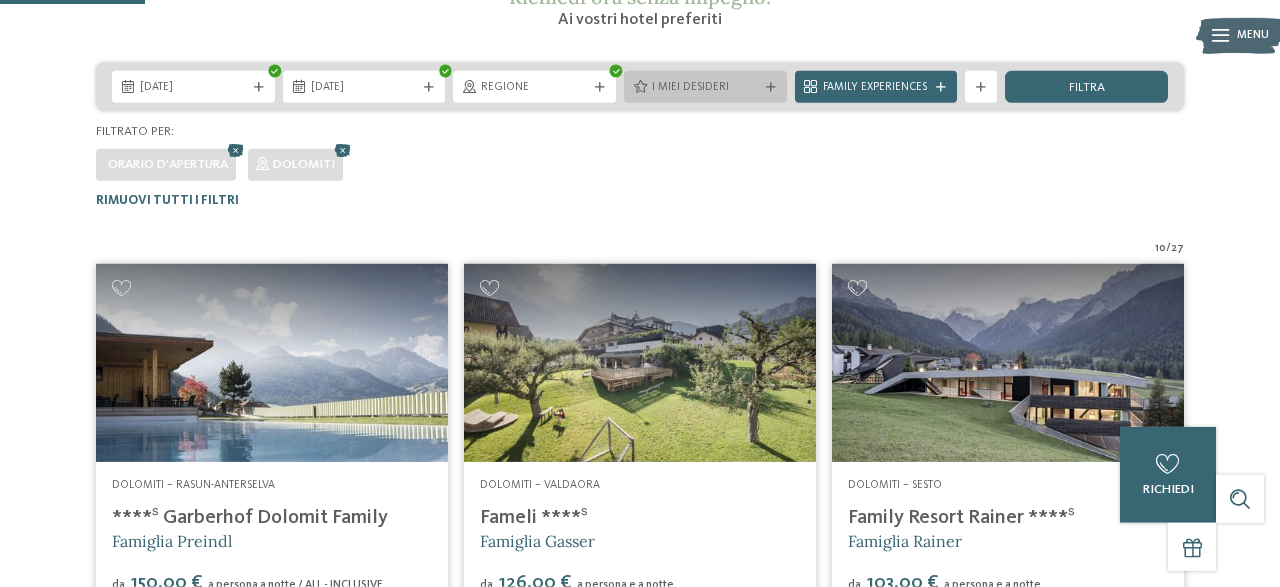 click on "I miei desideri" at bounding box center (705, 87) 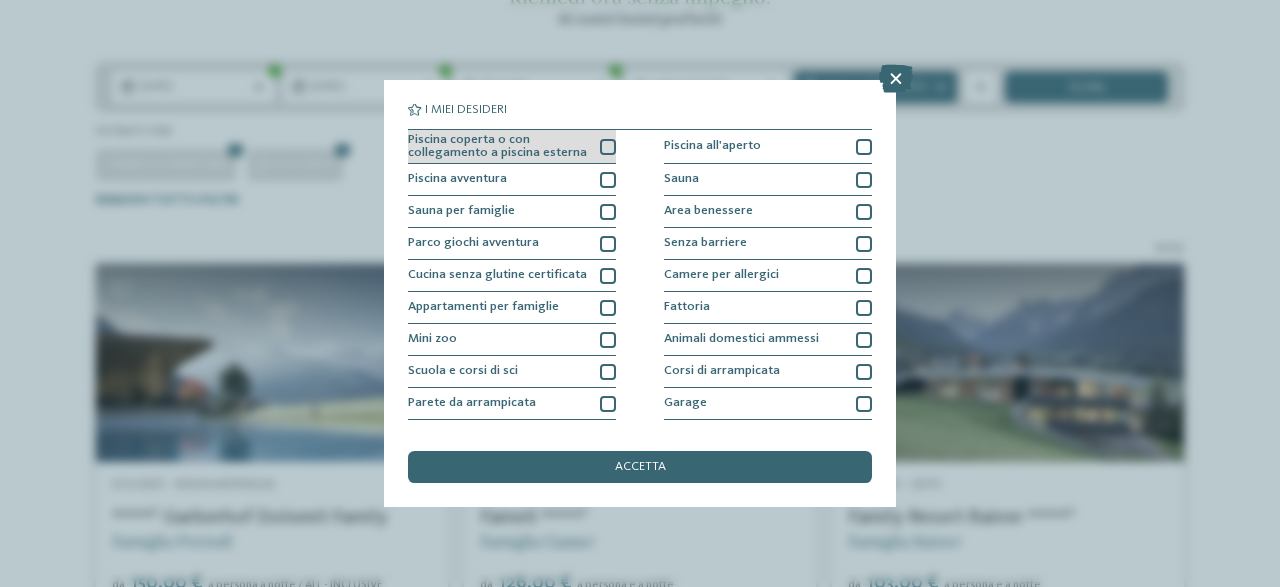 click at bounding box center [608, 147] 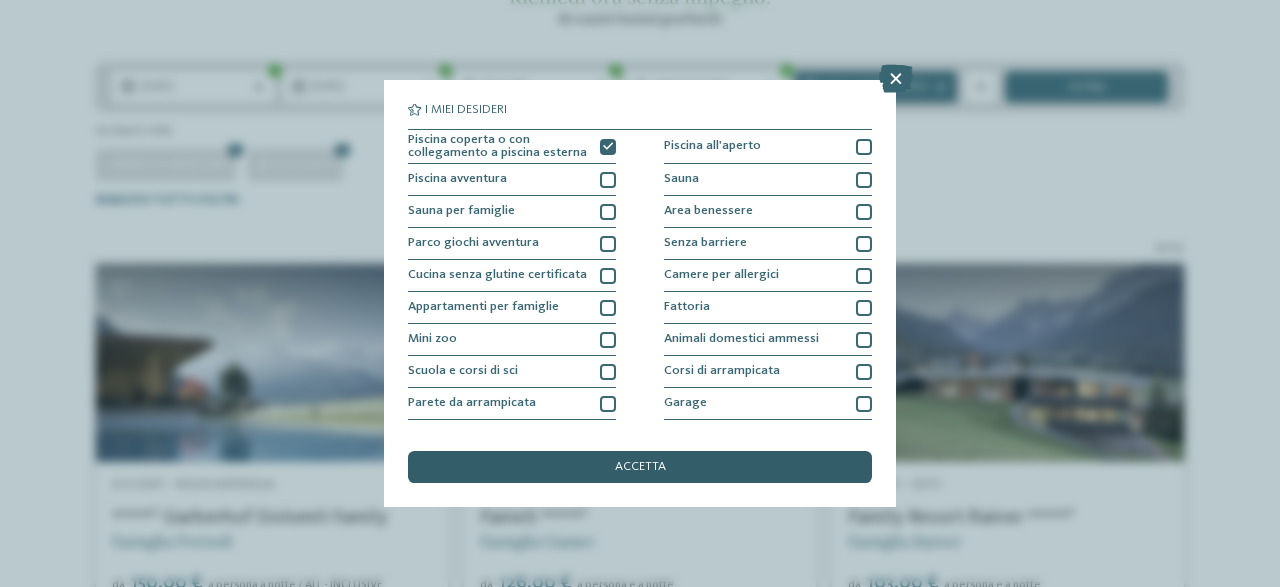 click on "accetta" at bounding box center (640, 467) 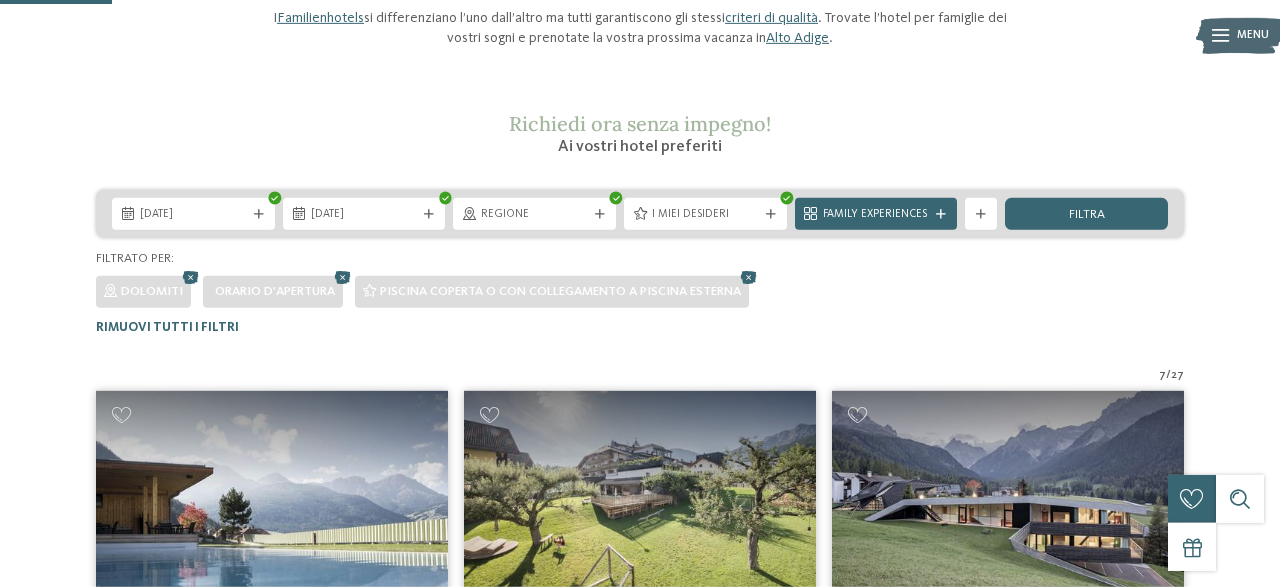 scroll, scrollTop: 220, scrollLeft: 0, axis: vertical 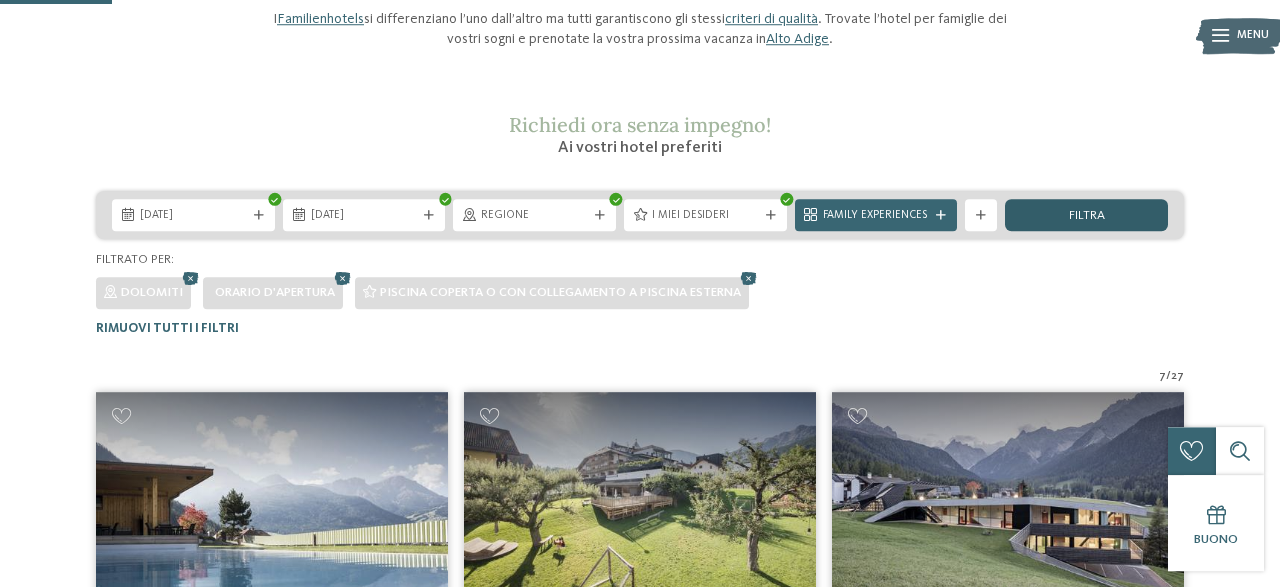 click on "filtra" at bounding box center [1086, 215] 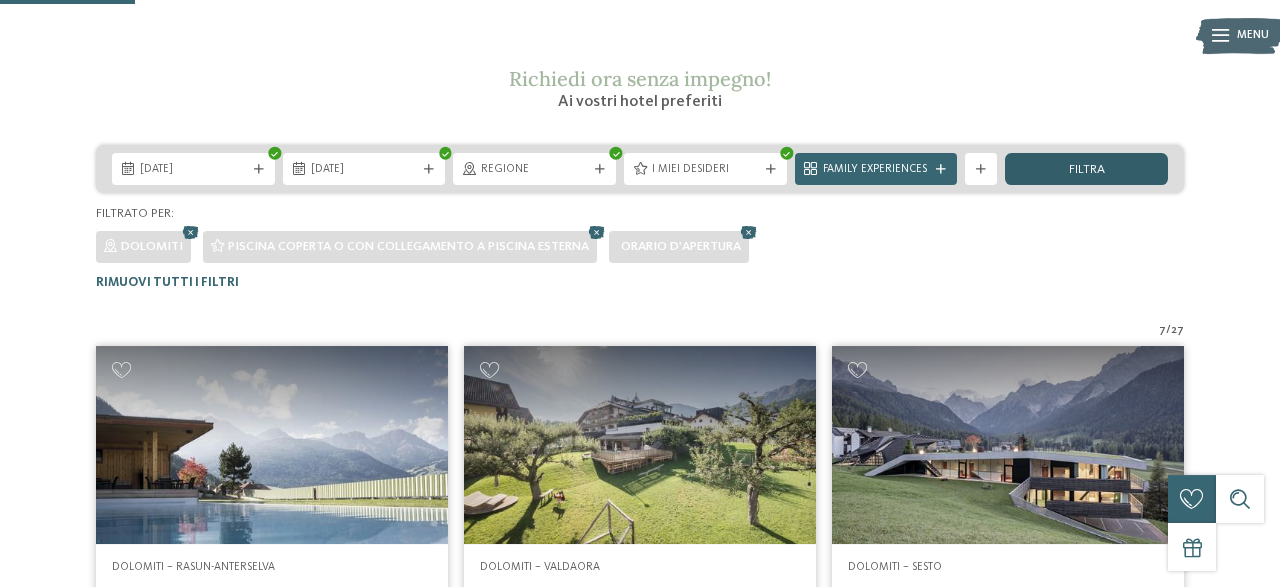 scroll, scrollTop: 263, scrollLeft: 0, axis: vertical 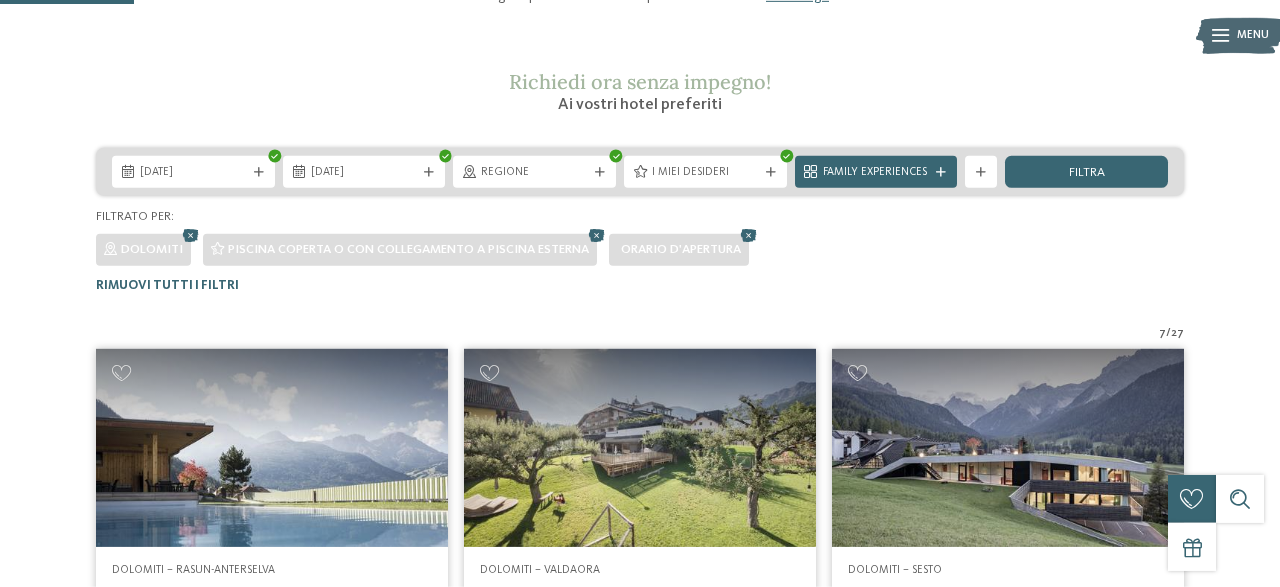 click on "23.08.2025
30.08.2025" at bounding box center [640, 172] 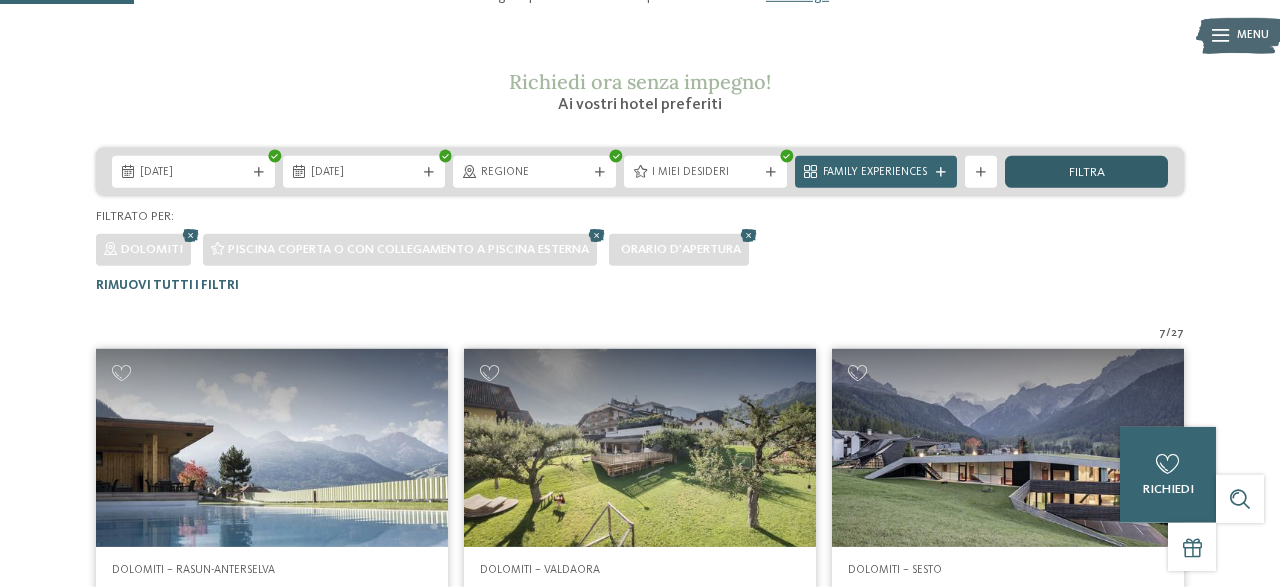 click on "filtra" at bounding box center [1086, 172] 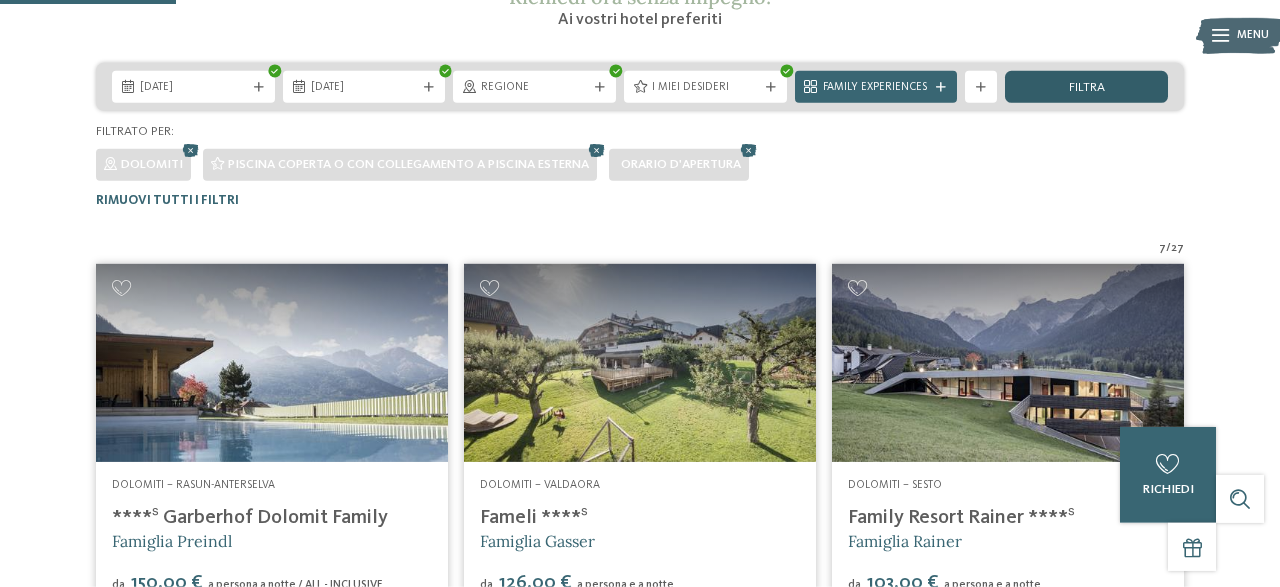 scroll, scrollTop: 346, scrollLeft: 0, axis: vertical 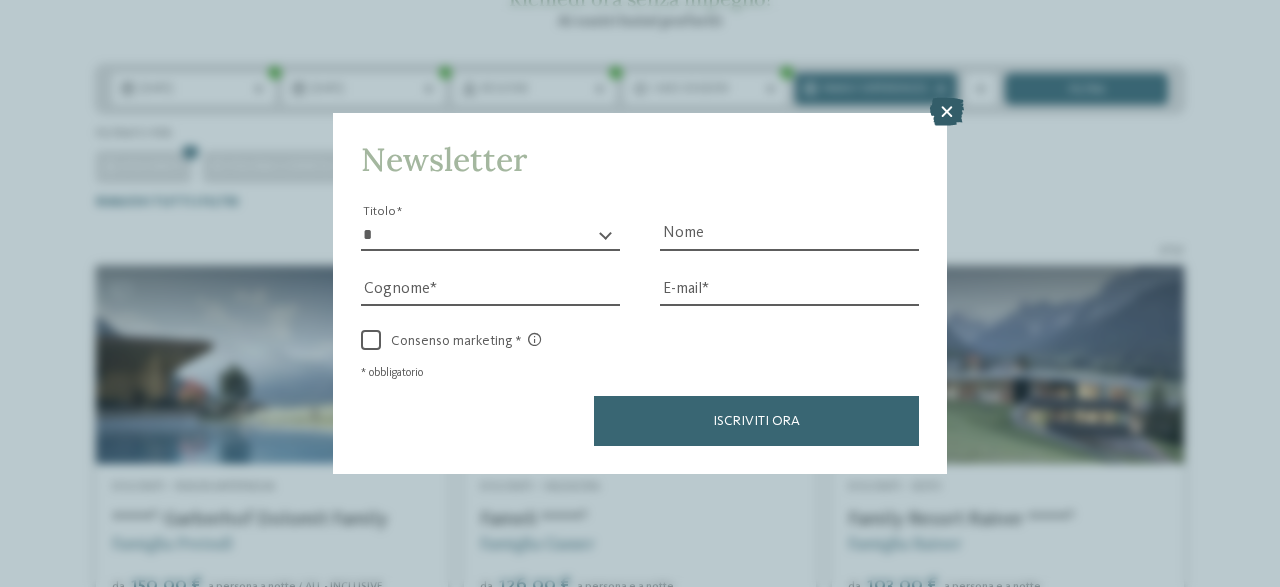 click at bounding box center [947, 112] 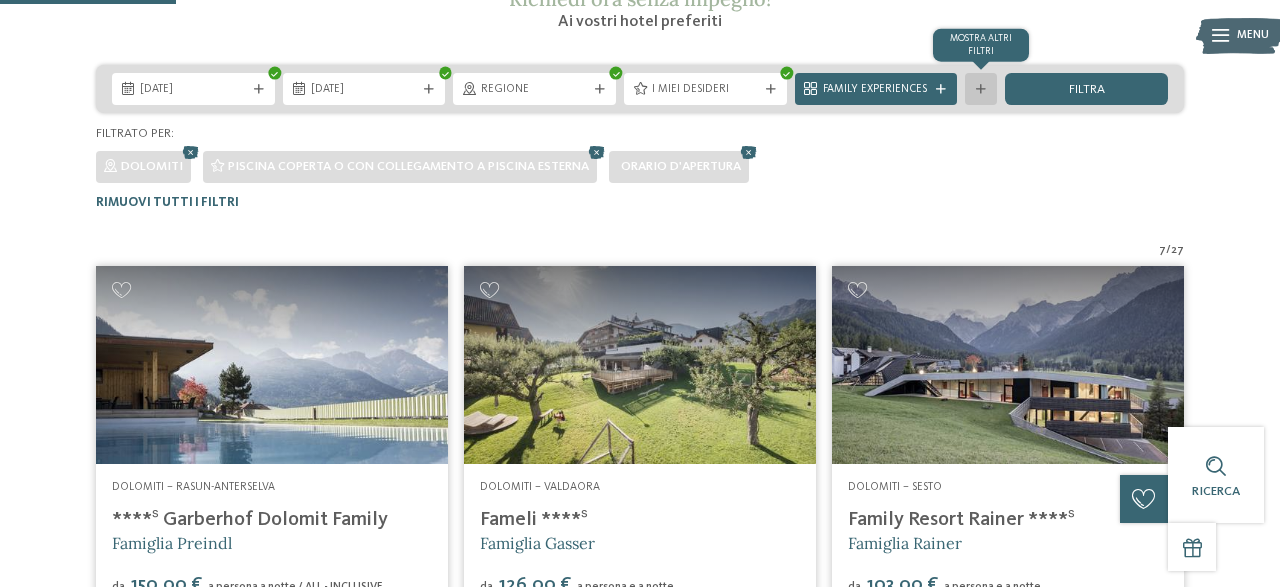 click on "mostra altri filtri" at bounding box center (981, 89) 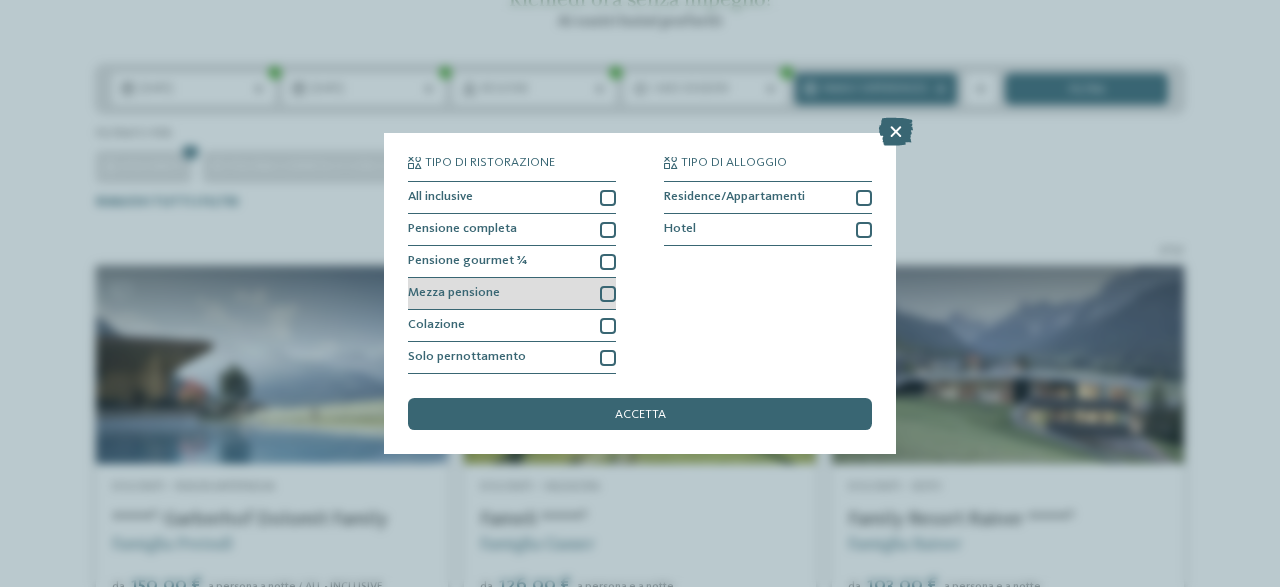 click at bounding box center [608, 294] 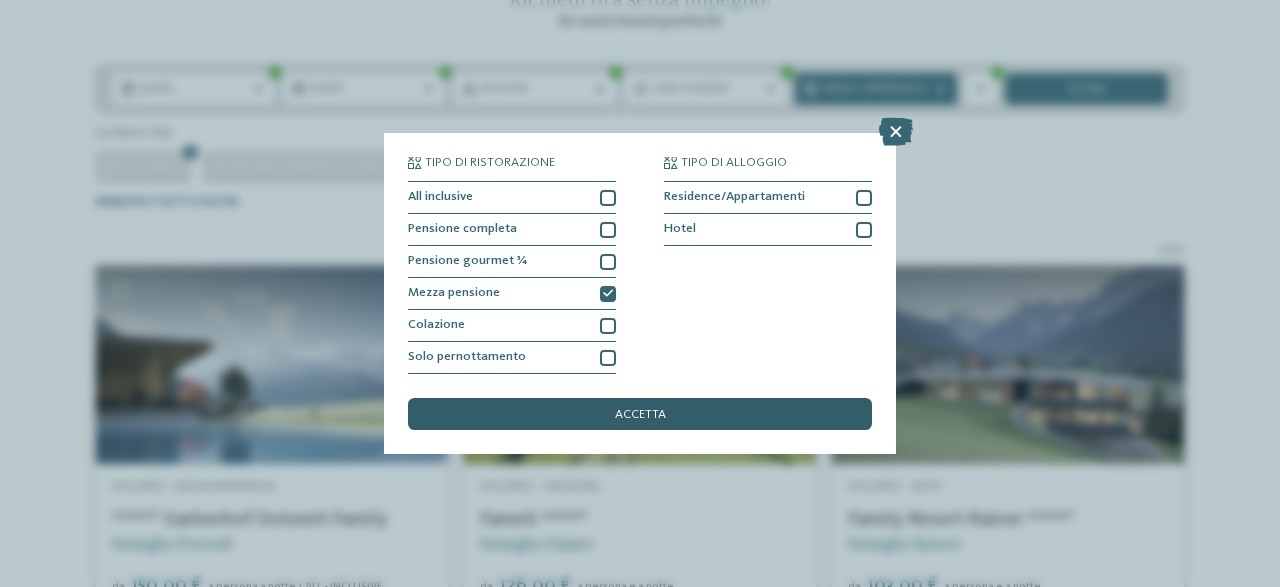 click on "accetta" at bounding box center (640, 414) 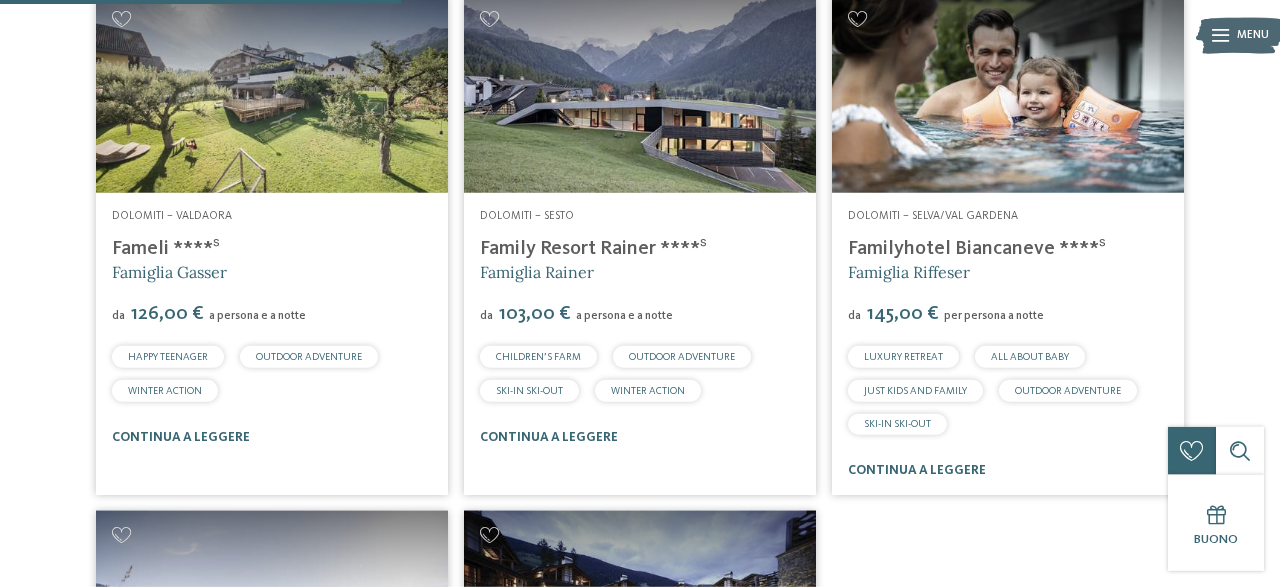 scroll, scrollTop: 616, scrollLeft: 0, axis: vertical 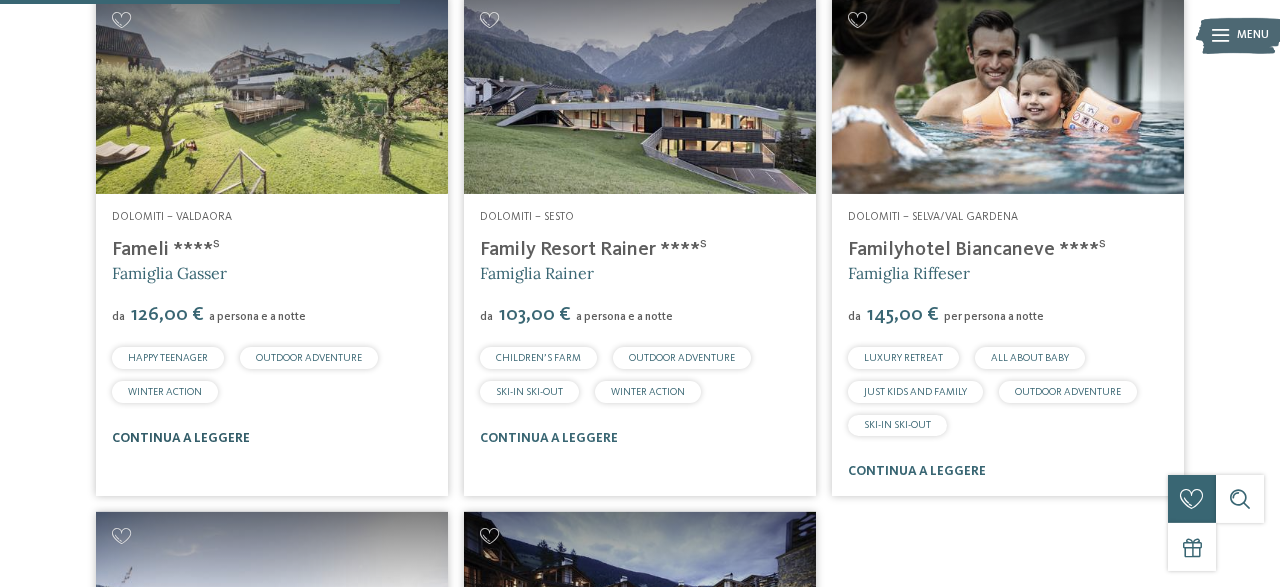 click on "continua a leggere" at bounding box center (181, 438) 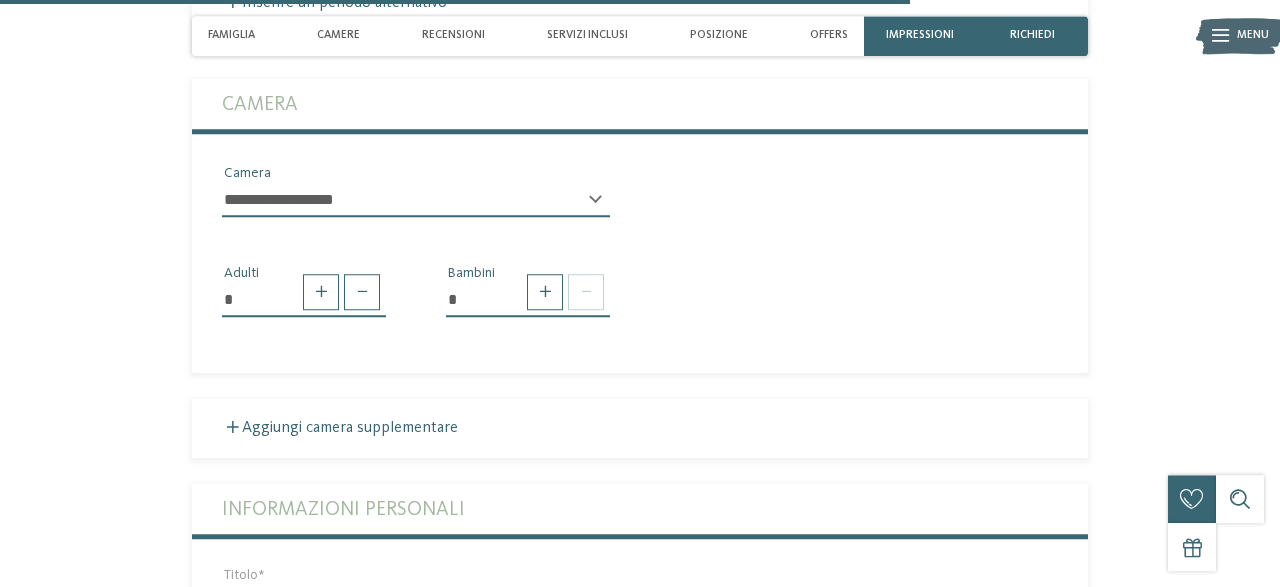 scroll, scrollTop: 3782, scrollLeft: 0, axis: vertical 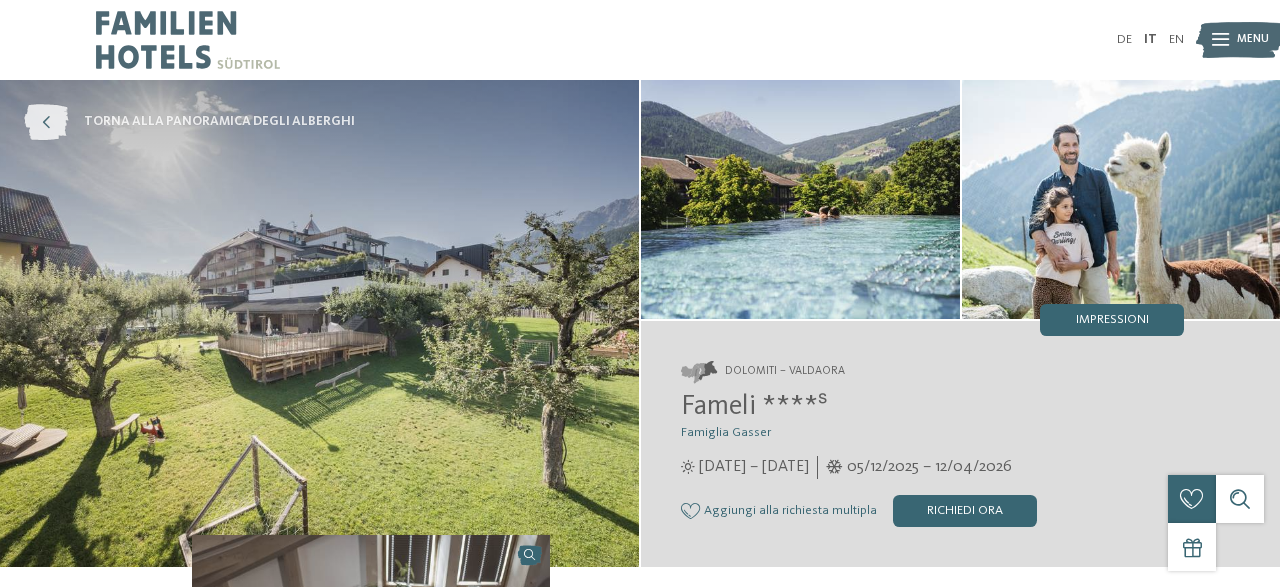 click at bounding box center [46, 122] 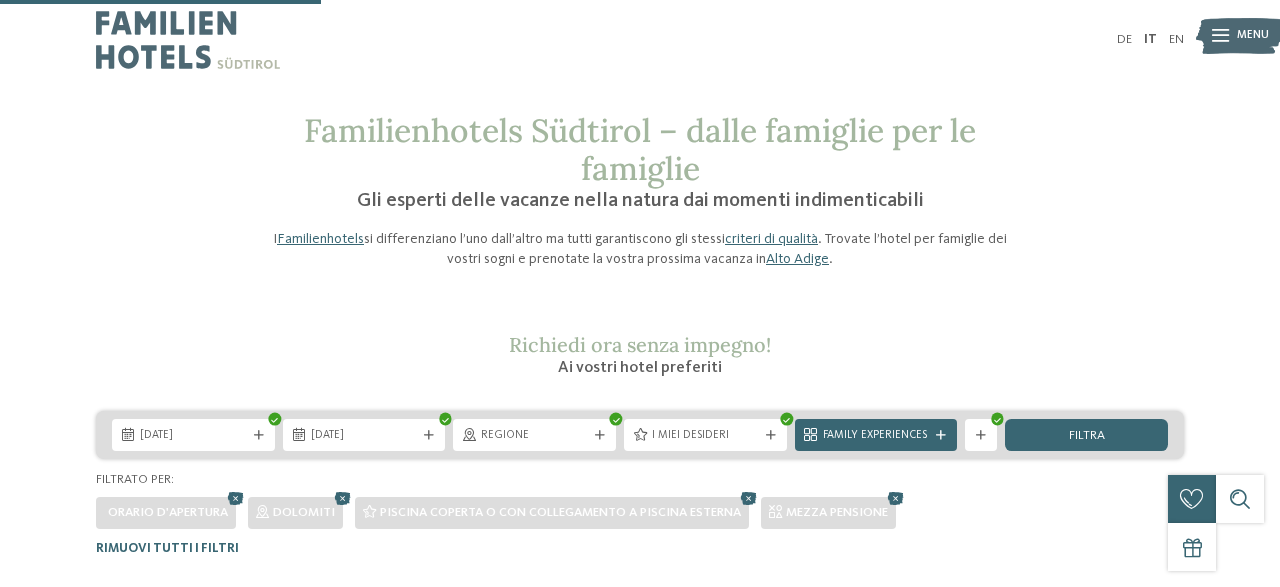 scroll, scrollTop: 494, scrollLeft: 0, axis: vertical 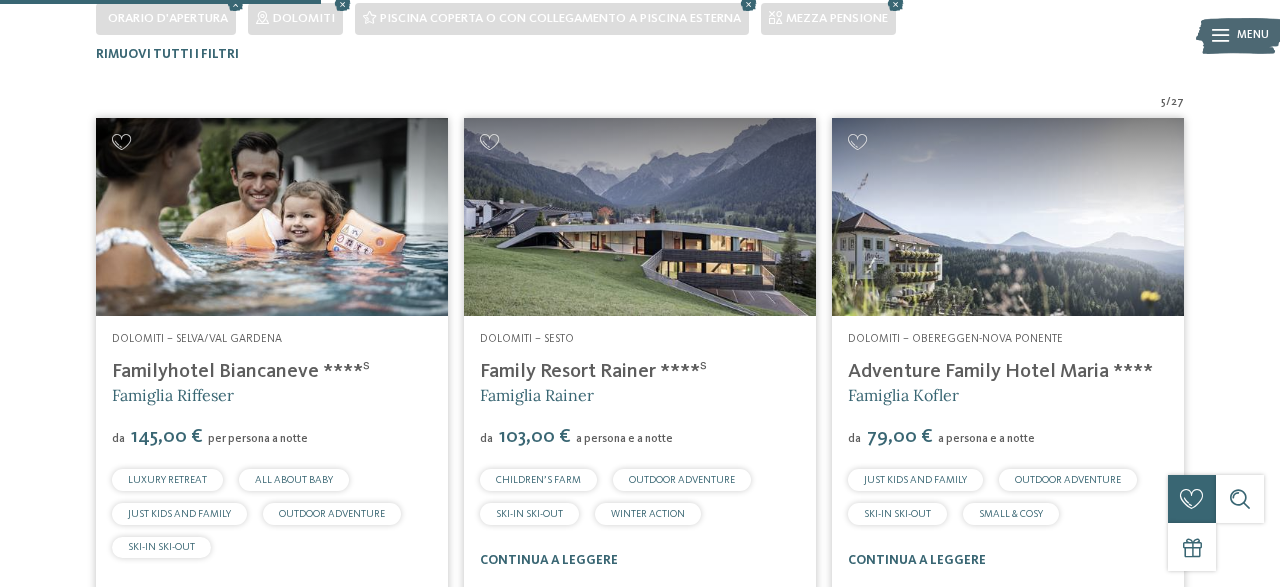 click on "Family Resort Rainer ****ˢ" at bounding box center [593, 372] 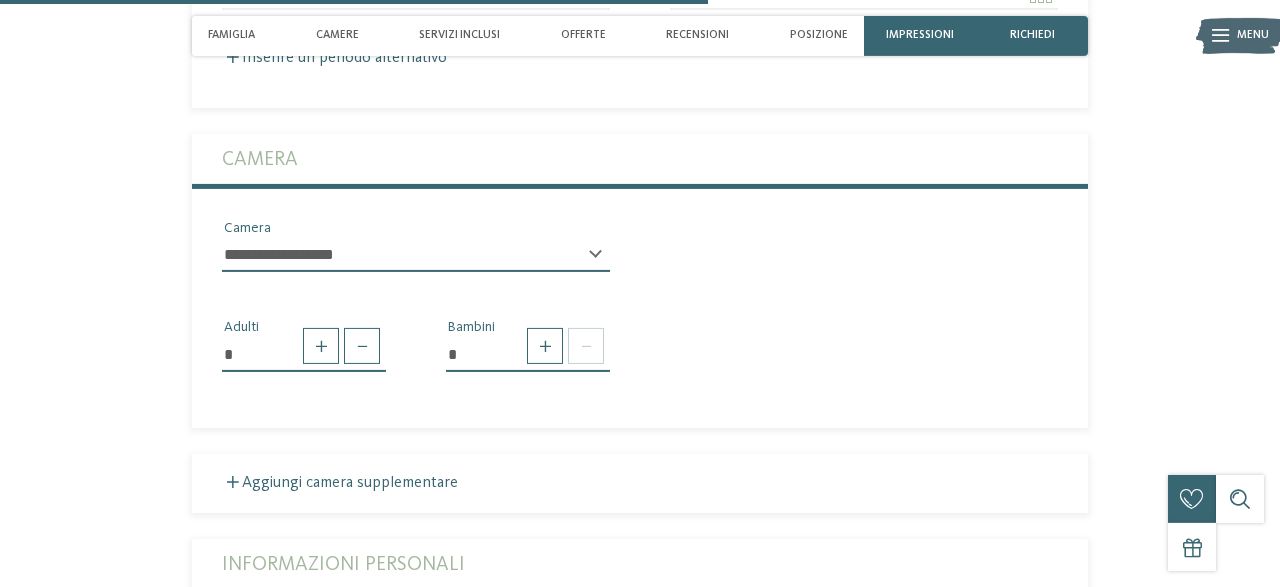scroll, scrollTop: 2860, scrollLeft: 0, axis: vertical 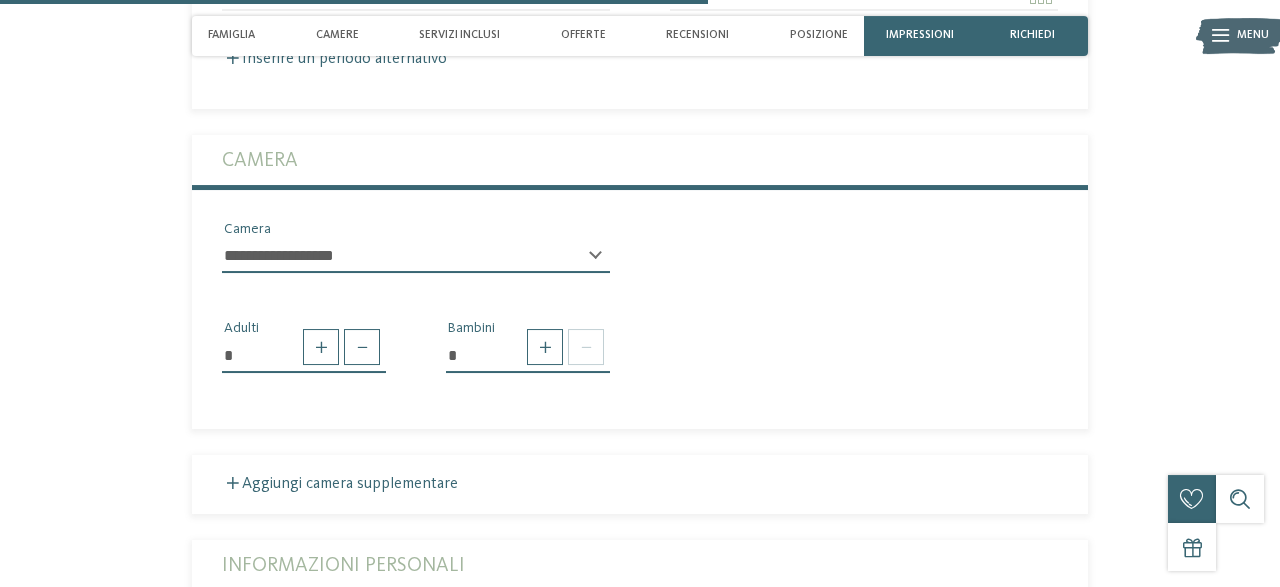 click on "Camera" at bounding box center [640, 160] 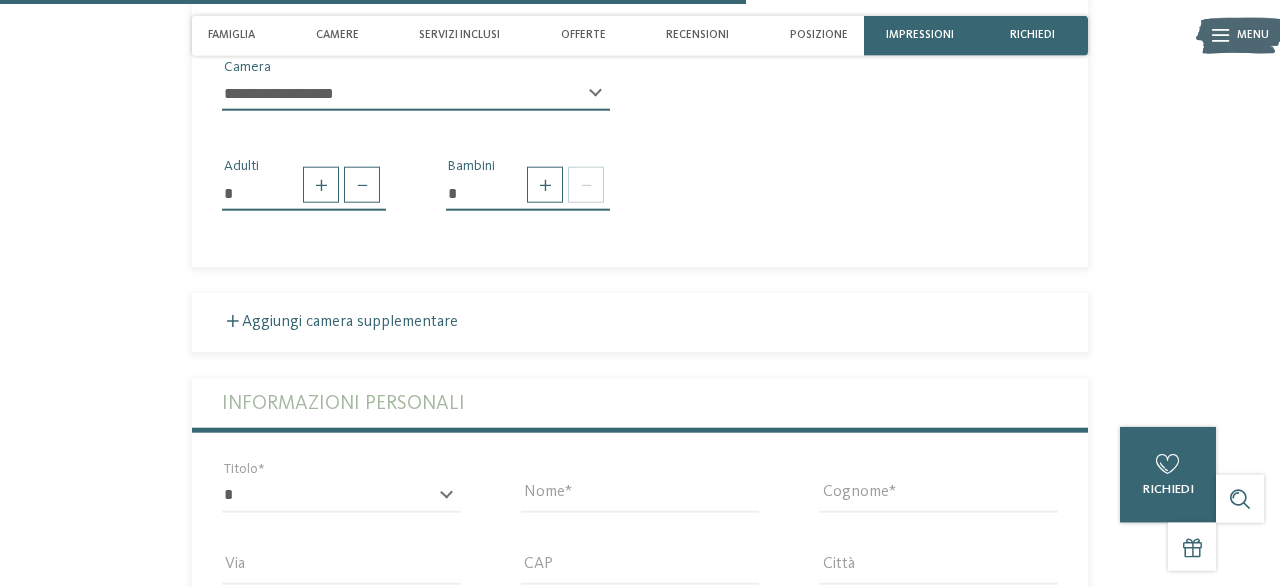scroll, scrollTop: 3011, scrollLeft: 0, axis: vertical 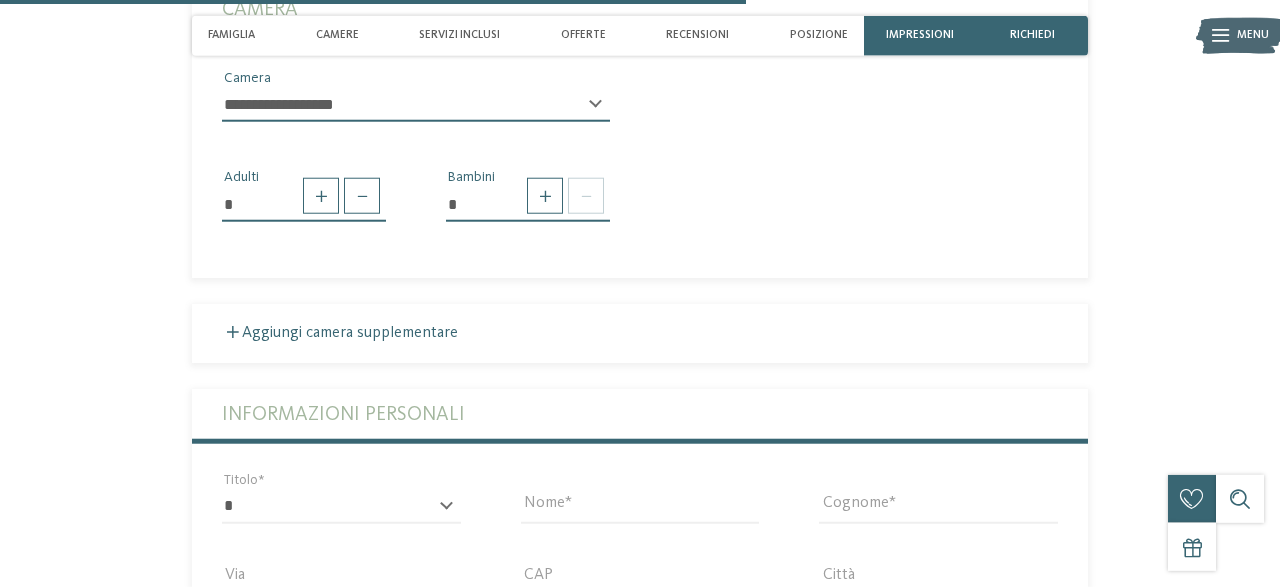 click on "**********" at bounding box center (416, 105) 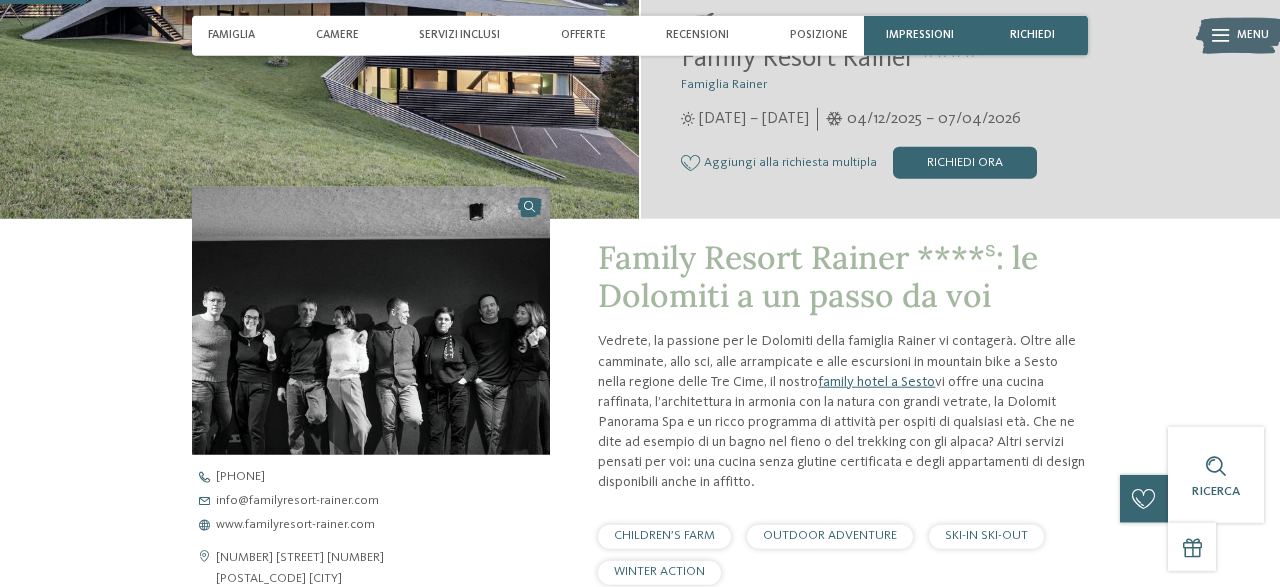 scroll, scrollTop: 312, scrollLeft: 0, axis: vertical 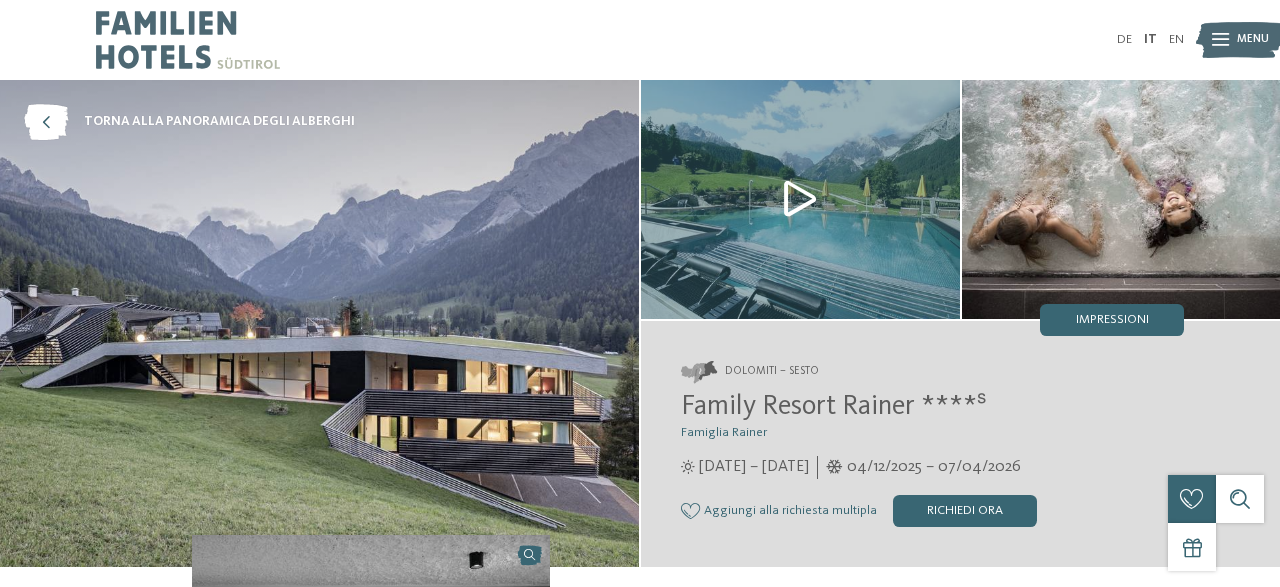 click at bounding box center (1220, 40) 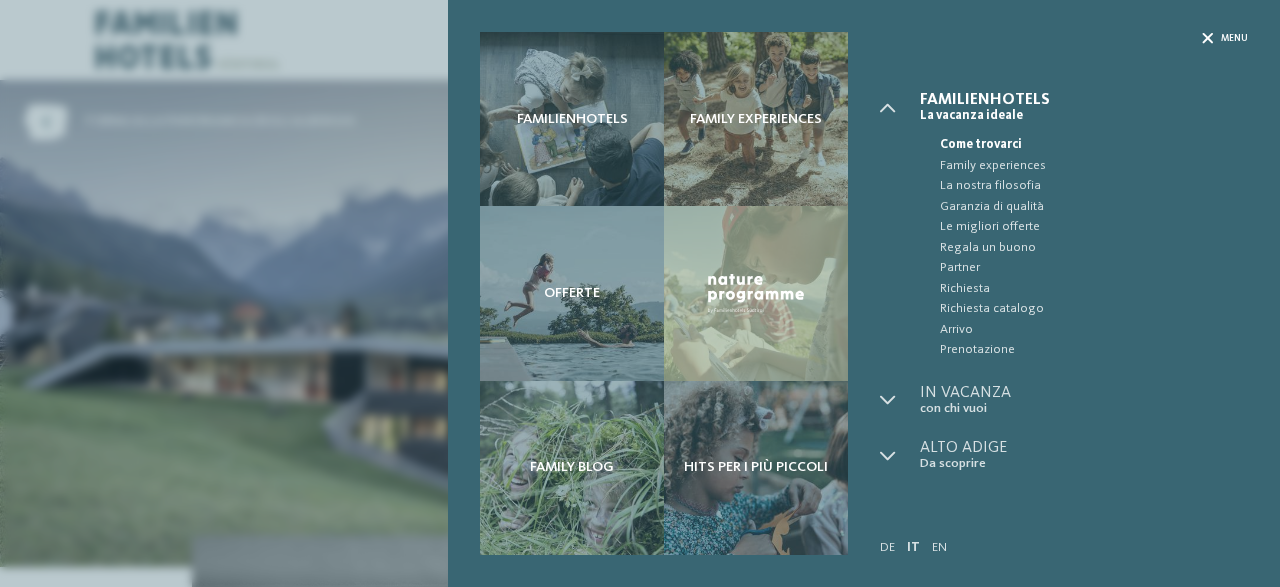 click on "Menu" at bounding box center [1225, 38] 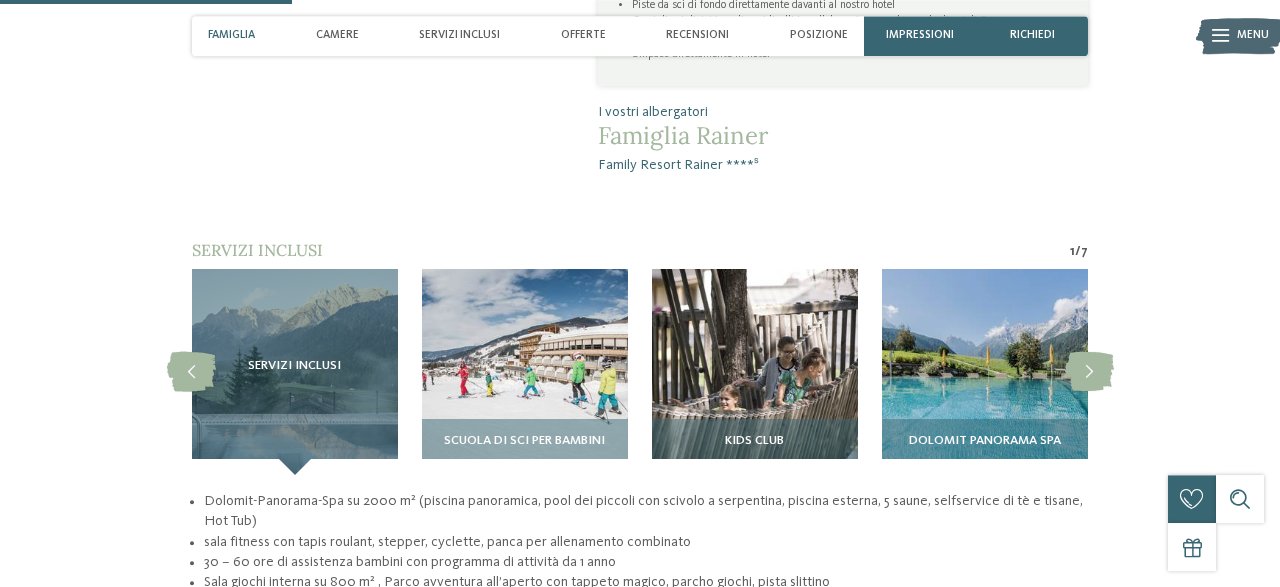 scroll, scrollTop: 1179, scrollLeft: 0, axis: vertical 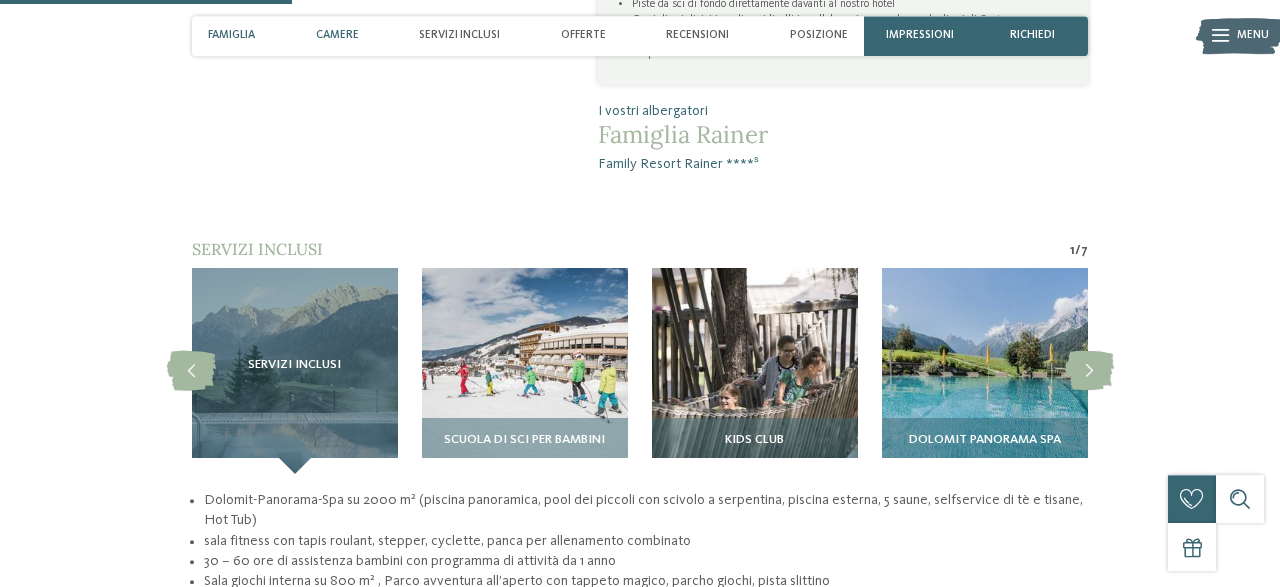 click on "Camere" at bounding box center (337, 35) 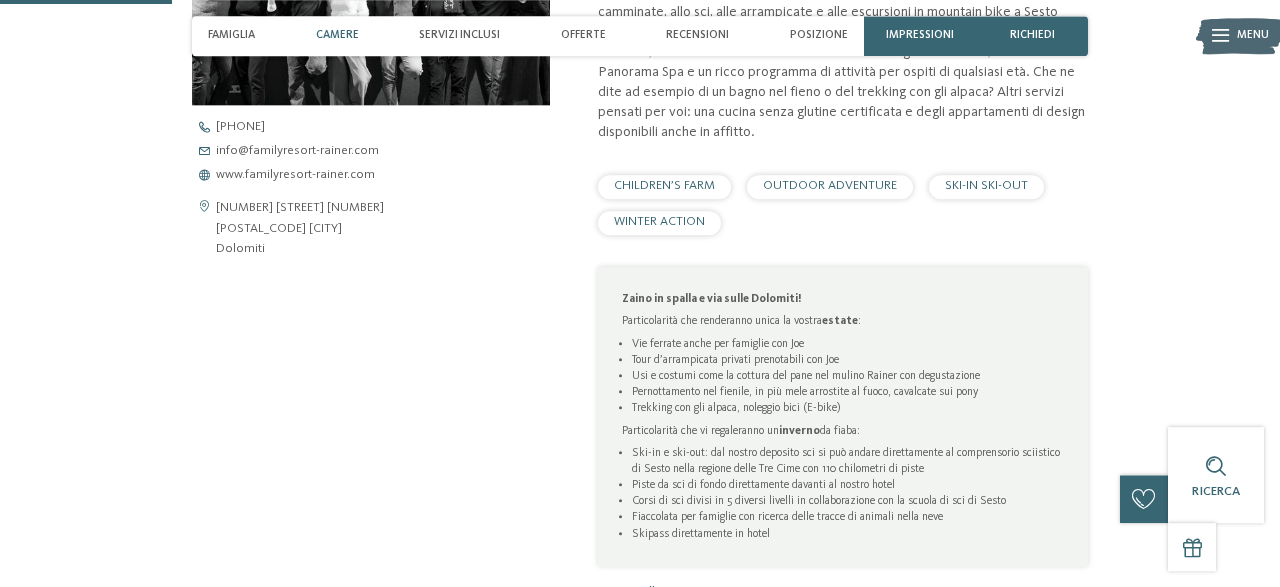 scroll, scrollTop: 695, scrollLeft: 0, axis: vertical 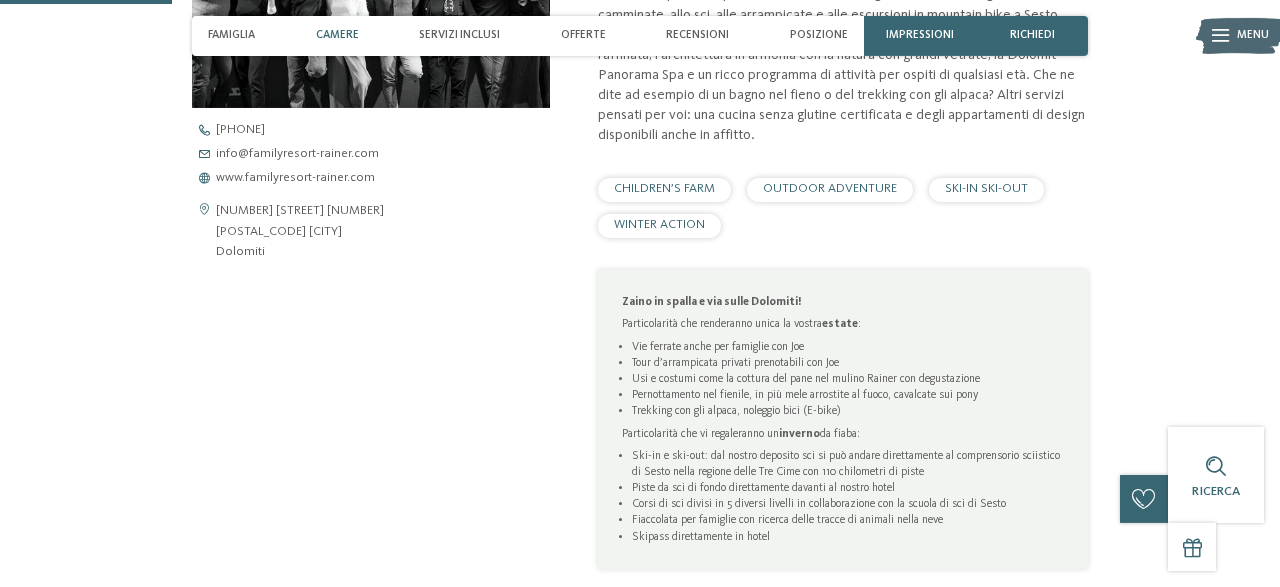 click on "Camere" at bounding box center (337, 35) 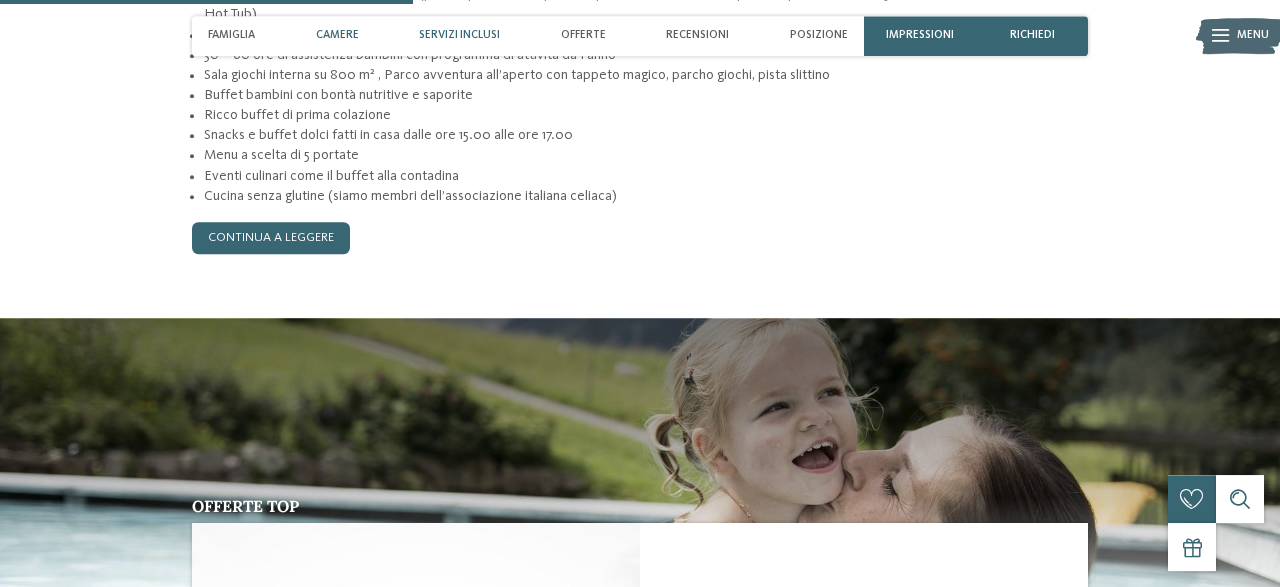 scroll, scrollTop: 1691, scrollLeft: 0, axis: vertical 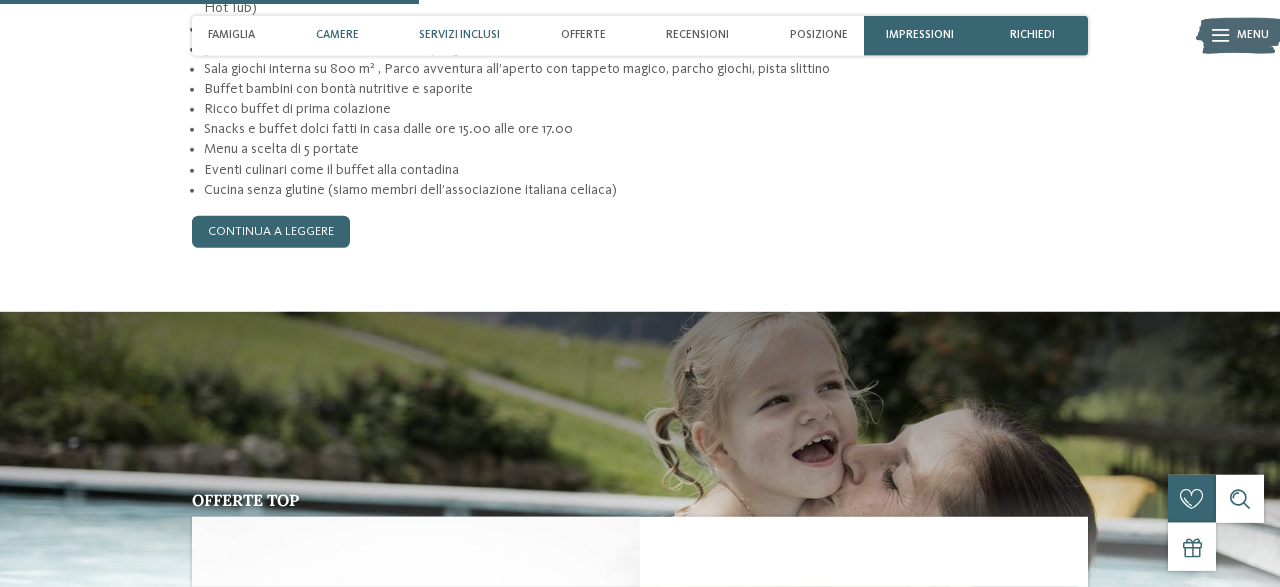 click on "Camere" at bounding box center [337, 35] 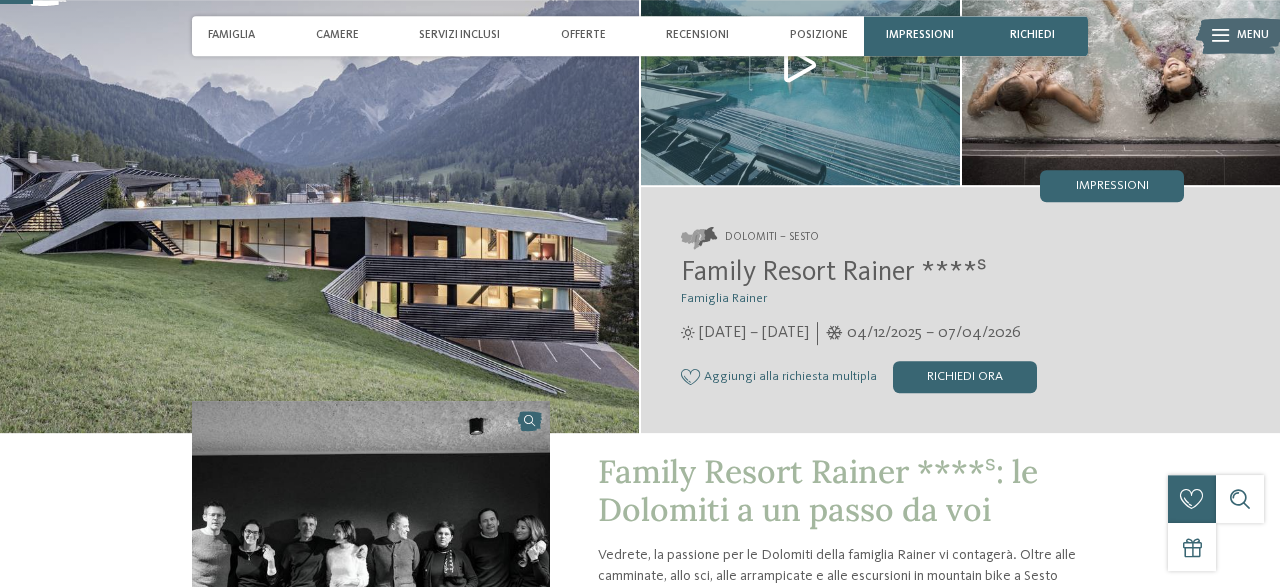 scroll, scrollTop: 0, scrollLeft: 0, axis: both 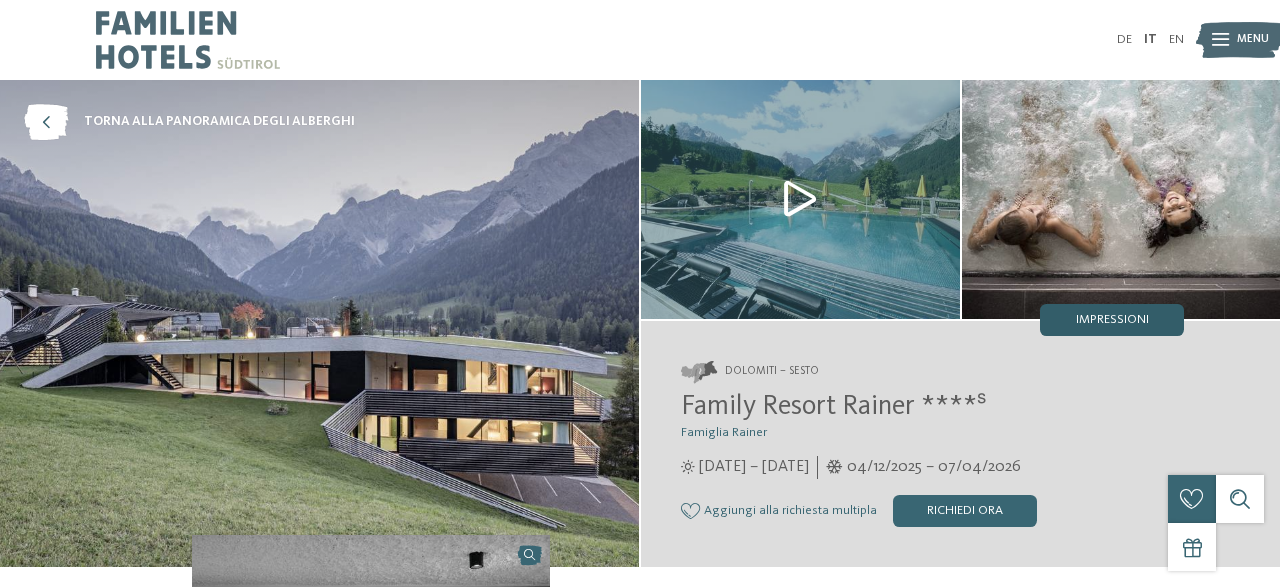 click on "Impressioni" at bounding box center (1112, 320) 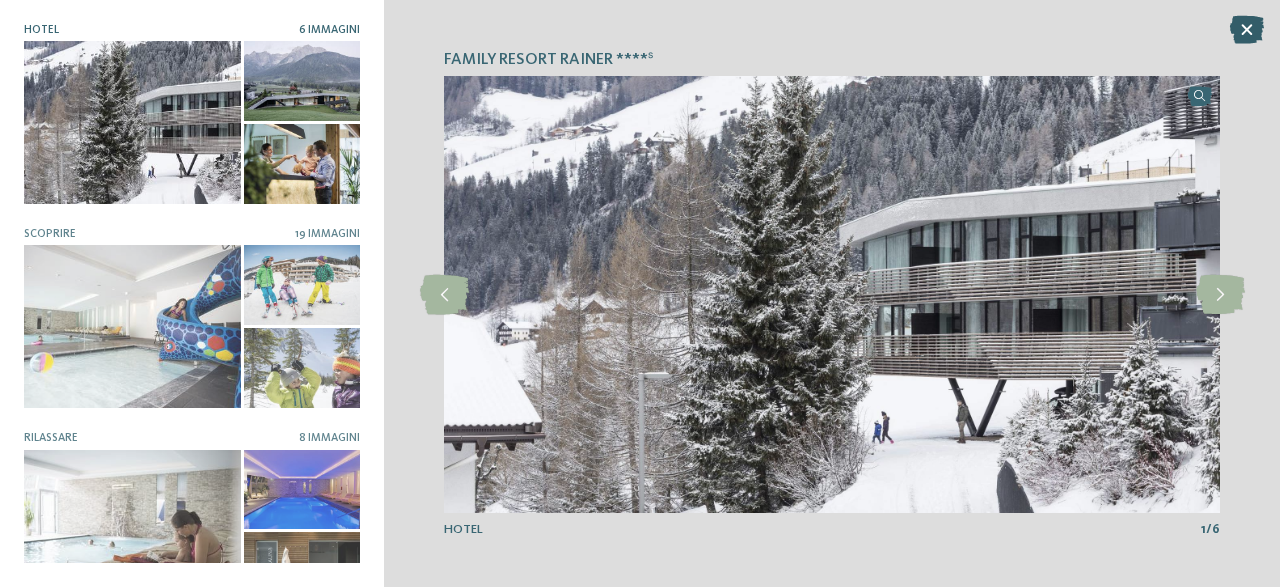 click at bounding box center (1247, 30) 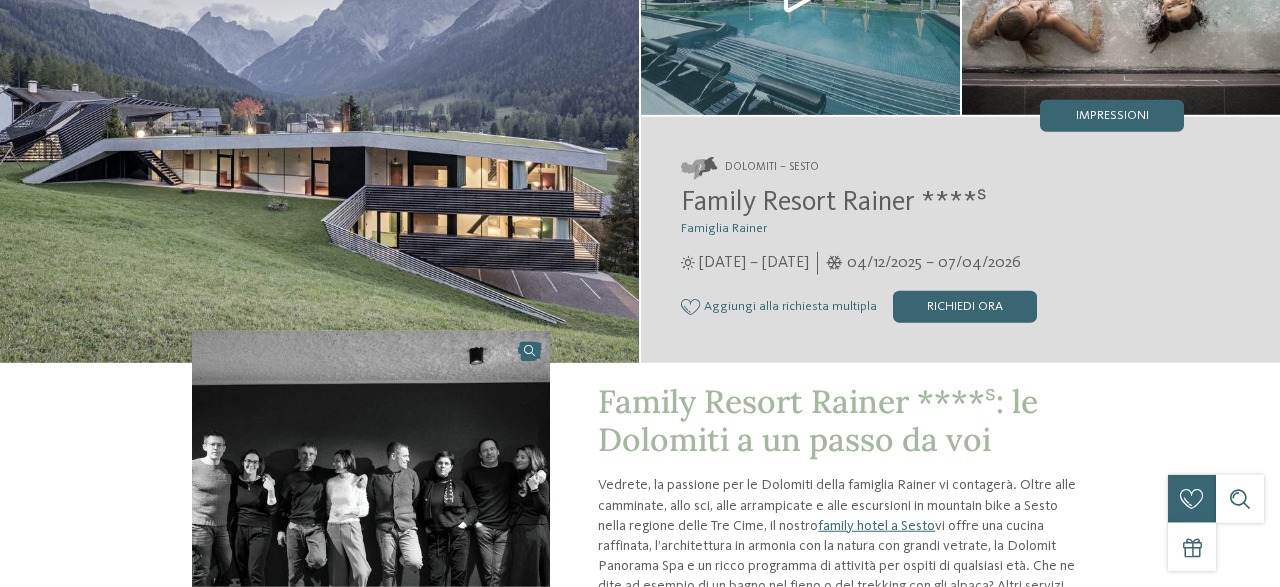 scroll, scrollTop: 0, scrollLeft: 0, axis: both 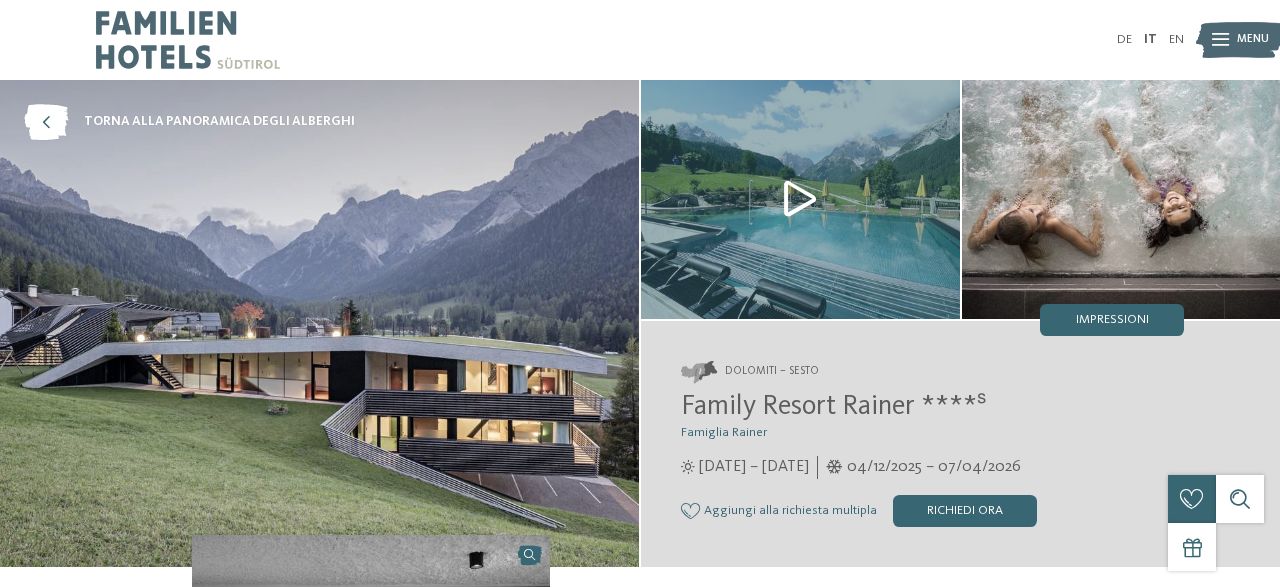 click at bounding box center (1220, 40) 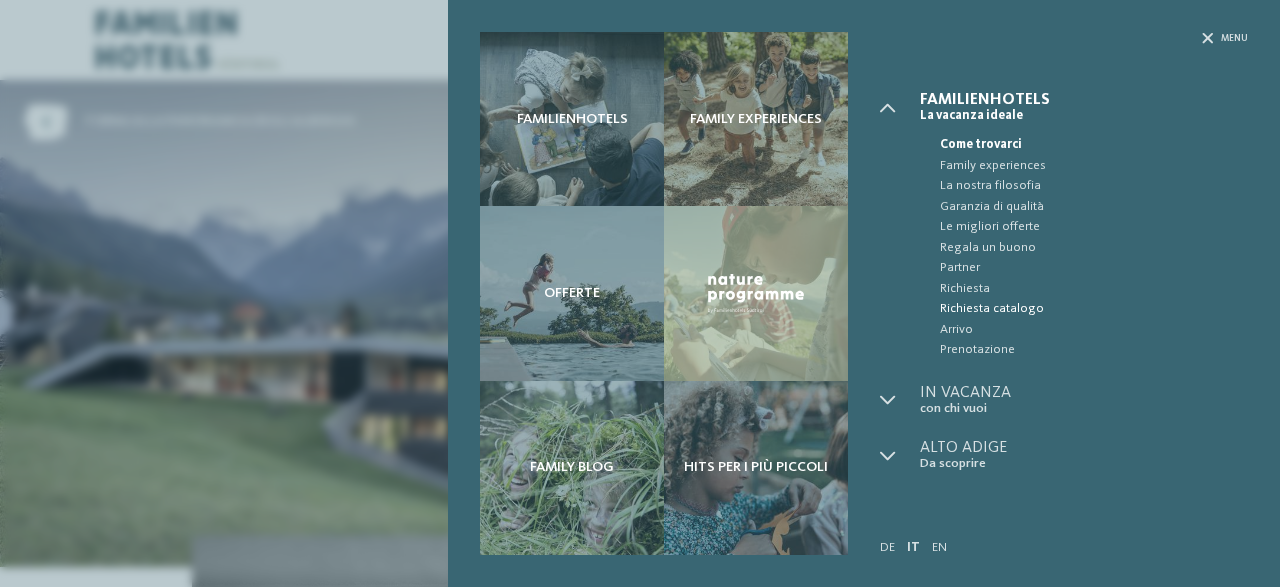 scroll, scrollTop: 31, scrollLeft: 0, axis: vertical 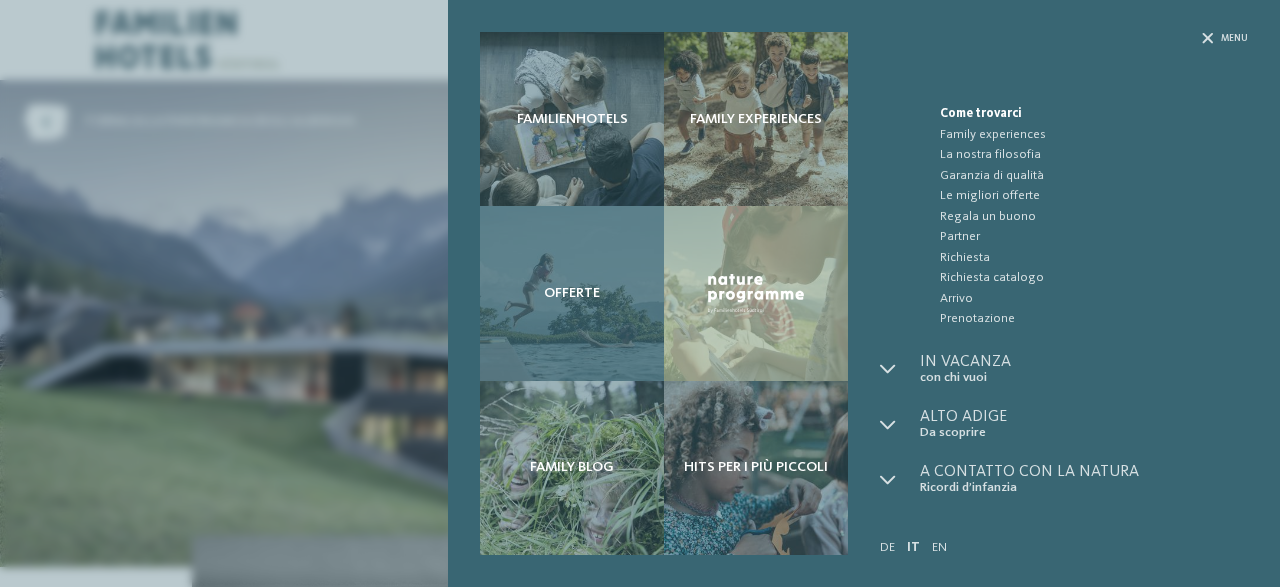 click on "Offerte" at bounding box center (572, 293) 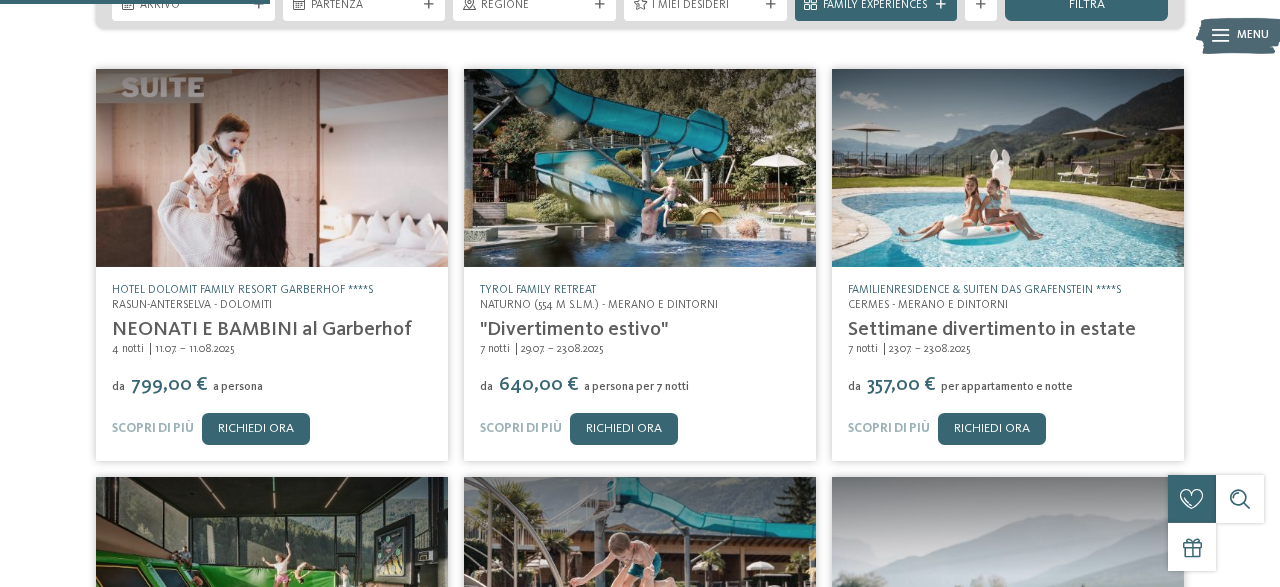 scroll, scrollTop: 344, scrollLeft: 0, axis: vertical 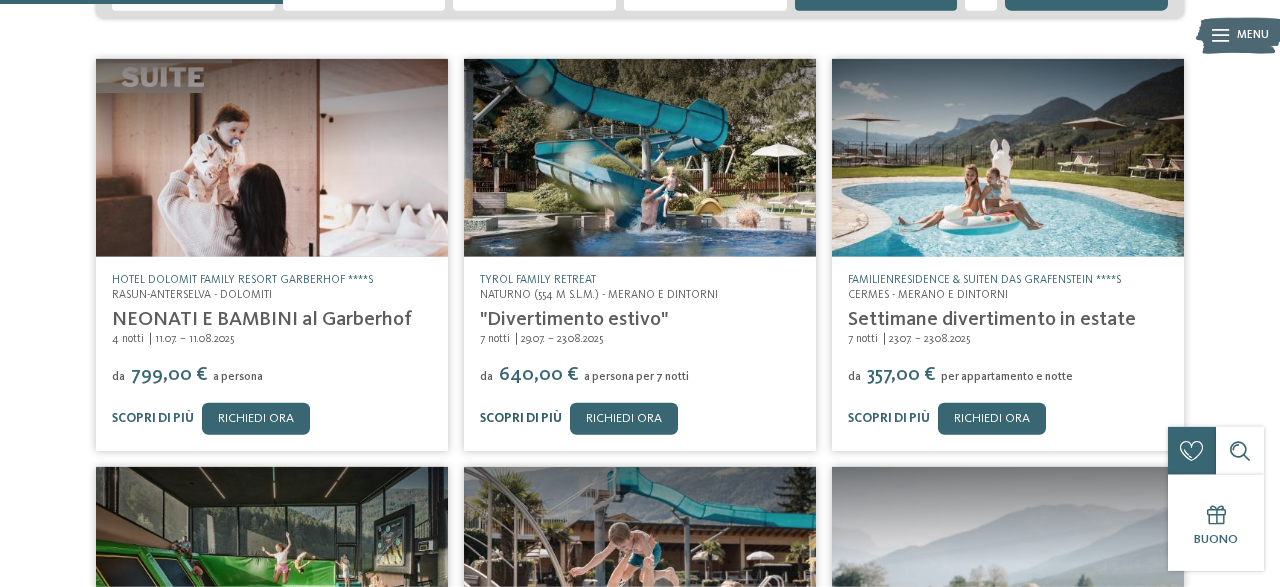 click on "Scopri di più" at bounding box center [521, 418] 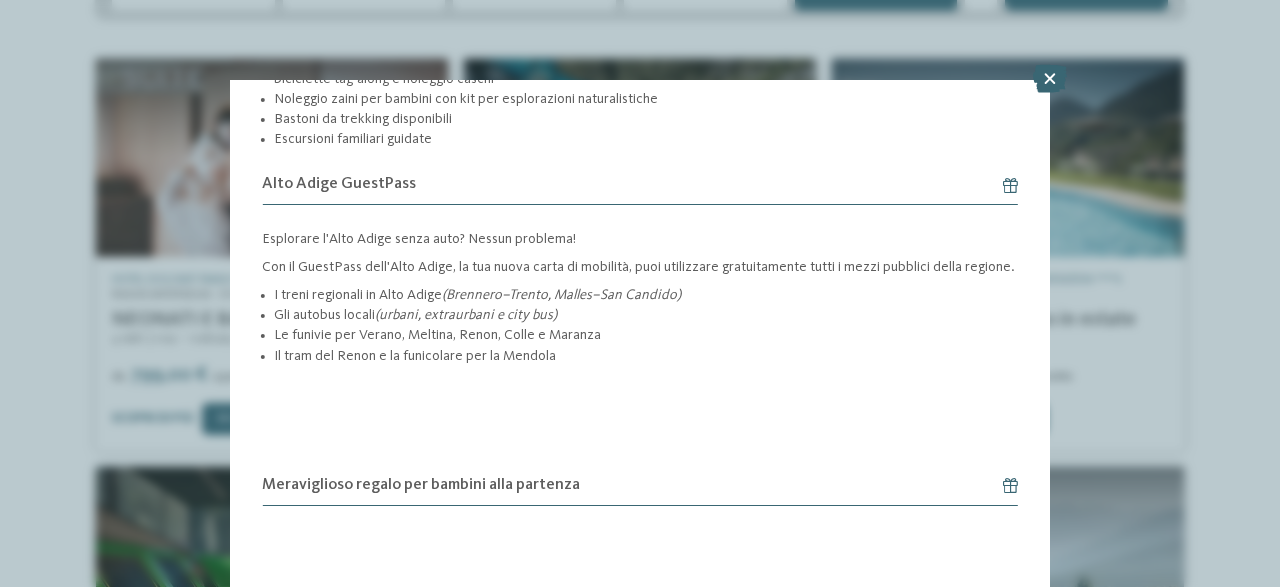 scroll, scrollTop: 2691, scrollLeft: 0, axis: vertical 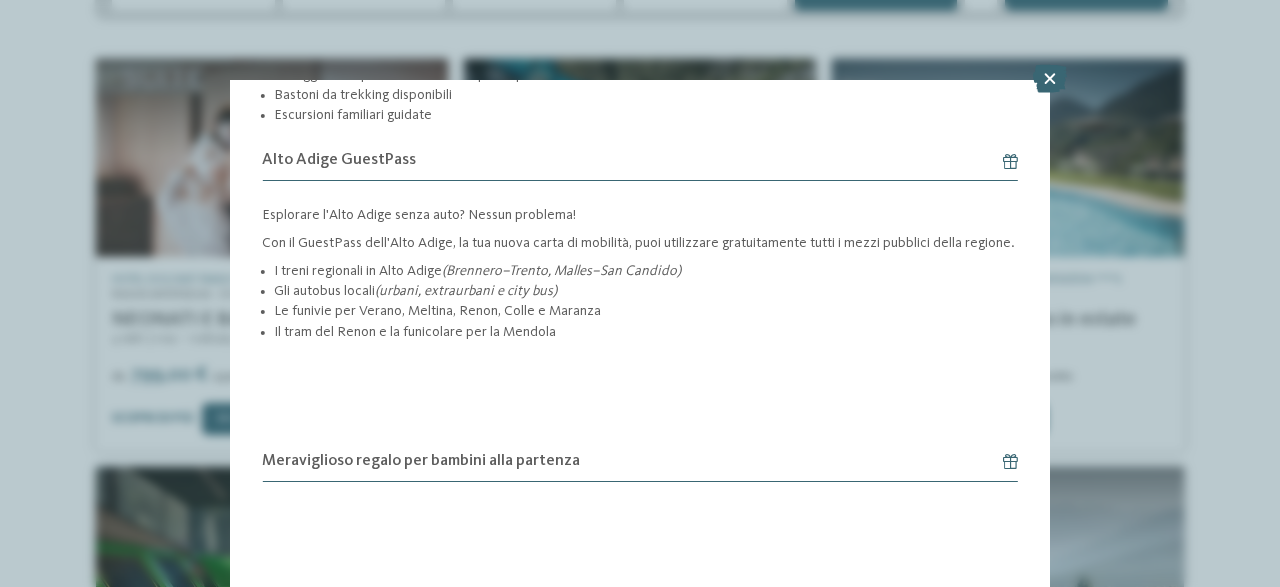 click on "Il tram del Renon e la funicolare per la Mendola" at bounding box center [645, 332] 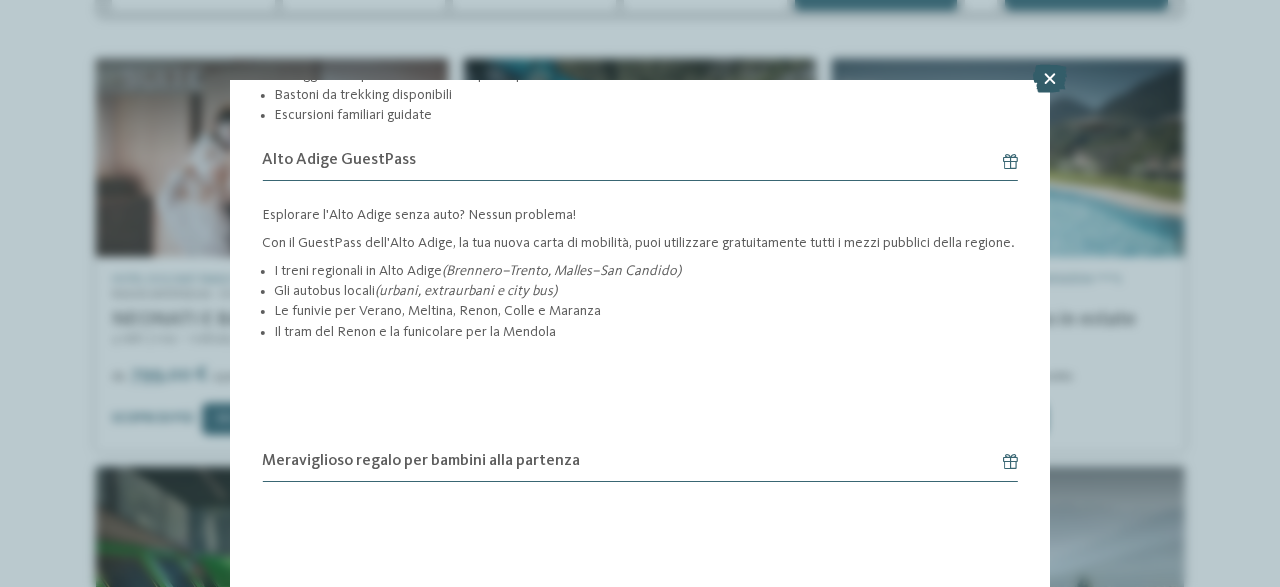 click at bounding box center [1050, 79] 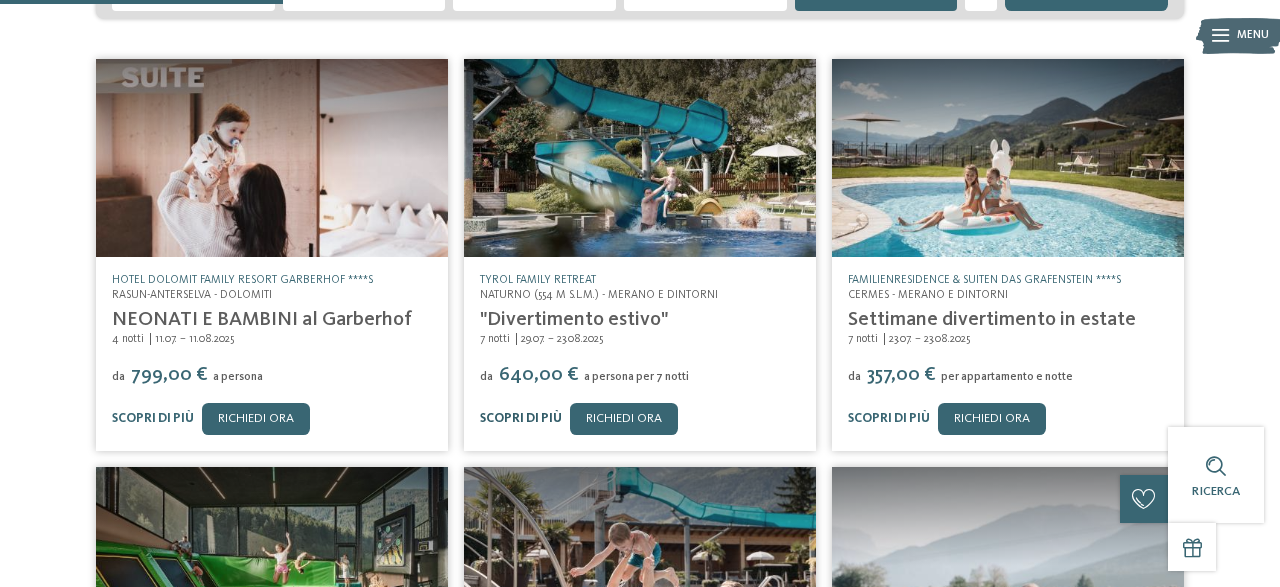 click on "Scopri di più" at bounding box center [521, 418] 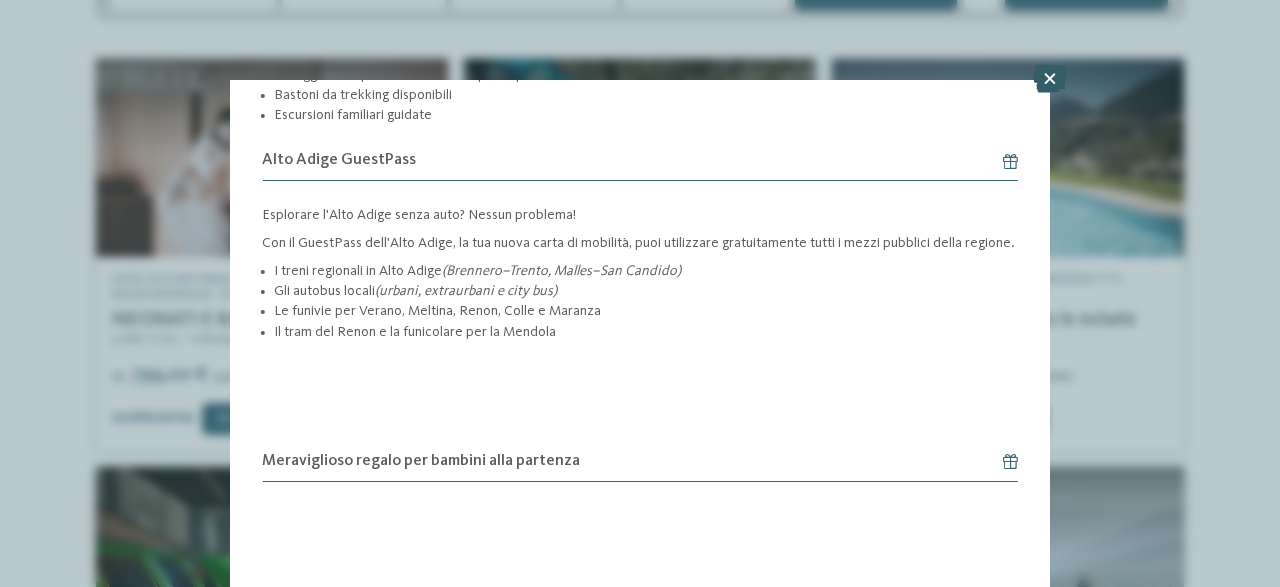 click at bounding box center [1050, 79] 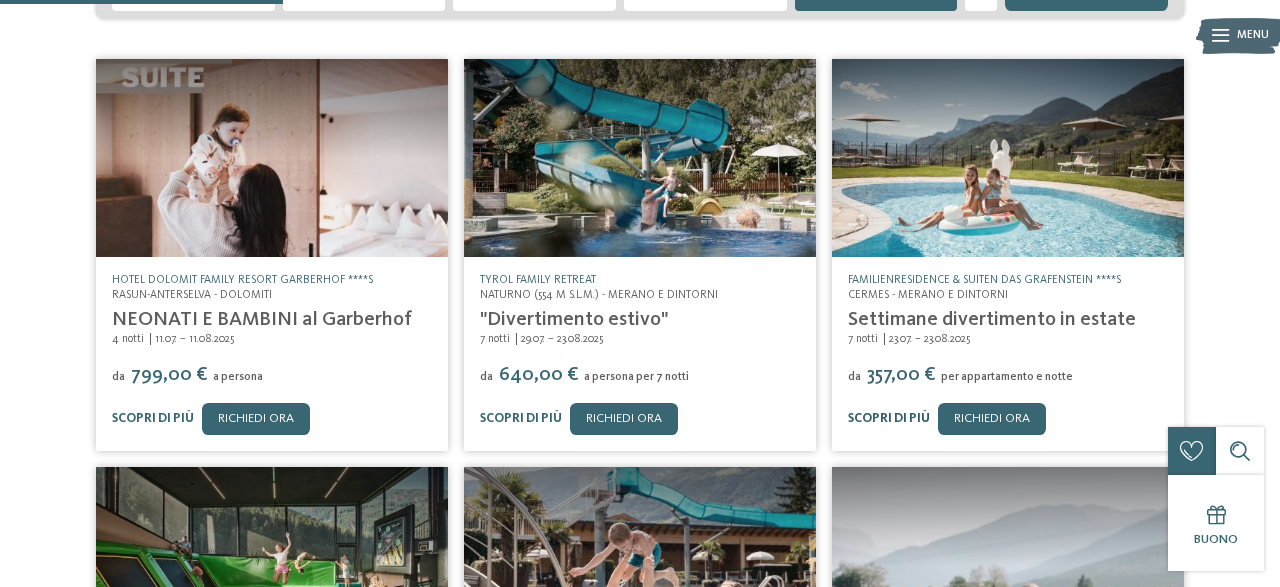 click on "Scopri di più" at bounding box center [889, 418] 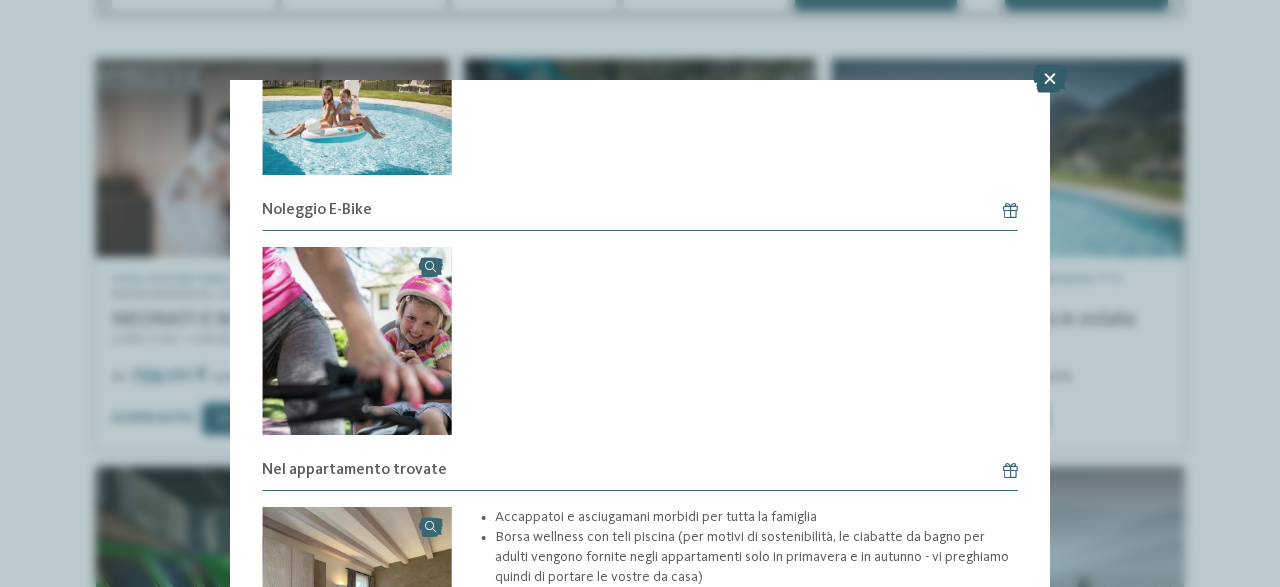 click at bounding box center [1050, 79] 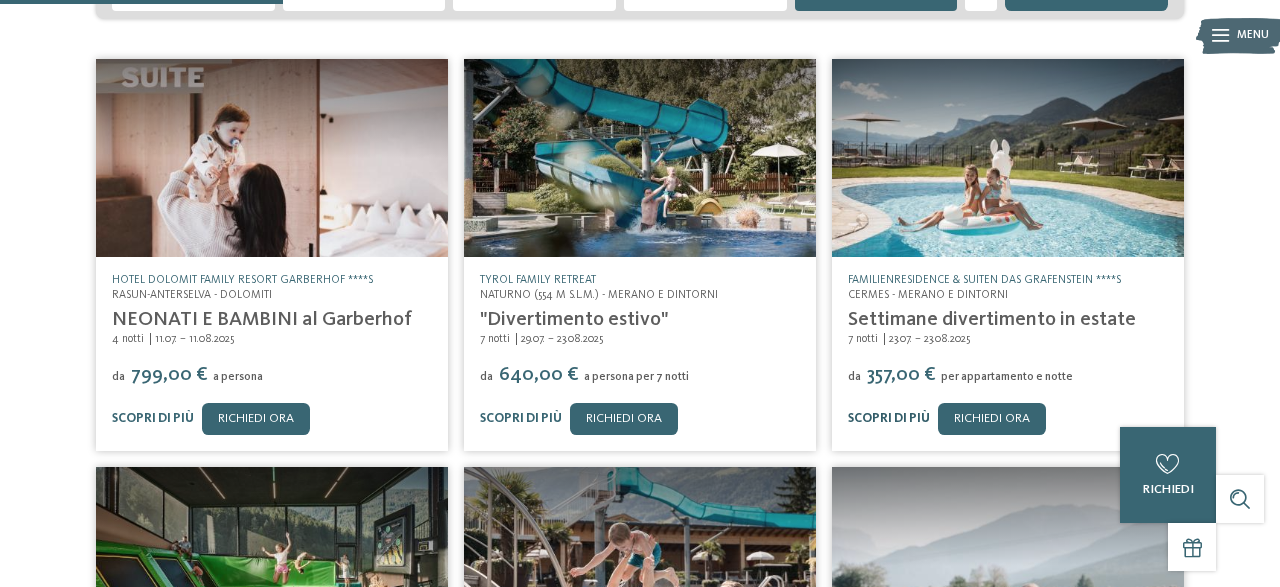 click on "Scopri di più" at bounding box center (889, 418) 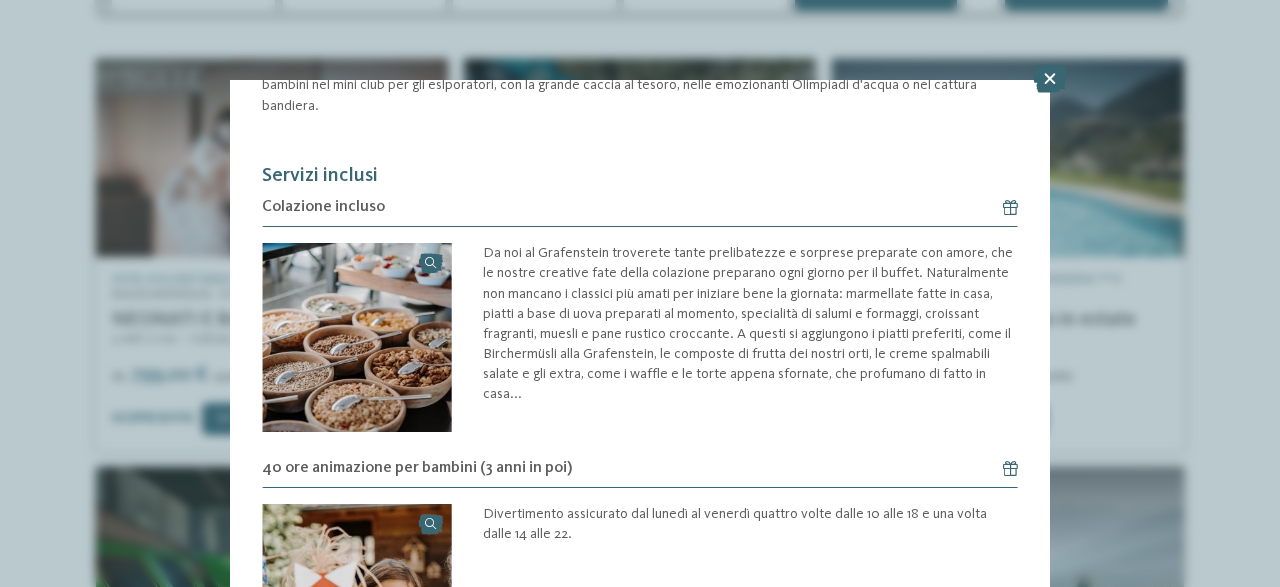 scroll, scrollTop: 0, scrollLeft: 0, axis: both 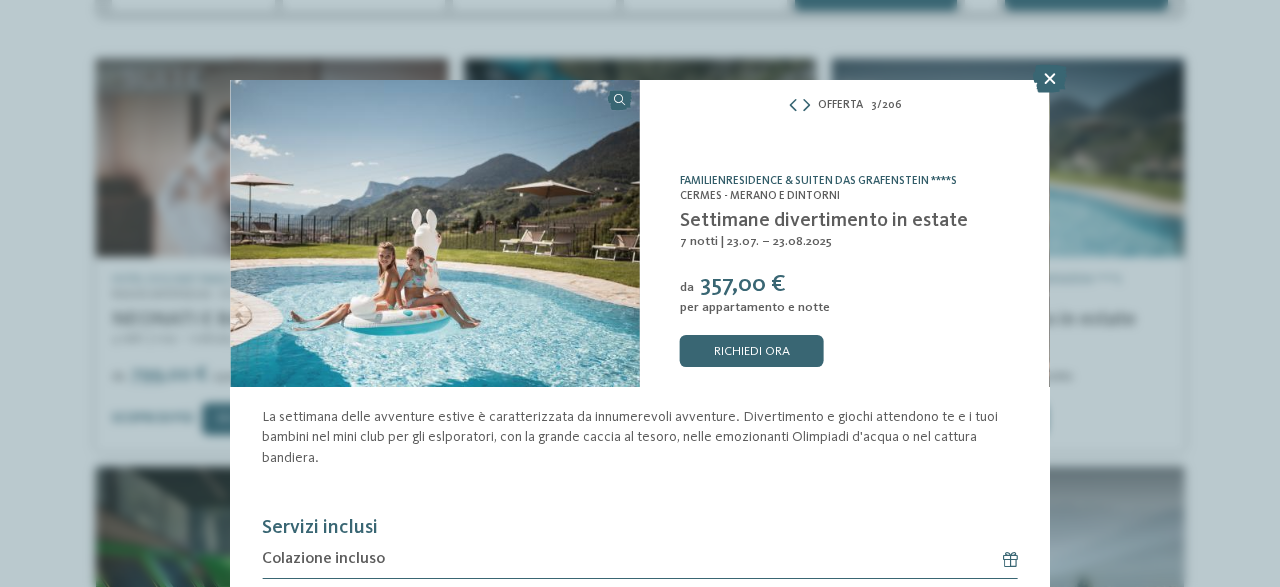 click on "Familienresidence & Suiten Das Grafenstein ****S" at bounding box center (818, 181) 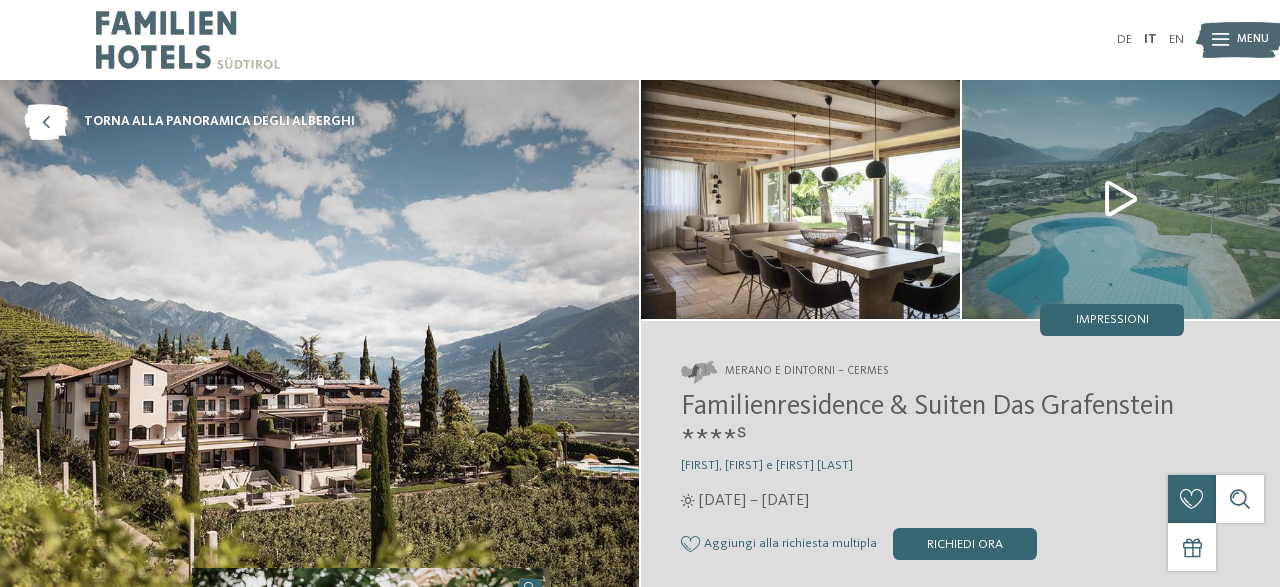 scroll, scrollTop: 0, scrollLeft: 0, axis: both 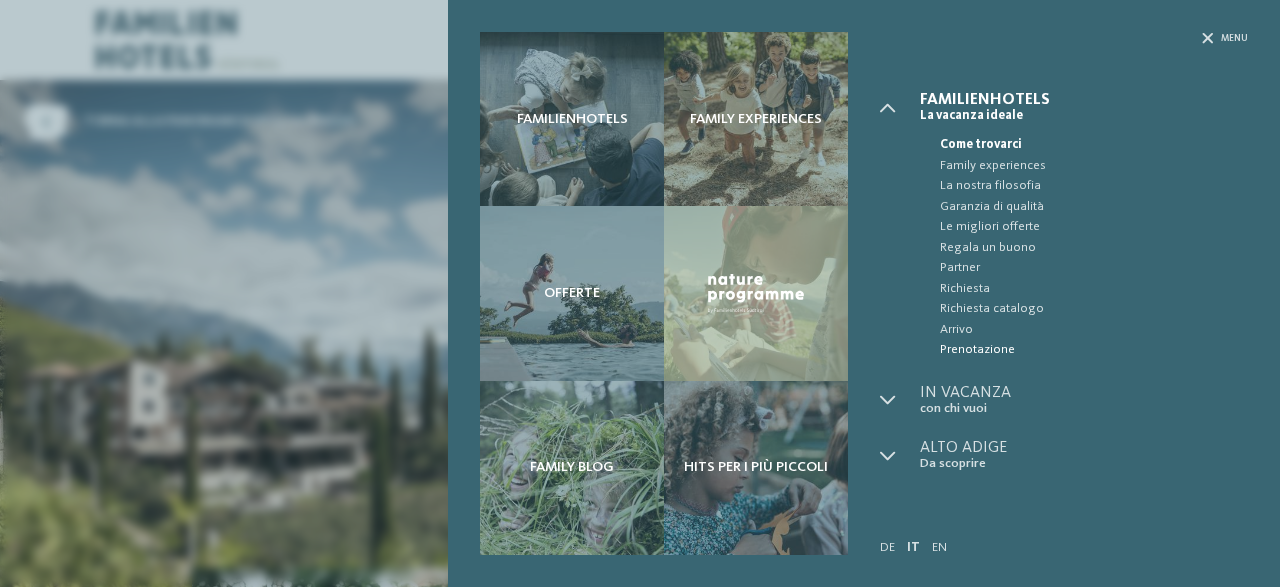 click on "Prenotazione" at bounding box center [1094, 350] 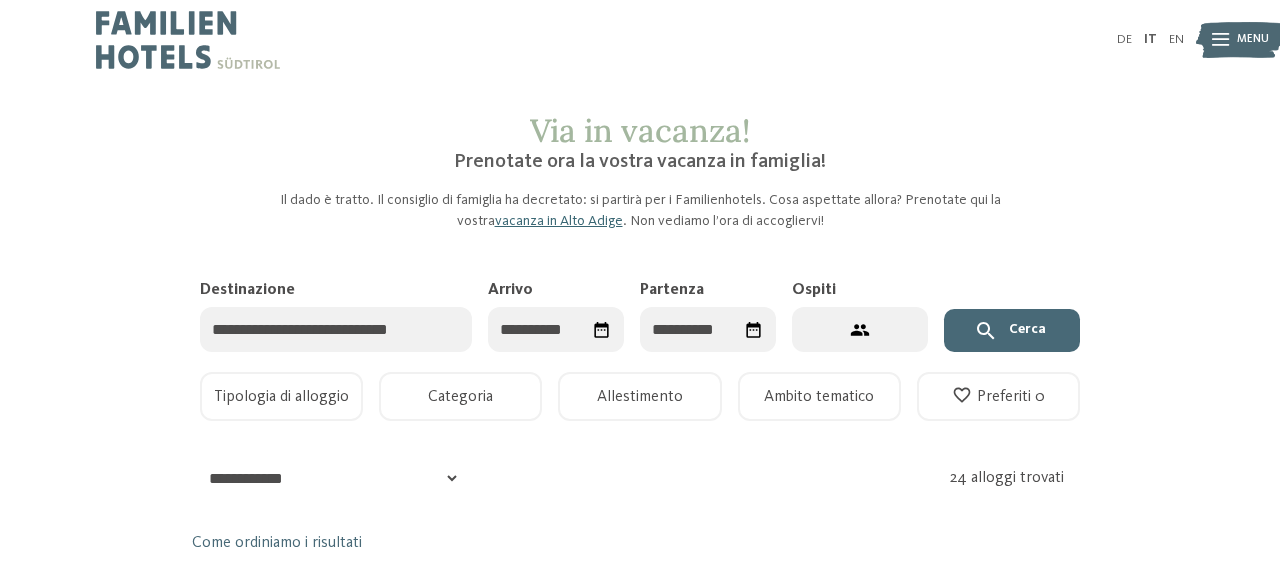 scroll, scrollTop: 0, scrollLeft: 0, axis: both 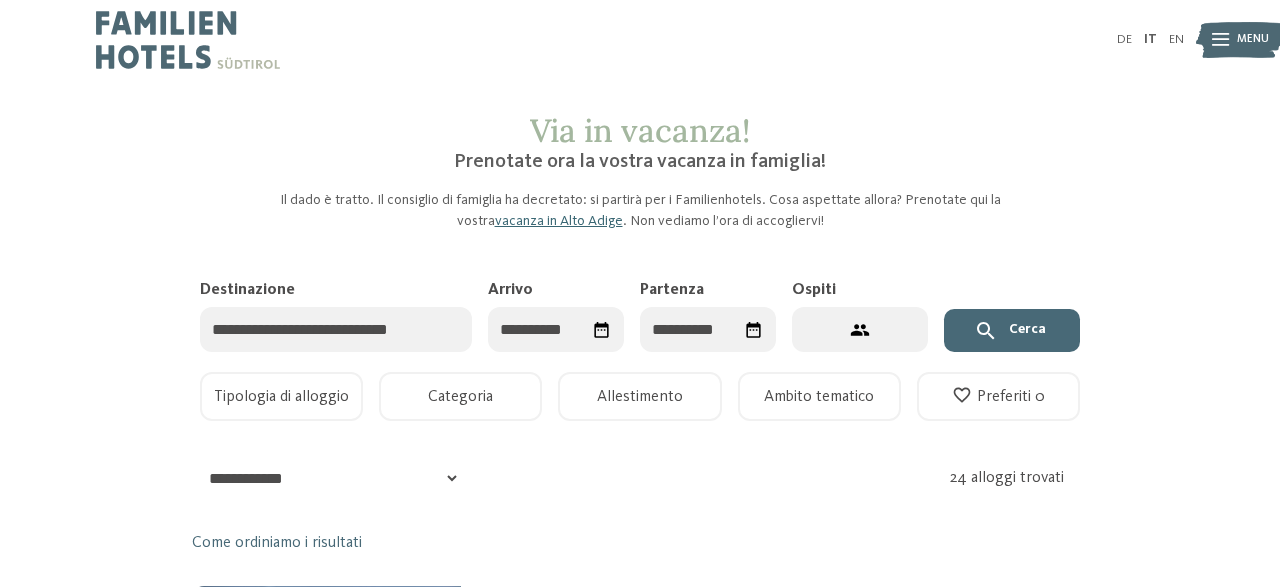 click on "Destinazione" at bounding box center [336, 329] 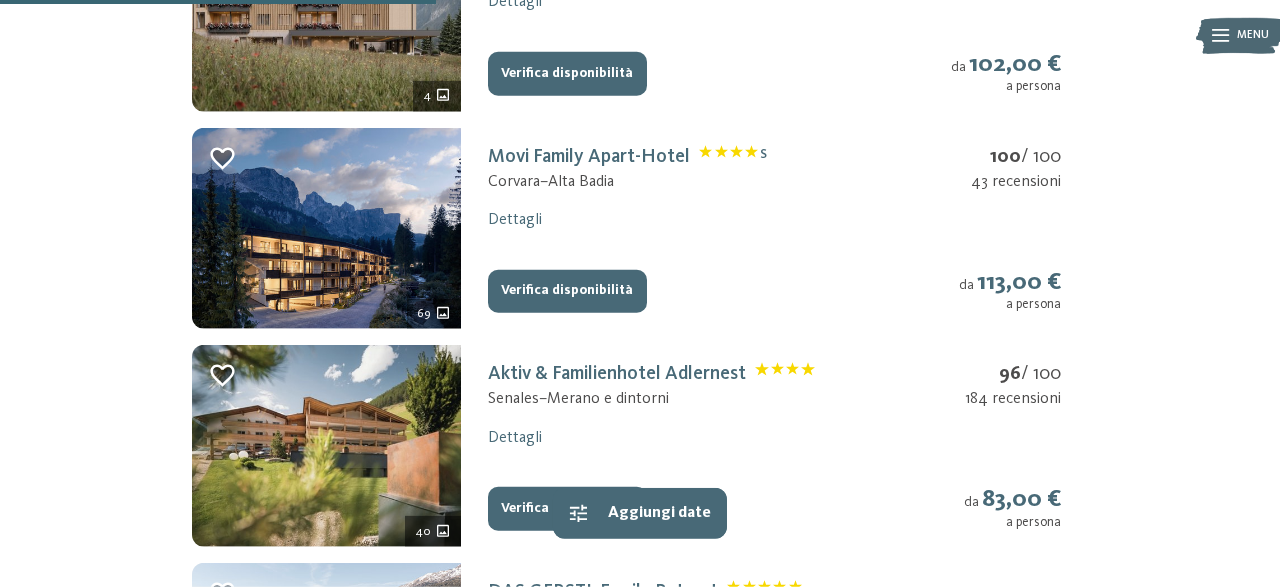scroll, scrollTop: 1112, scrollLeft: 0, axis: vertical 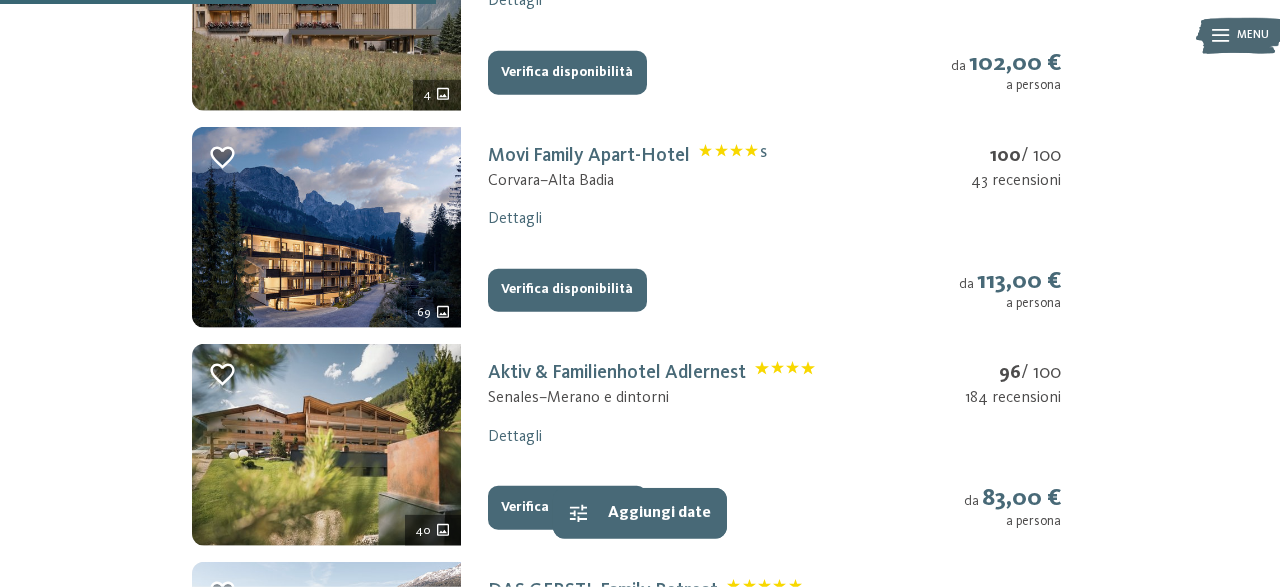 click on "Verifica disponibilità" at bounding box center (567, 291) 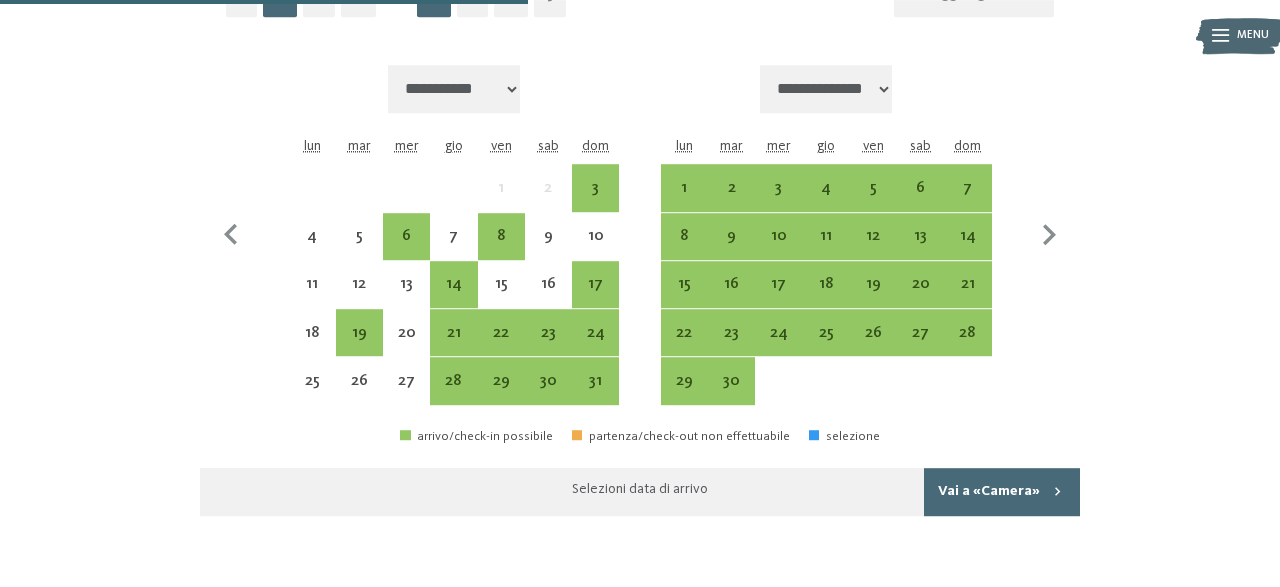 scroll, scrollTop: 1324, scrollLeft: 0, axis: vertical 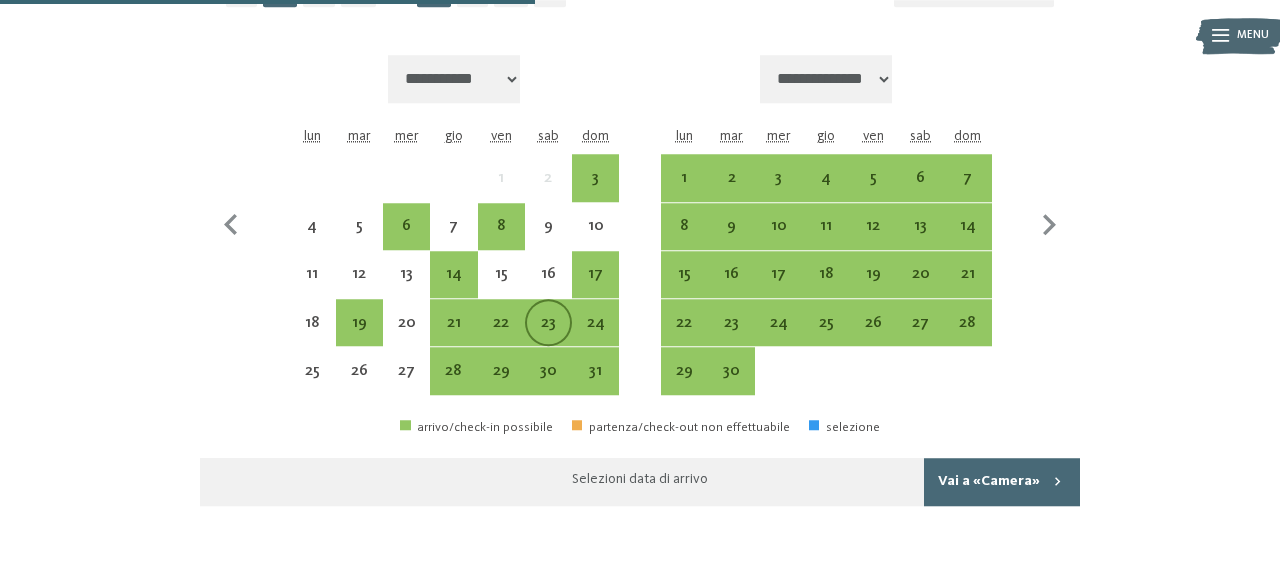 click on "23" at bounding box center (548, 336) 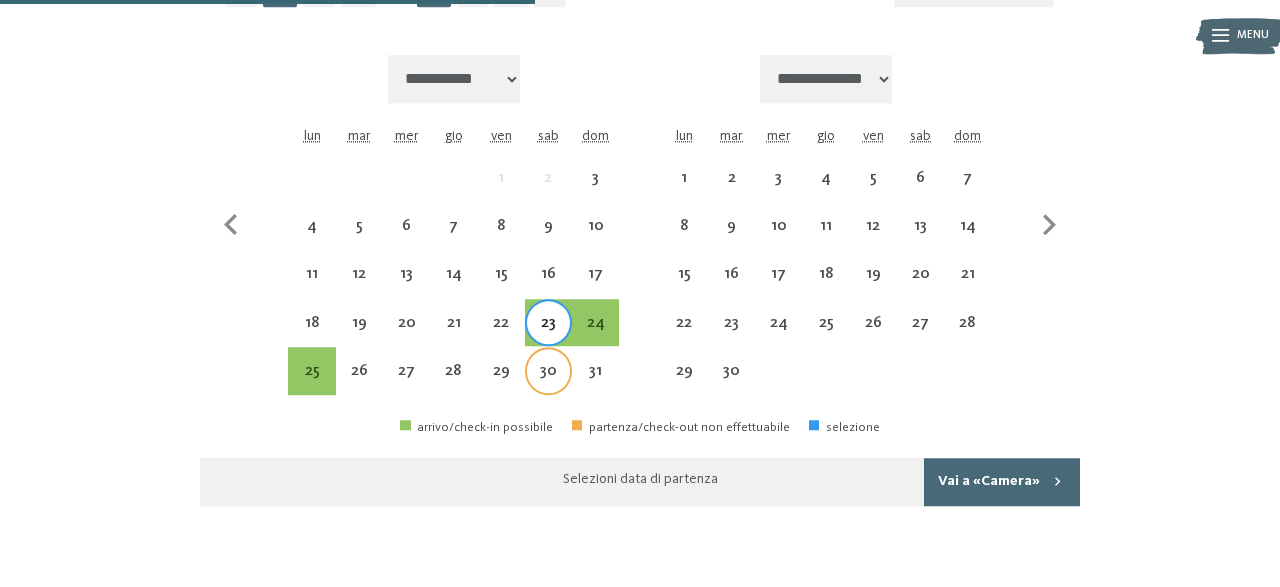 click on "30" at bounding box center (548, 384) 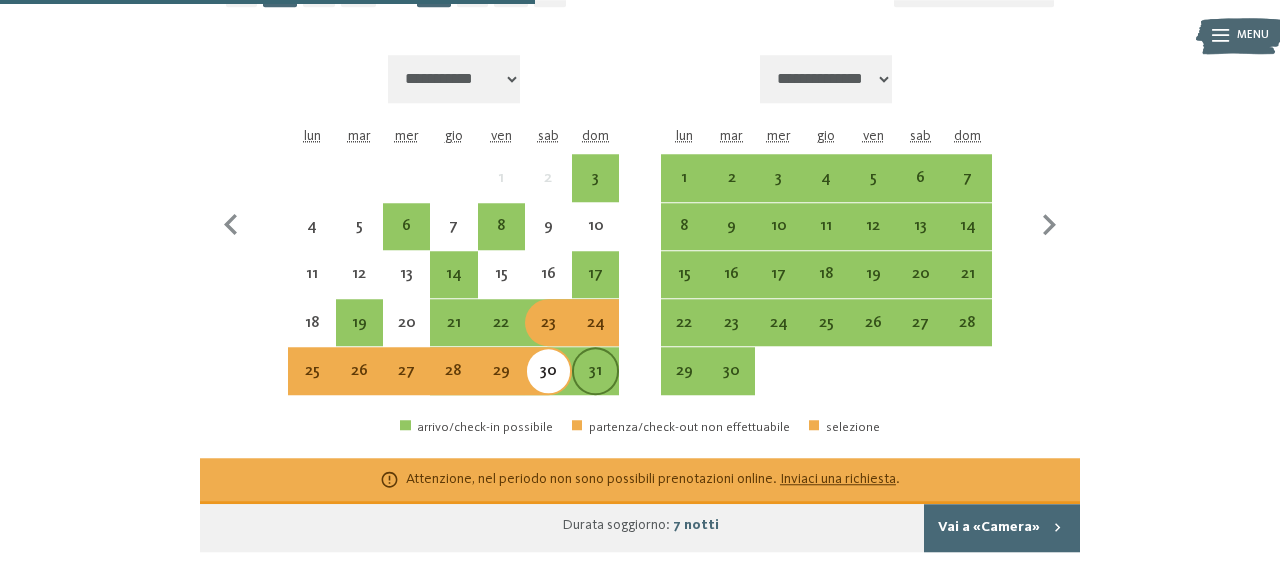 click on "31" at bounding box center (595, 384) 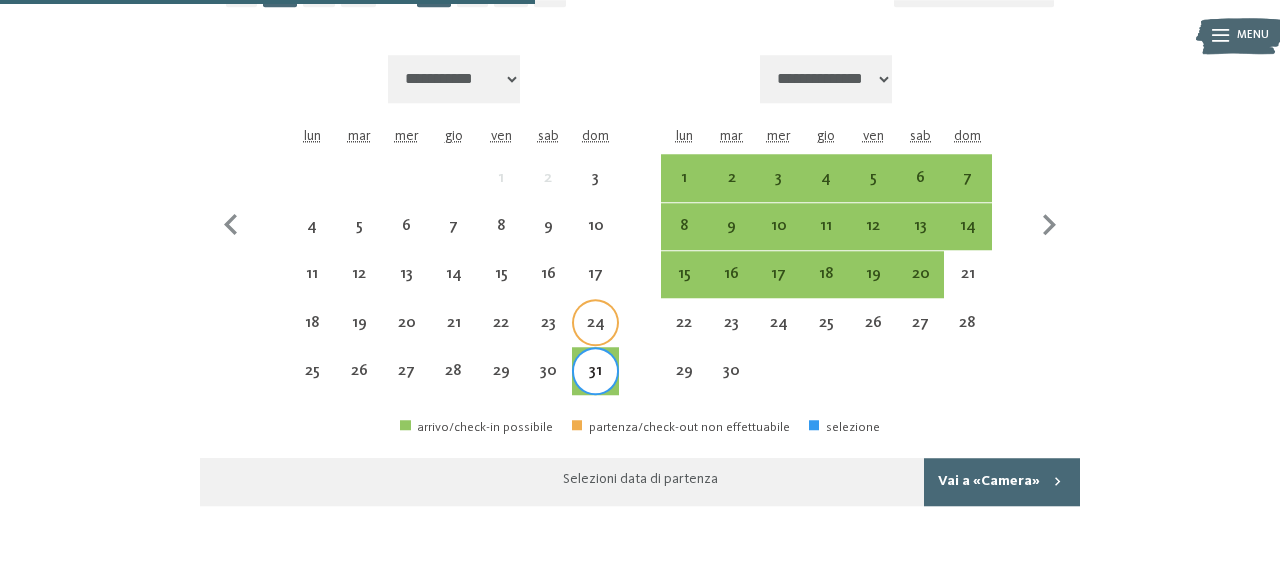 click on "24" at bounding box center (595, 336) 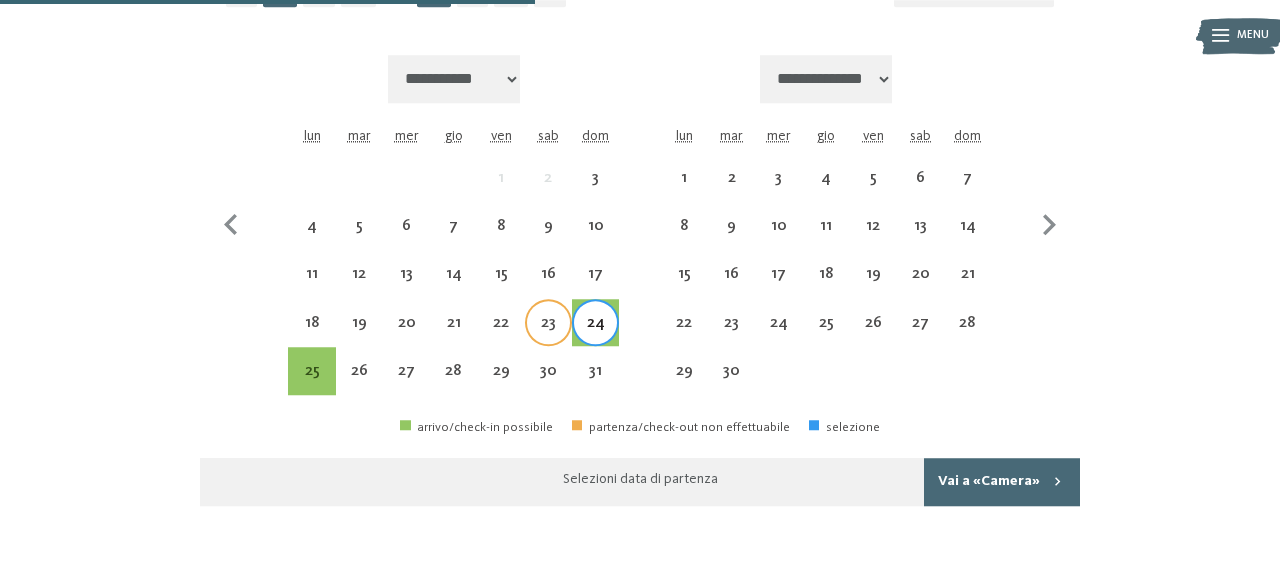drag, startPoint x: 547, startPoint y: 324, endPoint x: 557, endPoint y: 336, distance: 15.6205 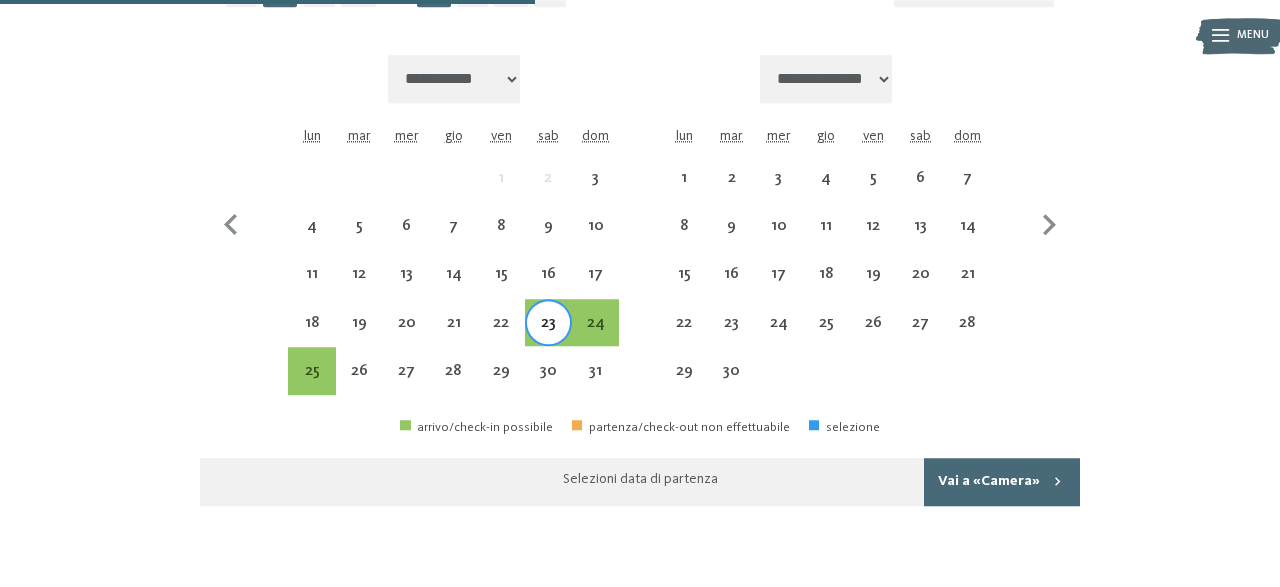 click on "23" at bounding box center [548, 336] 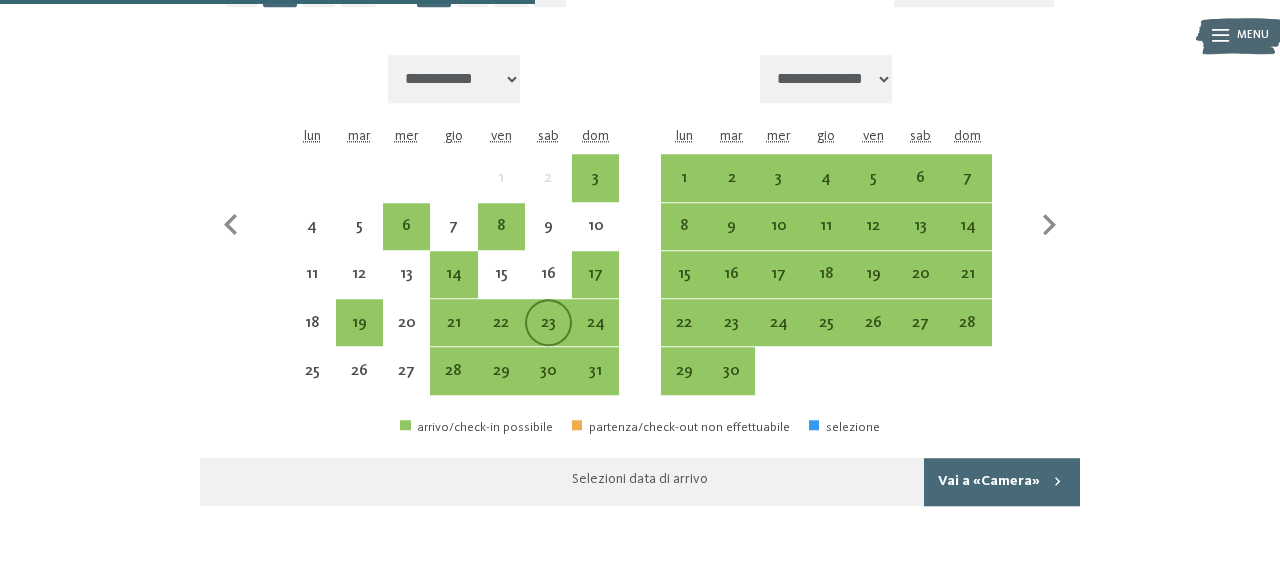 click on "23" at bounding box center (548, 336) 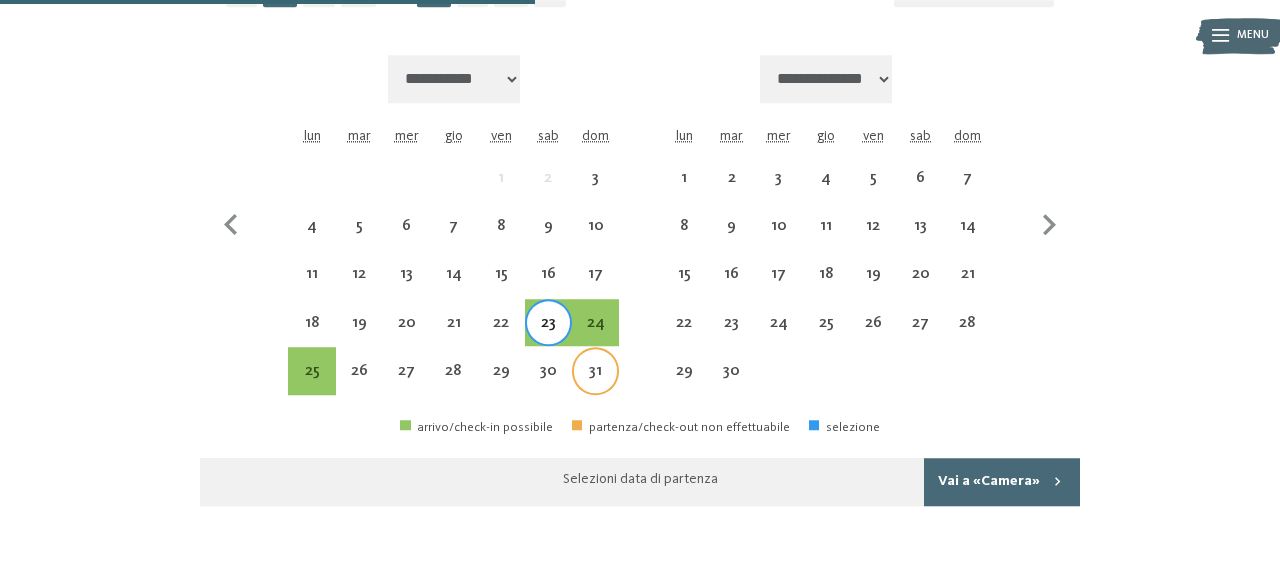click on "31" at bounding box center (595, 384) 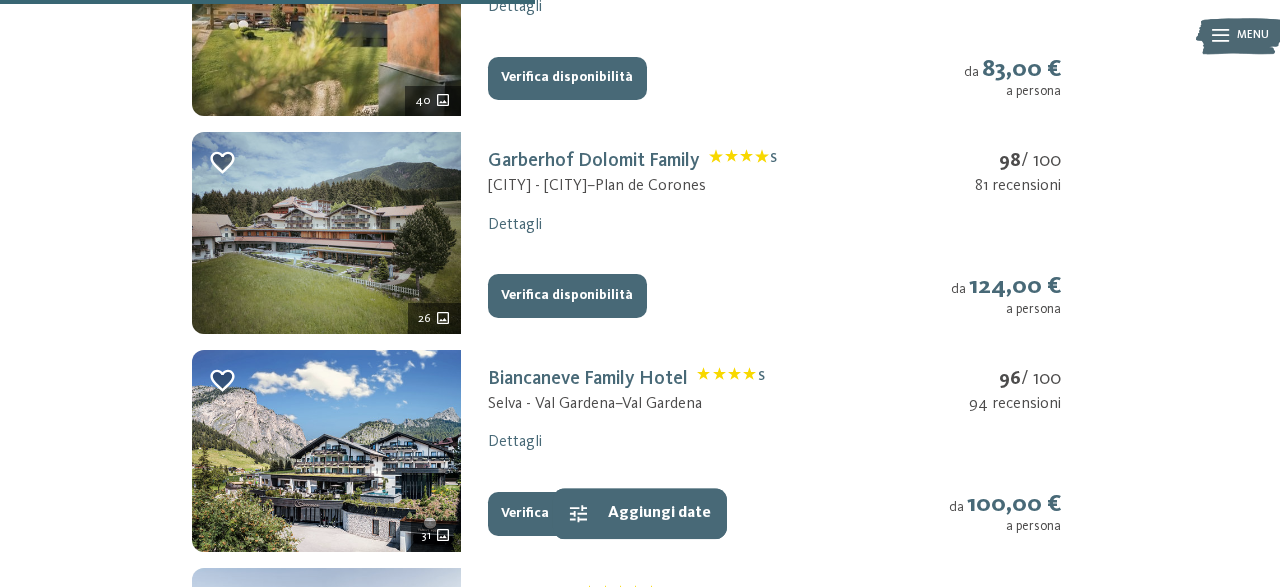 click on "Verifica disponibilità" at bounding box center (567, 296) 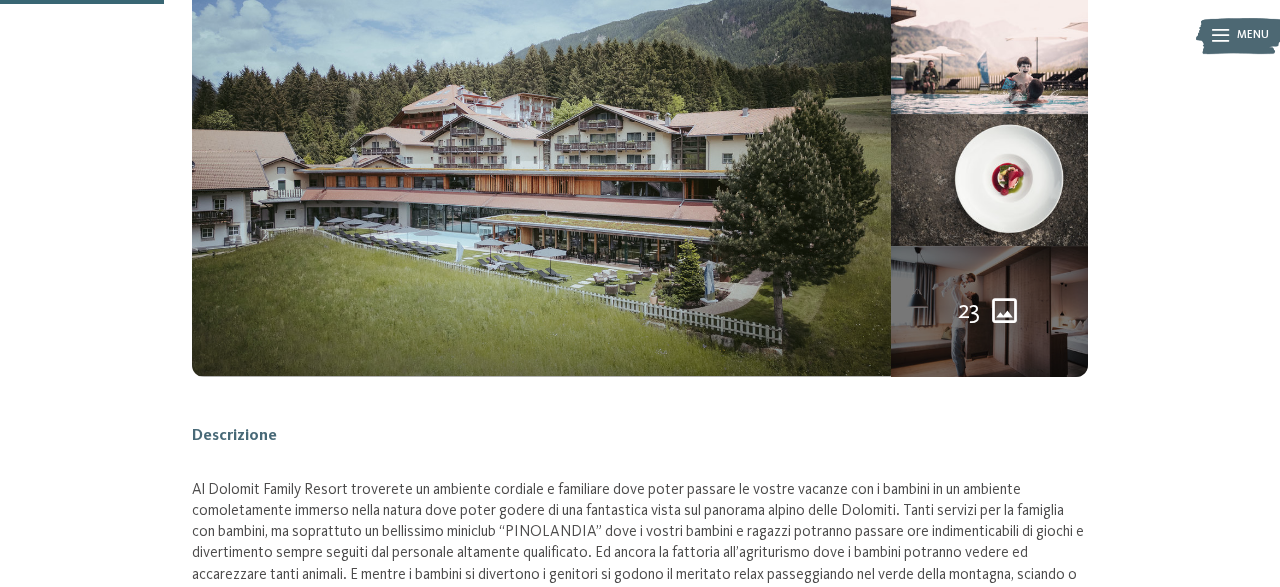 scroll, scrollTop: 359, scrollLeft: 0, axis: vertical 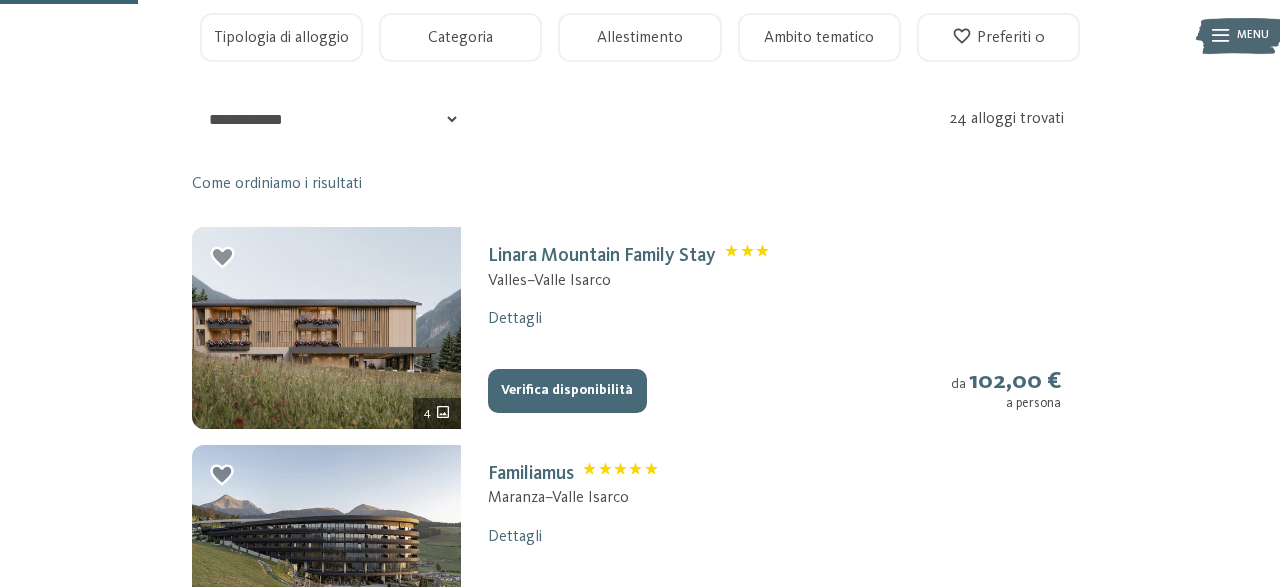 click on "Verifica disponibilità" at bounding box center (567, 391) 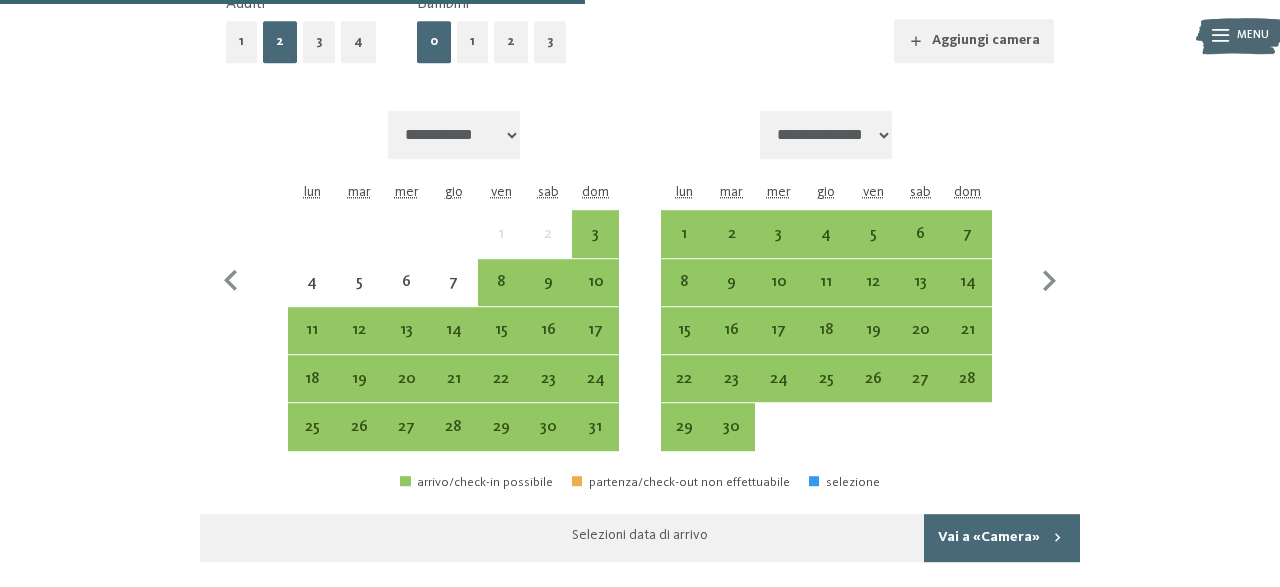 scroll, scrollTop: 1280, scrollLeft: 0, axis: vertical 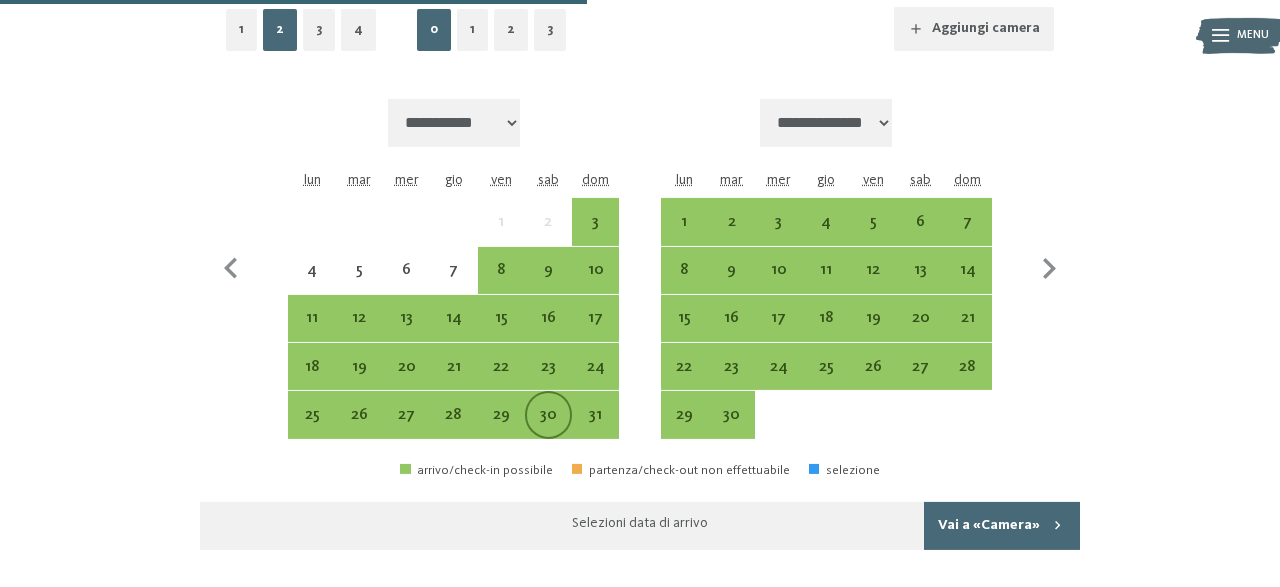 drag, startPoint x: 539, startPoint y: 367, endPoint x: 544, endPoint y: 422, distance: 55.226807 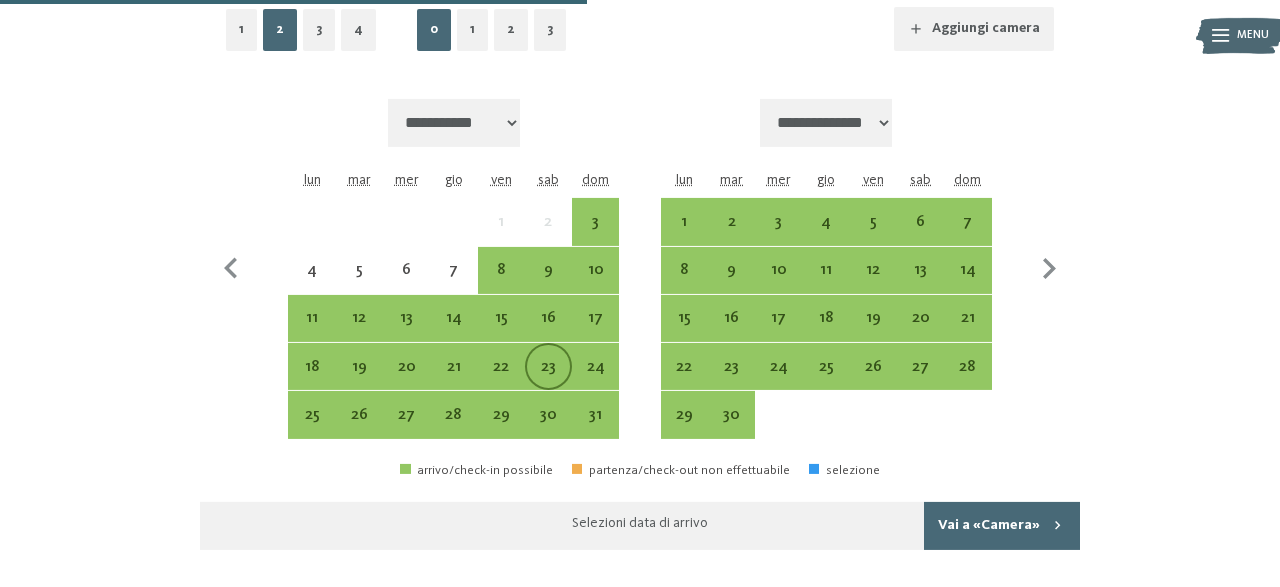 click on "23" at bounding box center [548, 366] 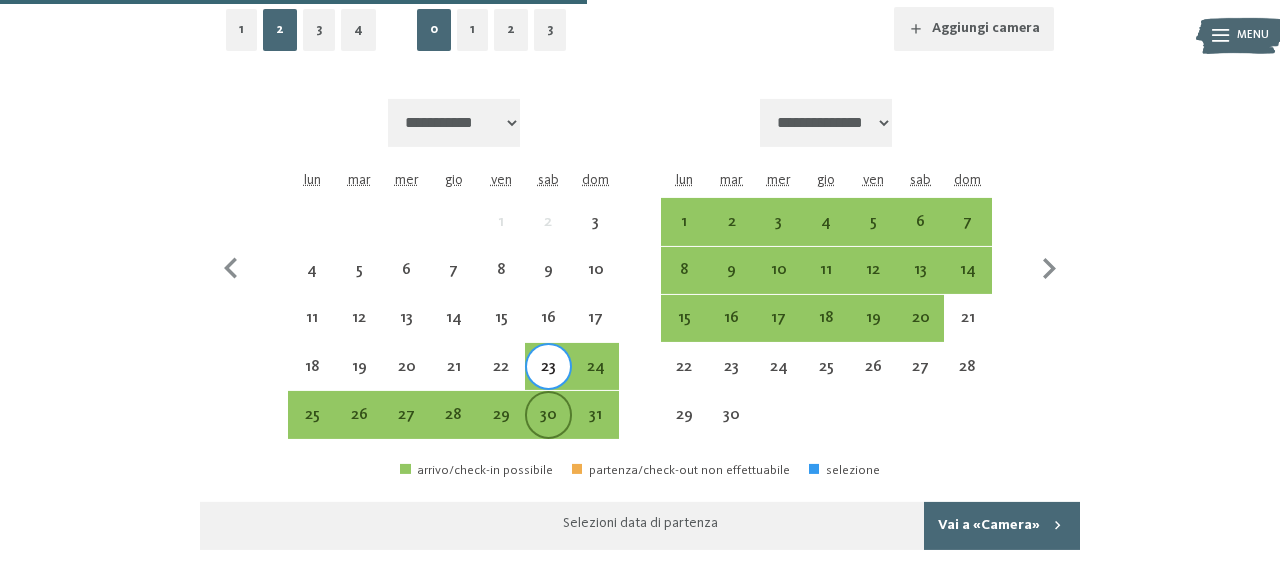 click on "30" at bounding box center (548, 428) 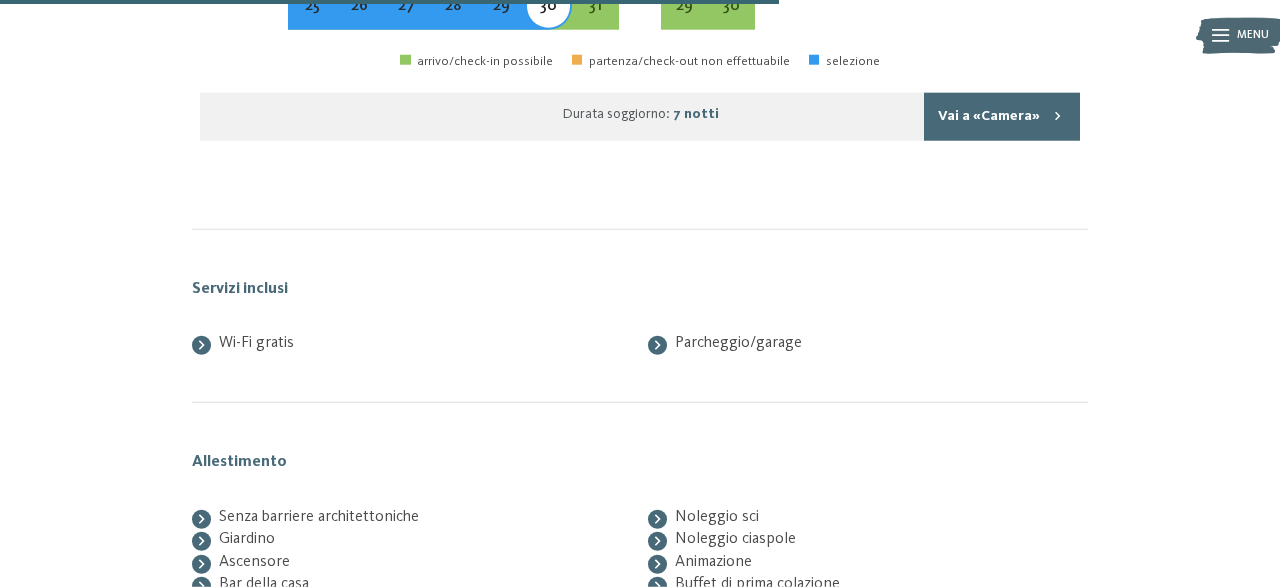 scroll, scrollTop: 1700, scrollLeft: 0, axis: vertical 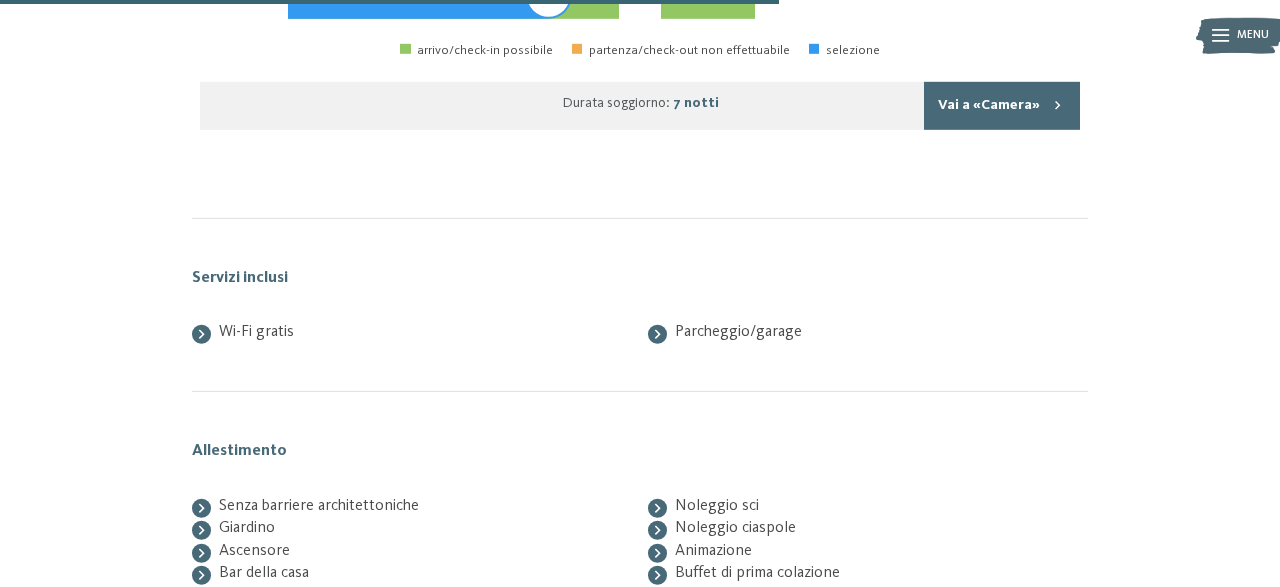 click on "**********" at bounding box center [640, -249] 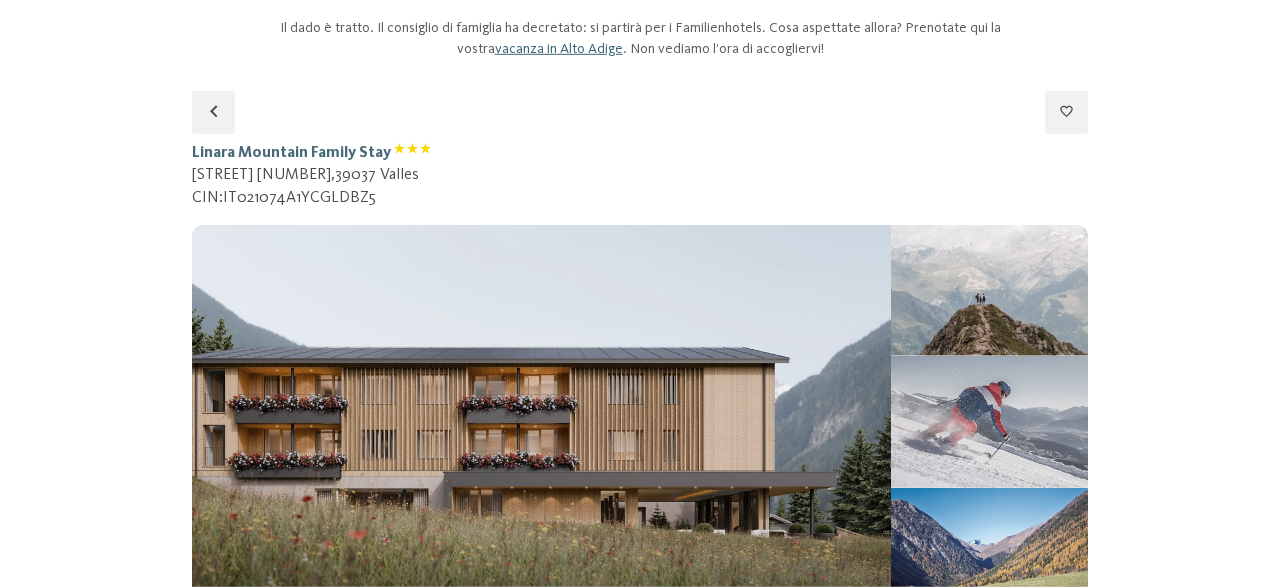 scroll, scrollTop: 0, scrollLeft: 0, axis: both 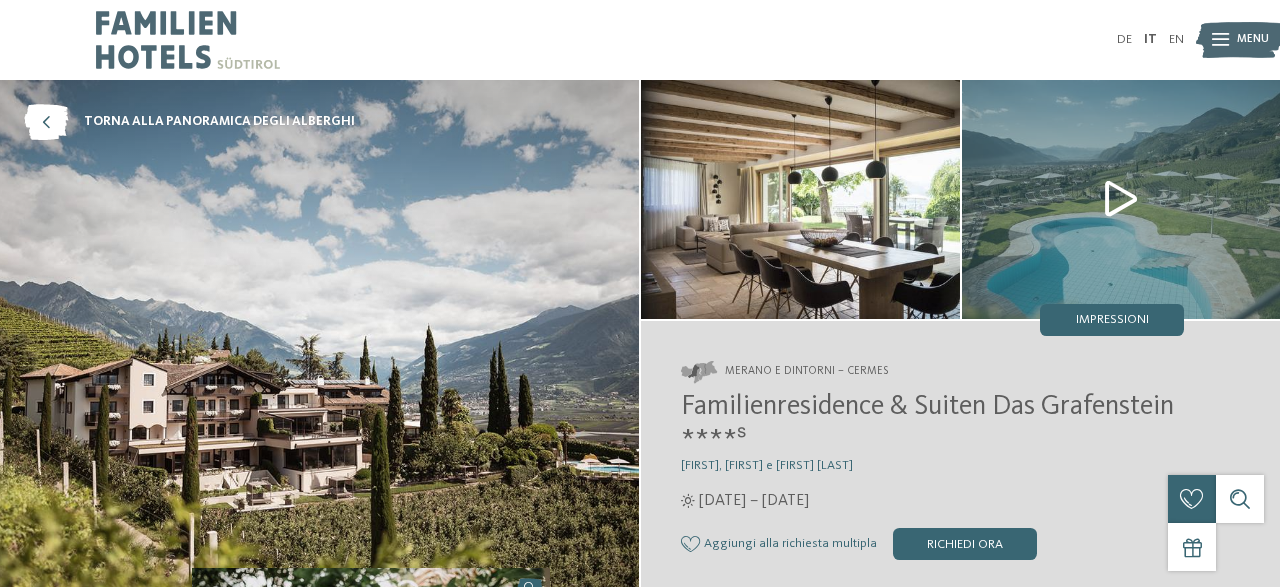 click at bounding box center (1220, 40) 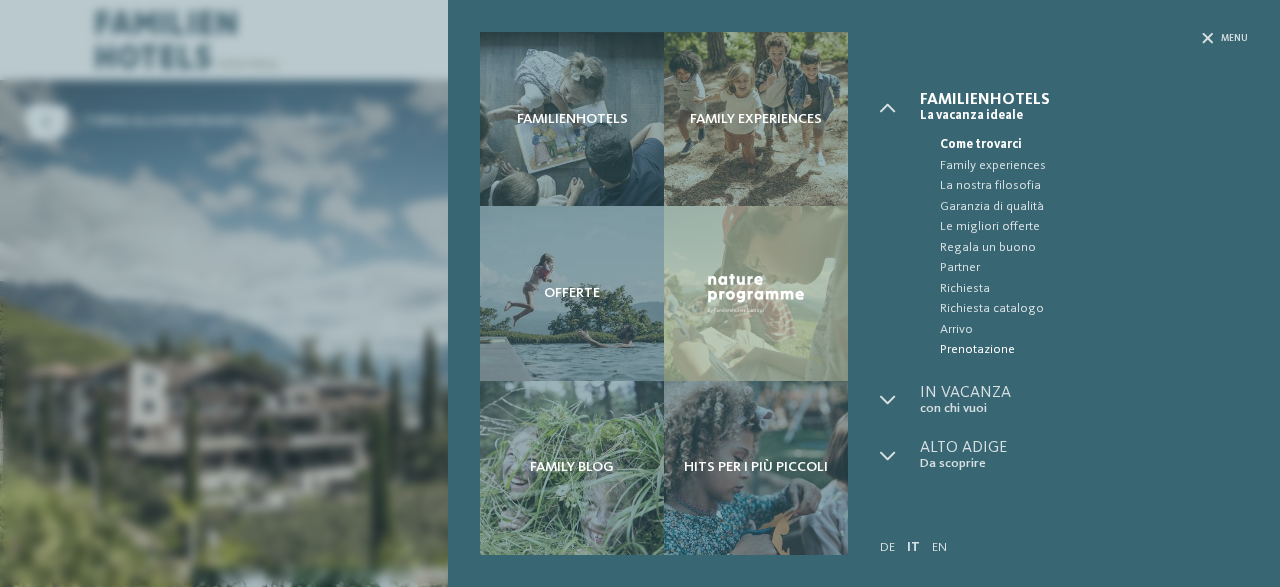click on "Prenotazione" at bounding box center (1094, 350) 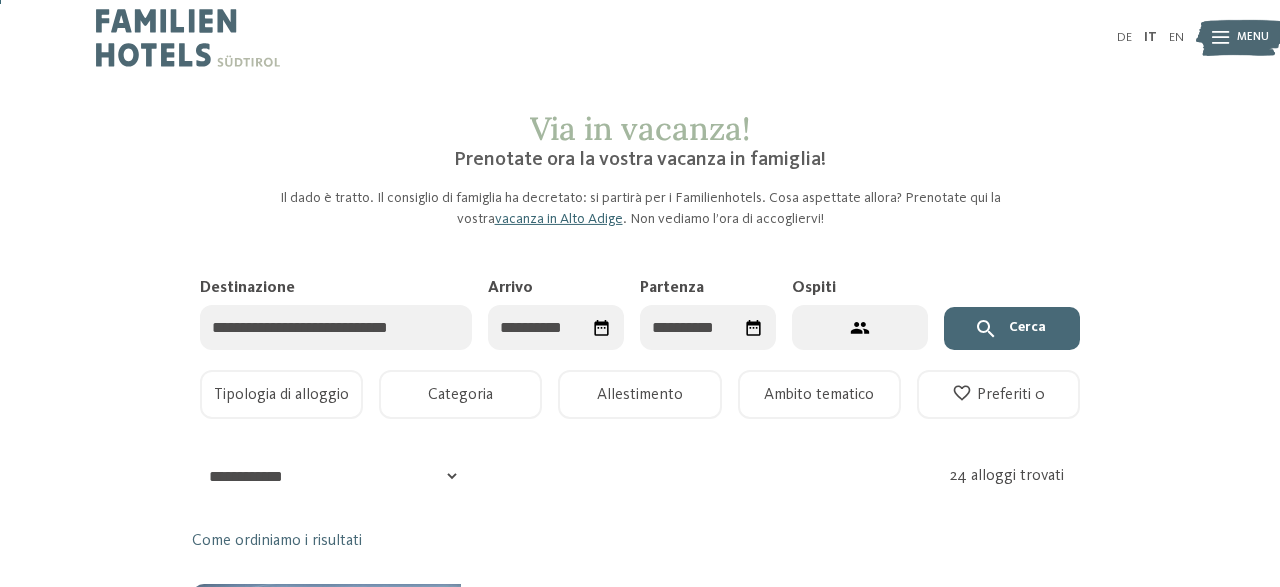 scroll, scrollTop: 0, scrollLeft: 0, axis: both 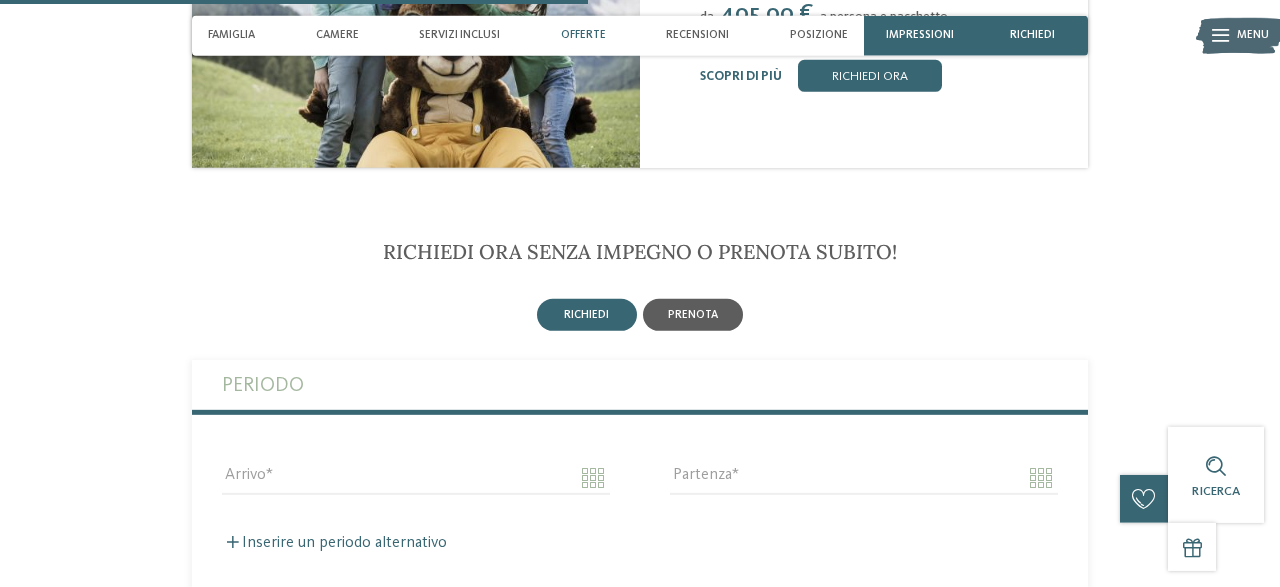 click on "prenota" at bounding box center [693, 315] 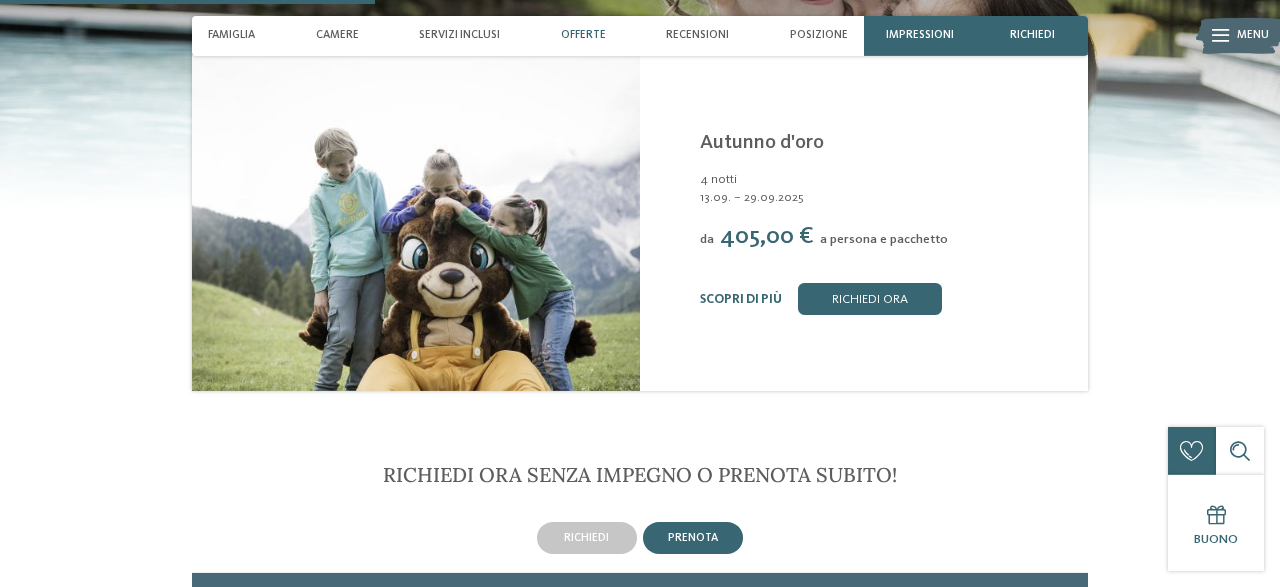 scroll, scrollTop: 2152, scrollLeft: 0, axis: vertical 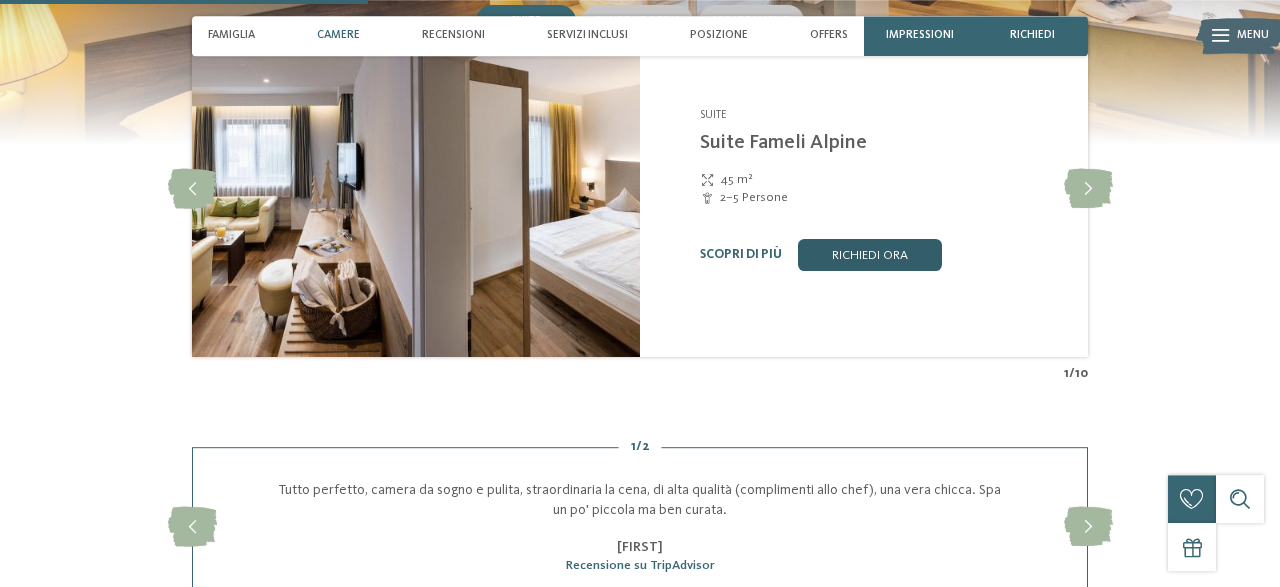 click on "Richiedi ora" at bounding box center [870, 255] 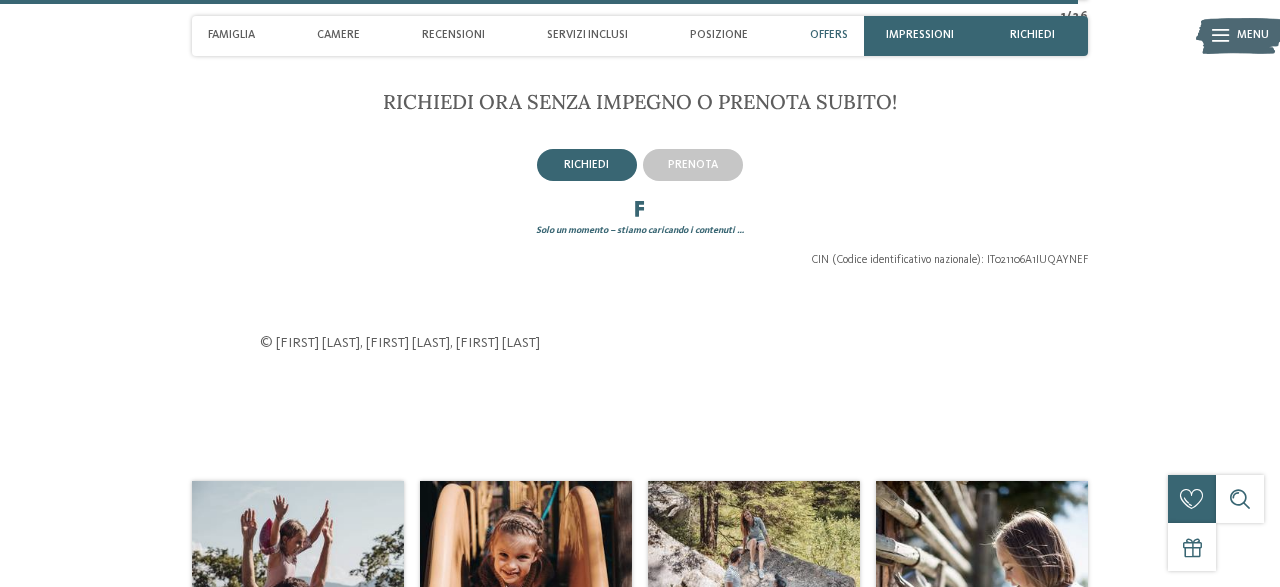 scroll, scrollTop: 3500, scrollLeft: 0, axis: vertical 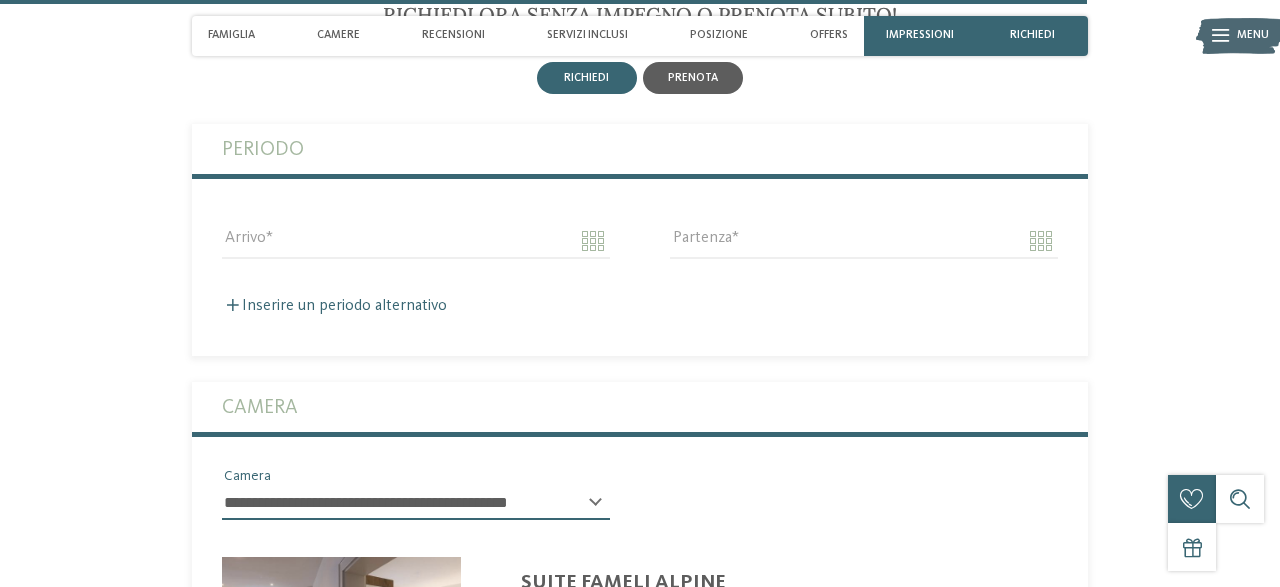 click on "prenota" at bounding box center [693, 78] 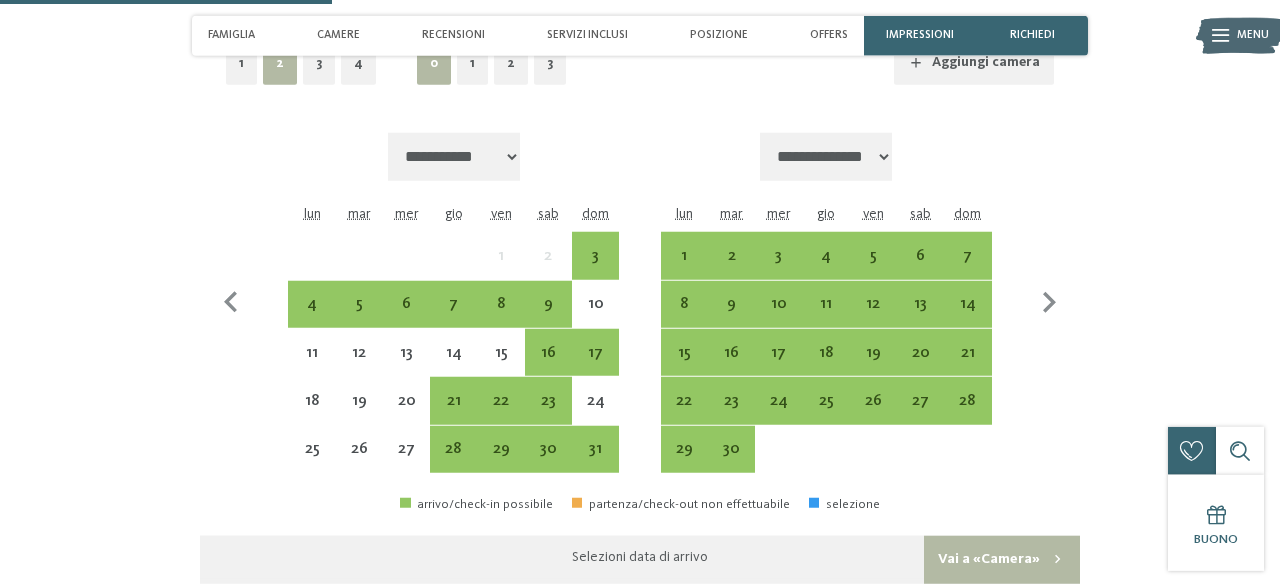 scroll, scrollTop: 3736, scrollLeft: 0, axis: vertical 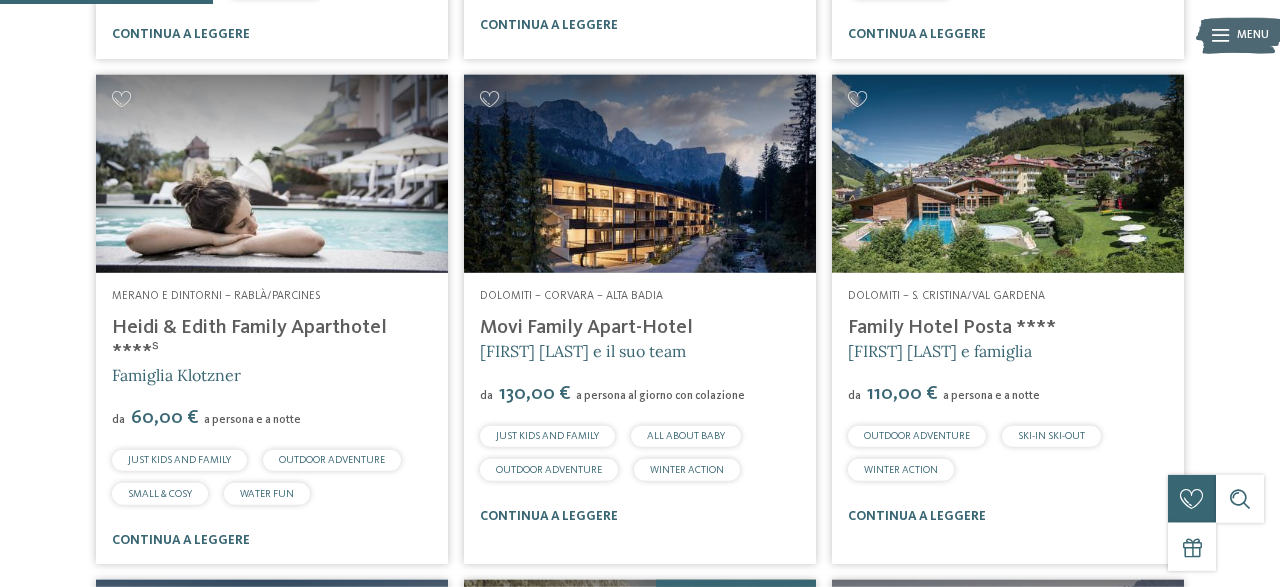 click at bounding box center (272, 174) 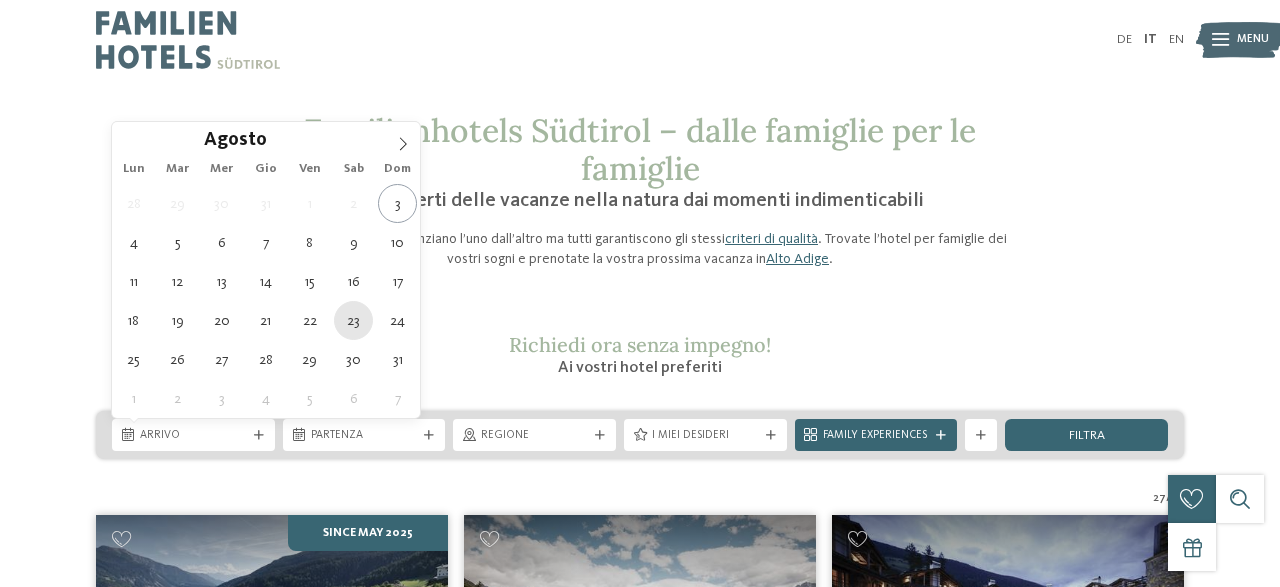 scroll, scrollTop: 0, scrollLeft: 0, axis: both 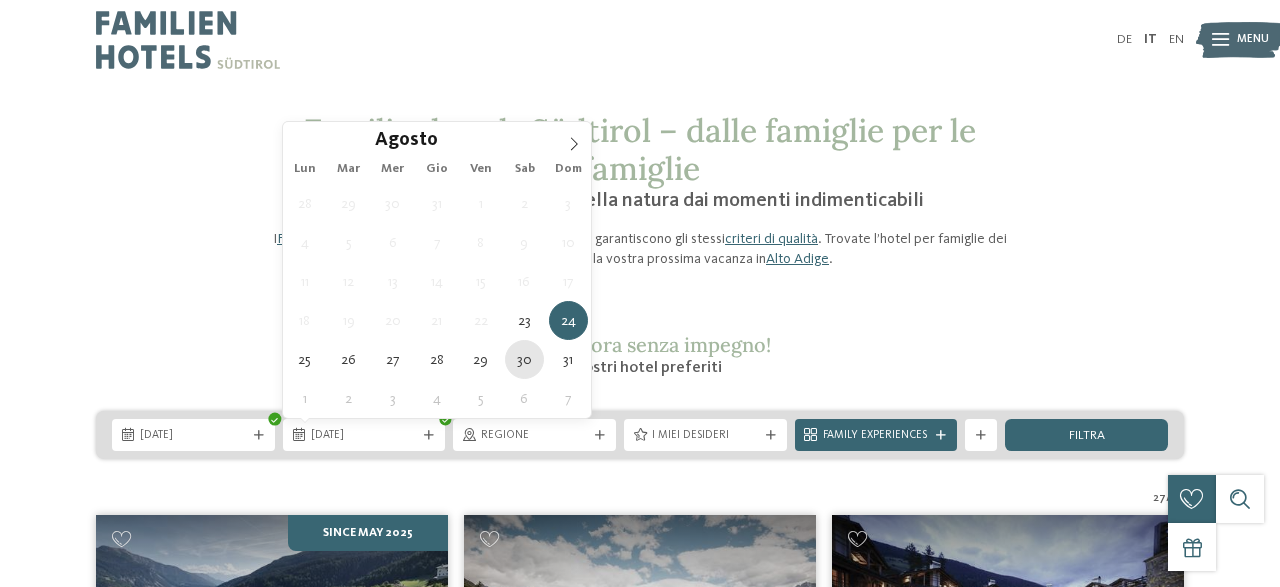 type on "[DD].[MM].[YYYY]" 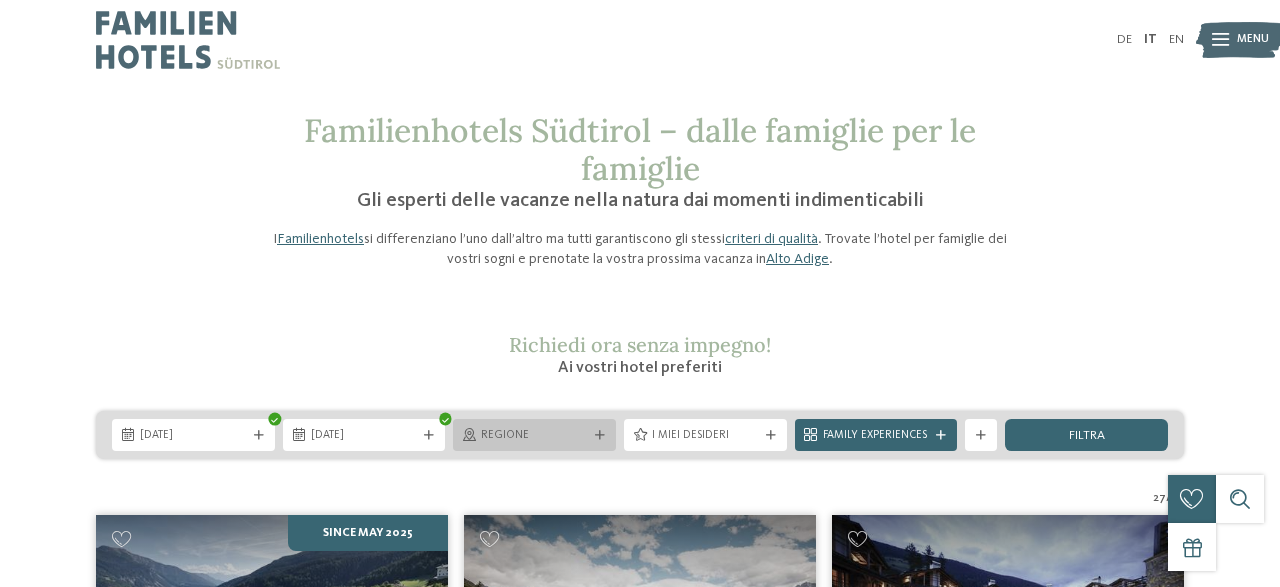 click on "Regione" at bounding box center (534, 435) 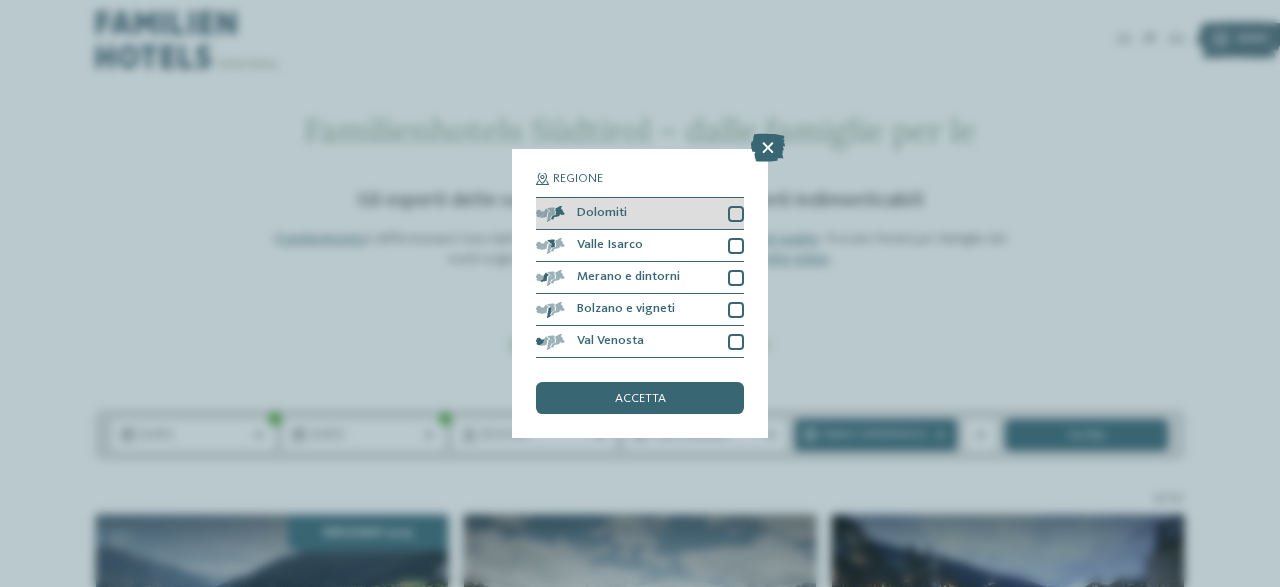click on "Dolomiti" at bounding box center (640, 214) 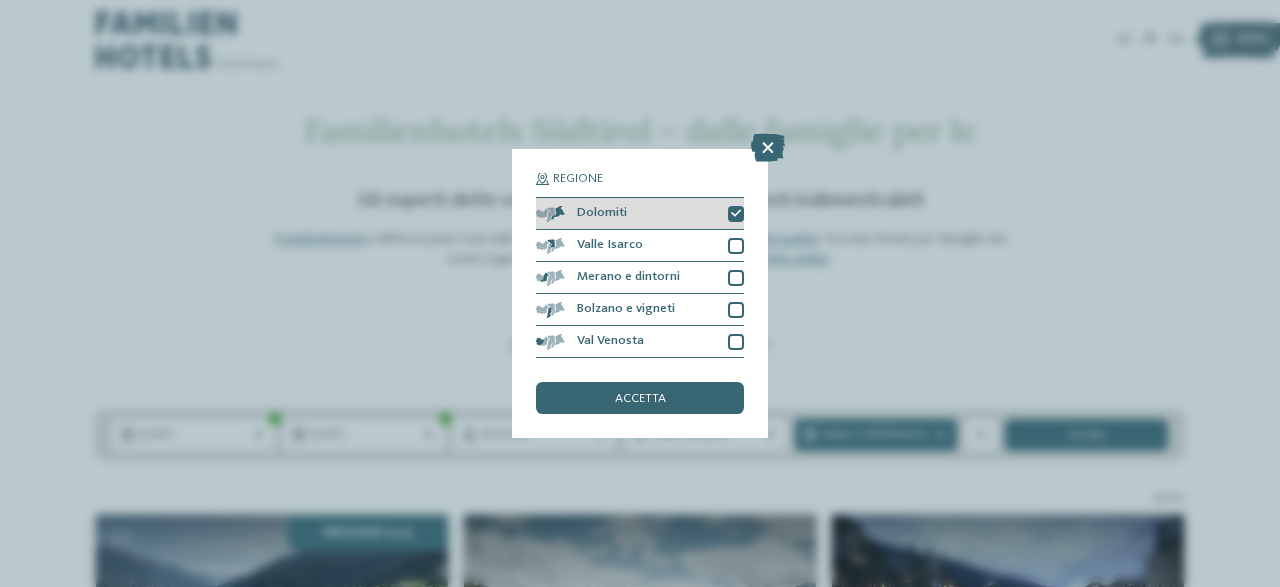 click on "Dolomiti" at bounding box center [640, 214] 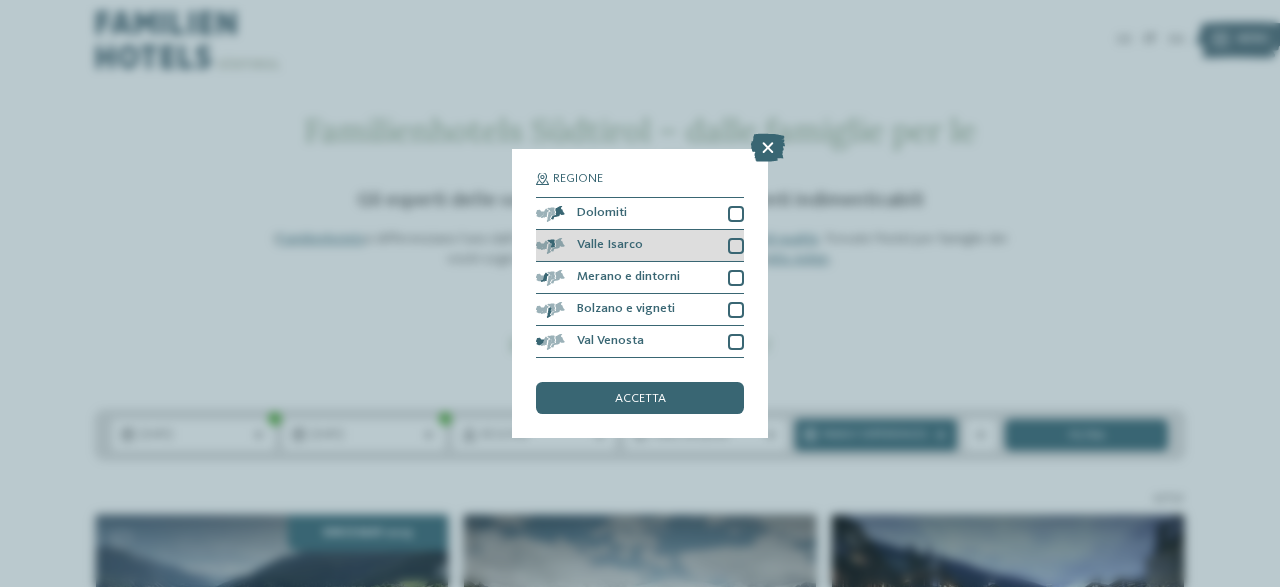 click on "Valle Isarco" at bounding box center [640, 246] 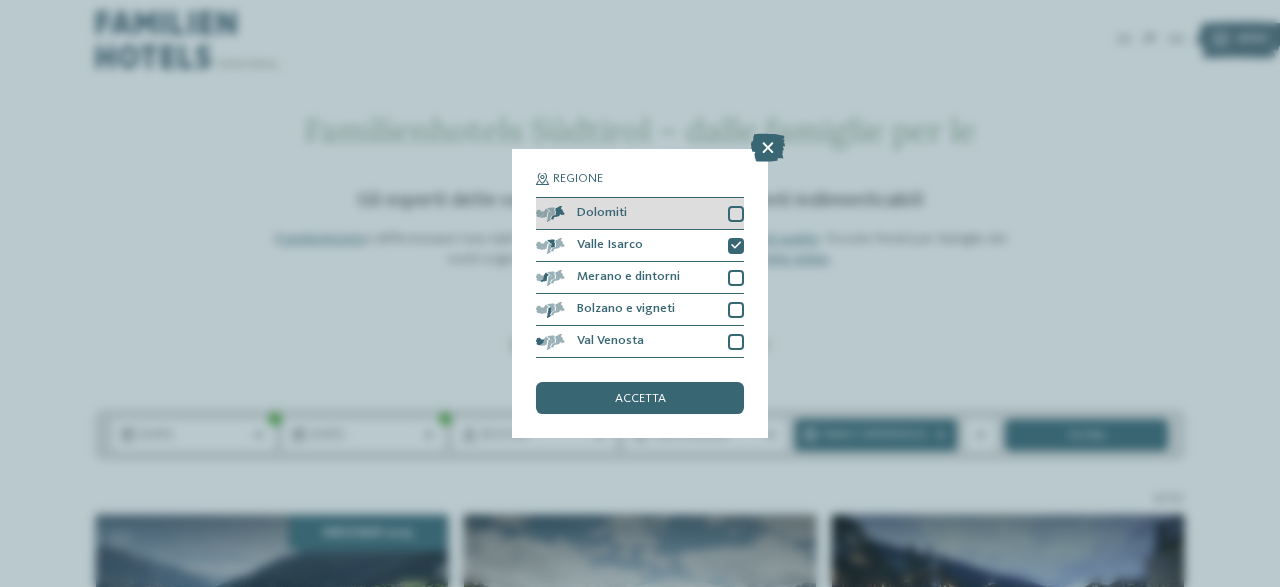 click on "Dolomiti" at bounding box center [640, 214] 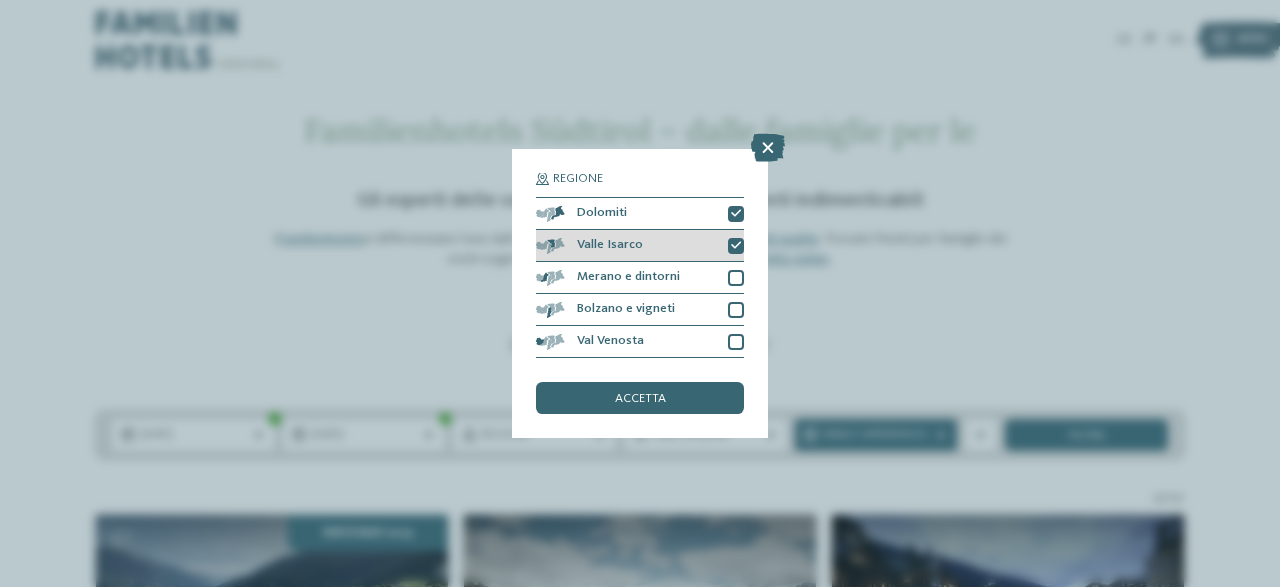 click on "Valle Isarco" at bounding box center (640, 246) 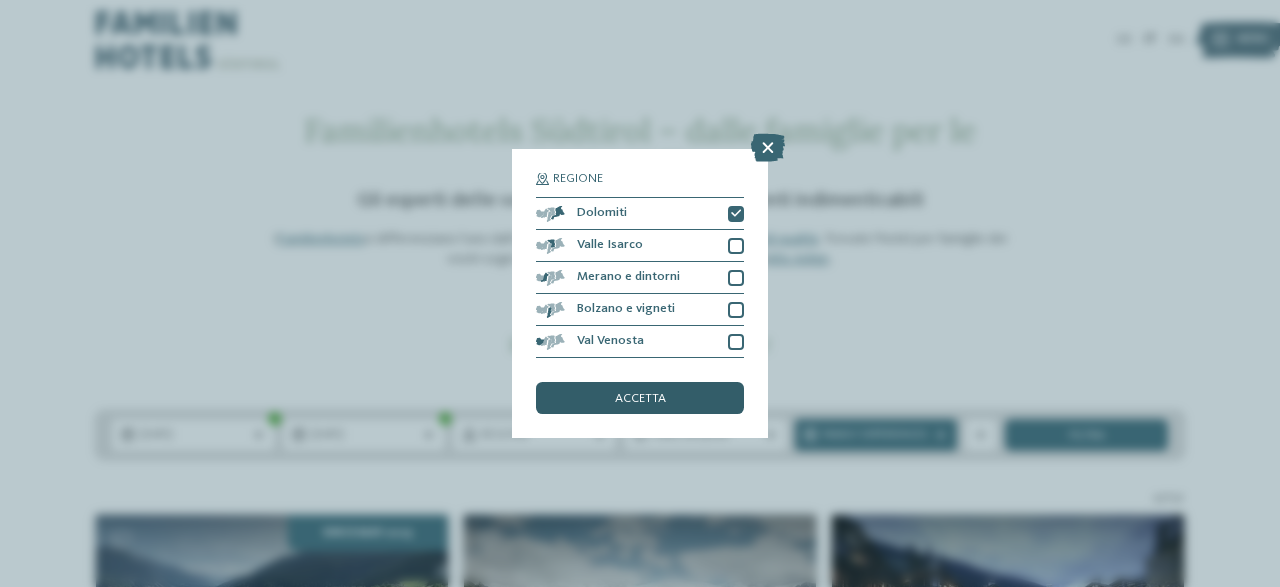 click on "accetta" at bounding box center (640, 398) 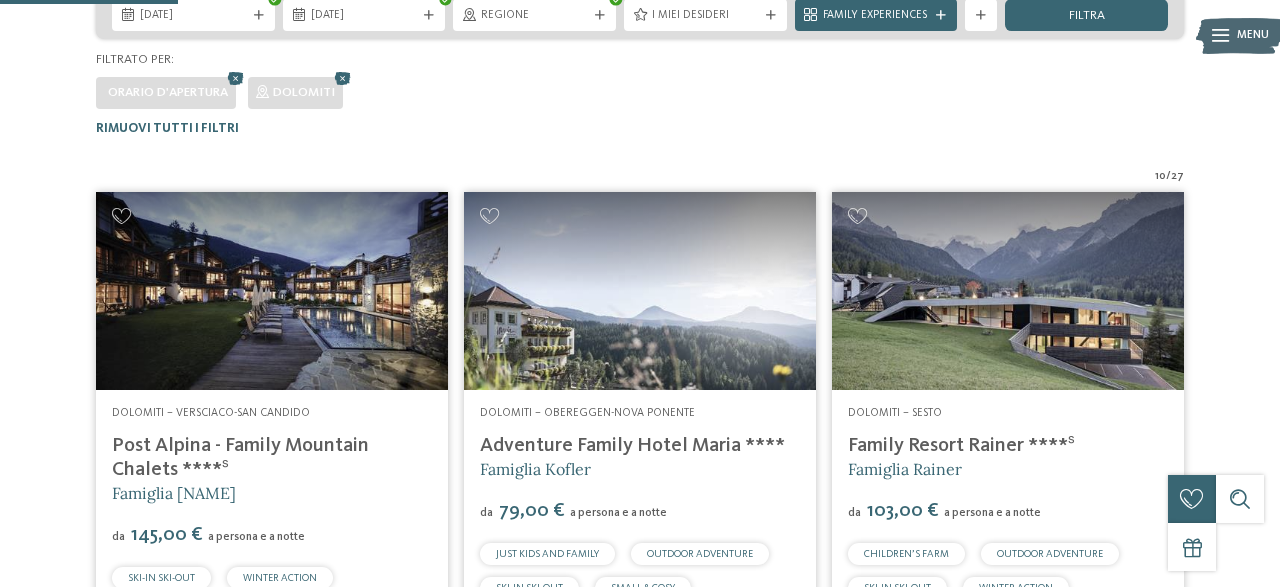 scroll, scrollTop: 420, scrollLeft: 0, axis: vertical 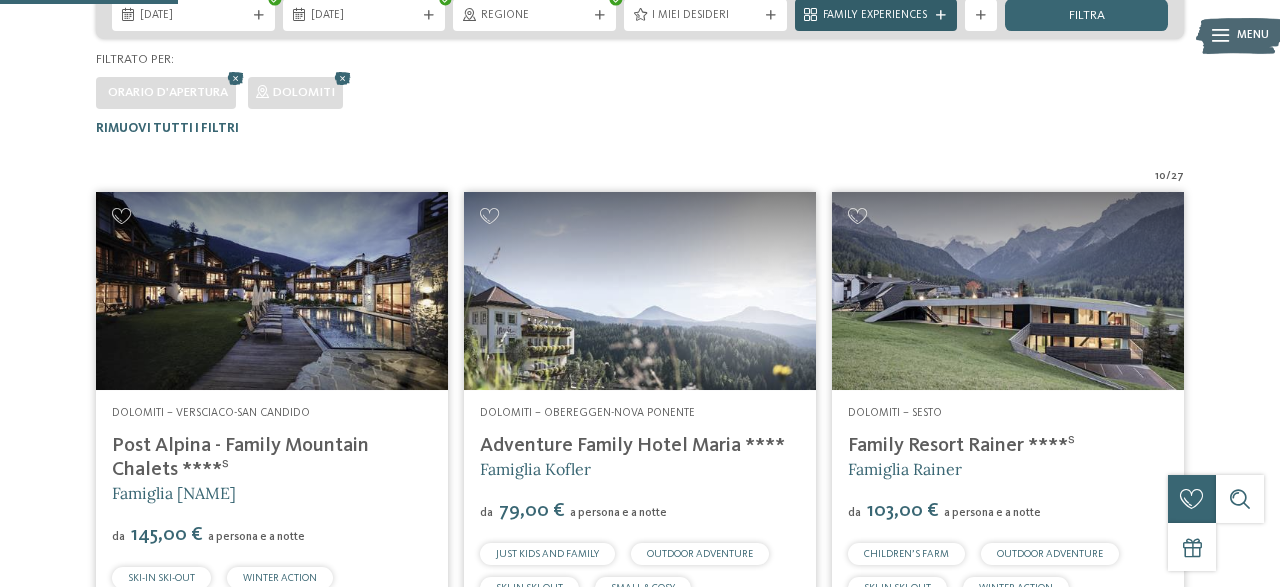click on "Family Experiences" at bounding box center [876, 15] 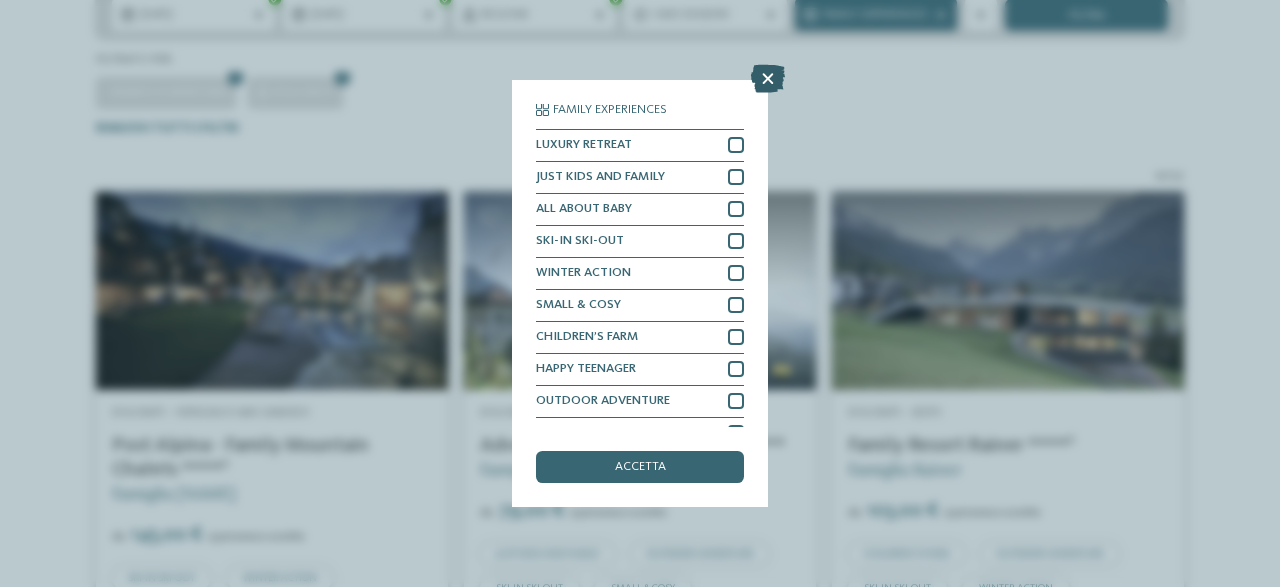 click at bounding box center [768, 79] 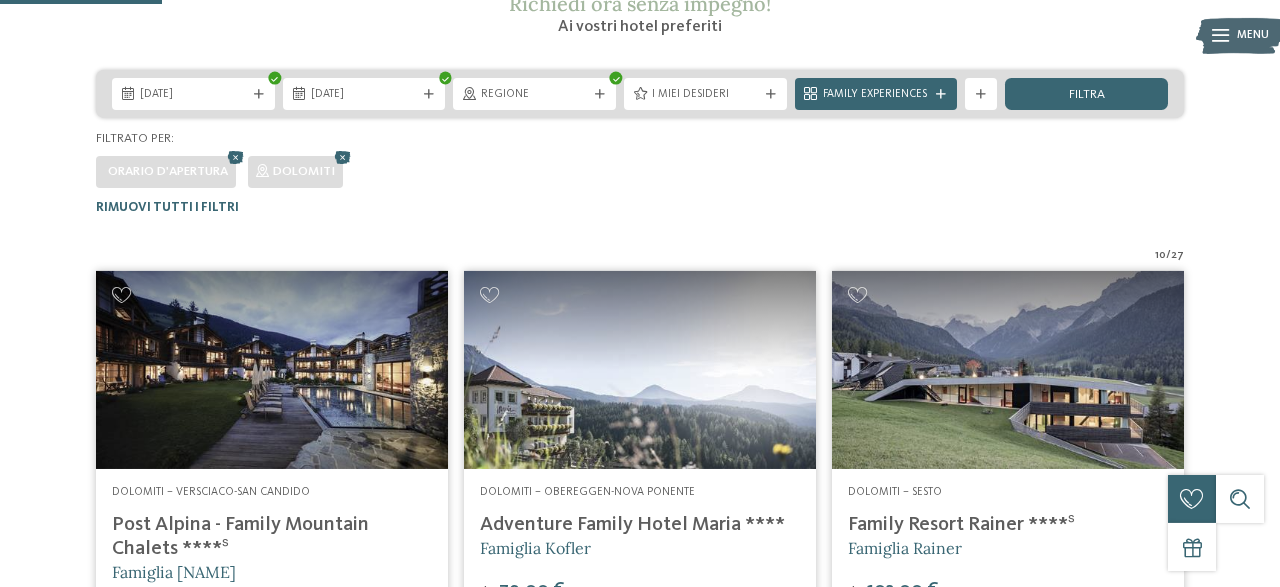 scroll, scrollTop: 340, scrollLeft: 0, axis: vertical 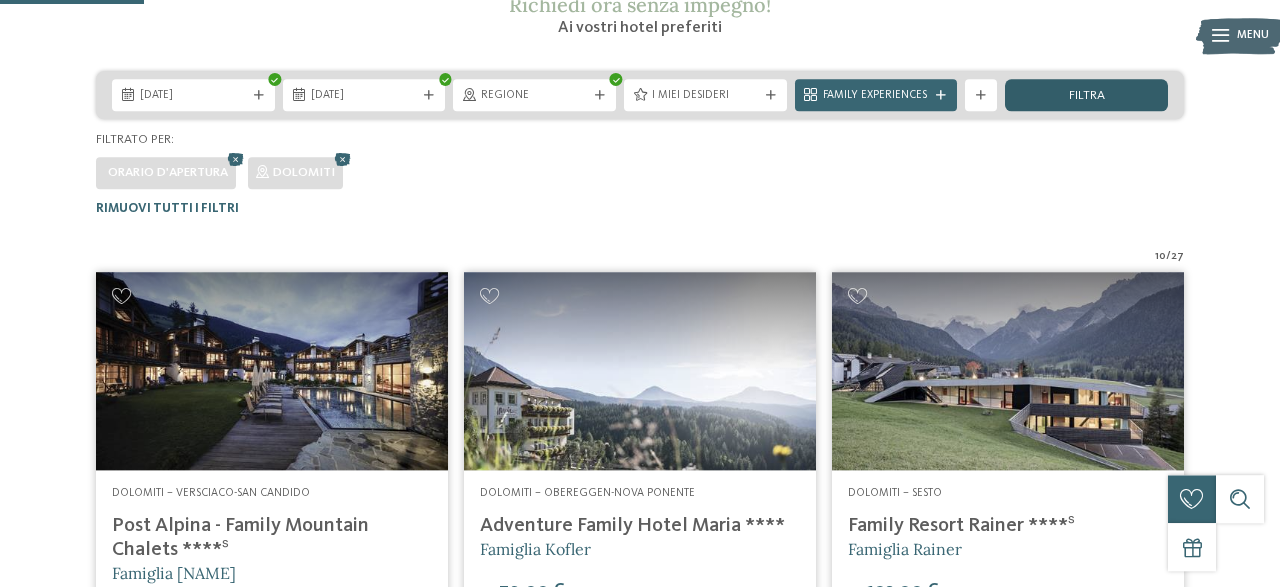 click on "filtra" at bounding box center [1087, 96] 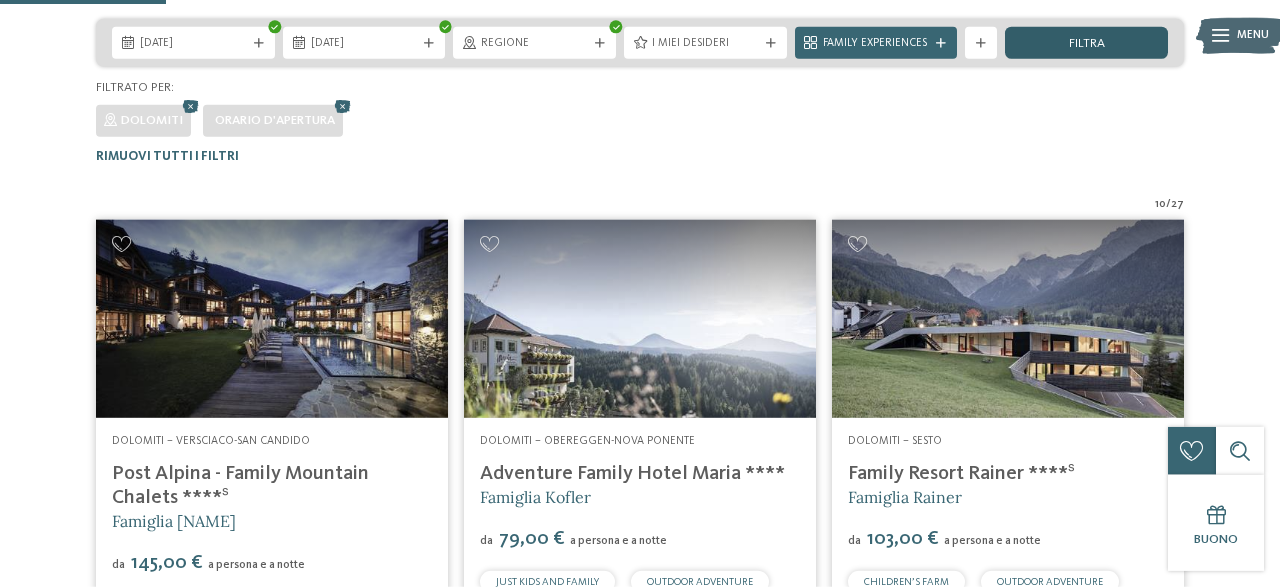 scroll, scrollTop: 390, scrollLeft: 0, axis: vertical 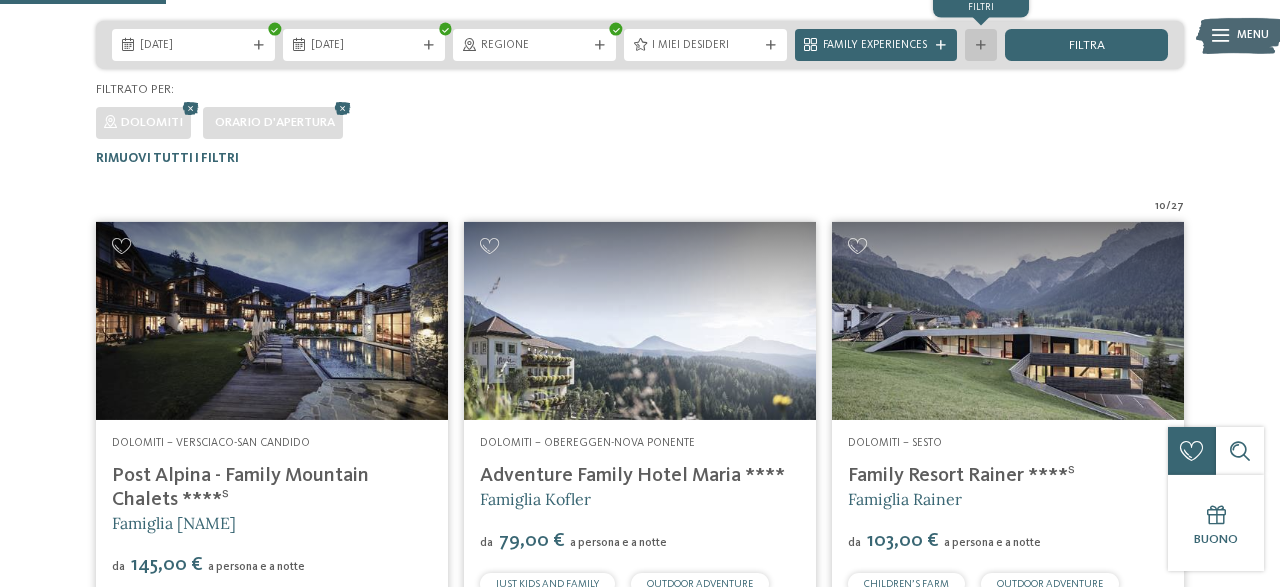 click on "mostra altri filtri" at bounding box center [981, 45] 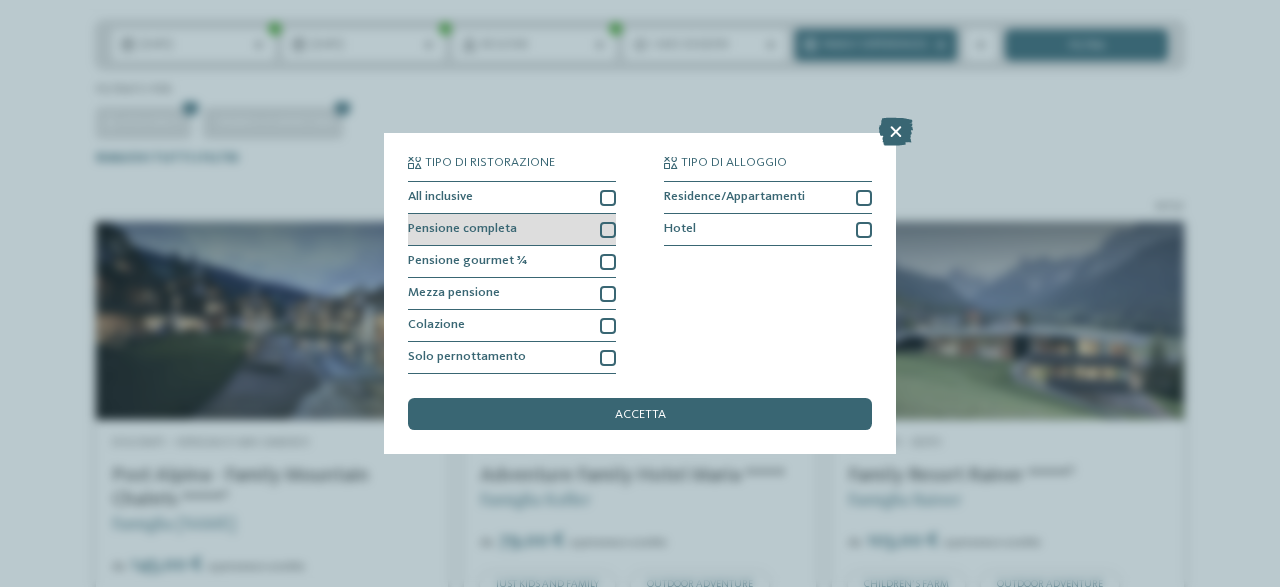 click at bounding box center (608, 230) 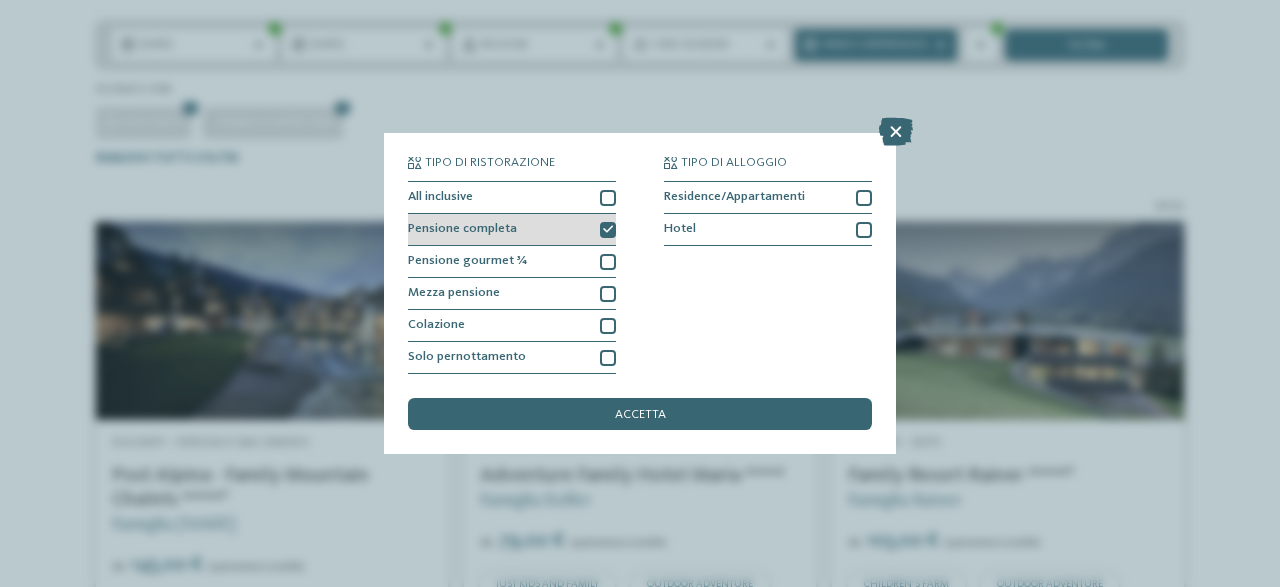 click at bounding box center [608, 230] 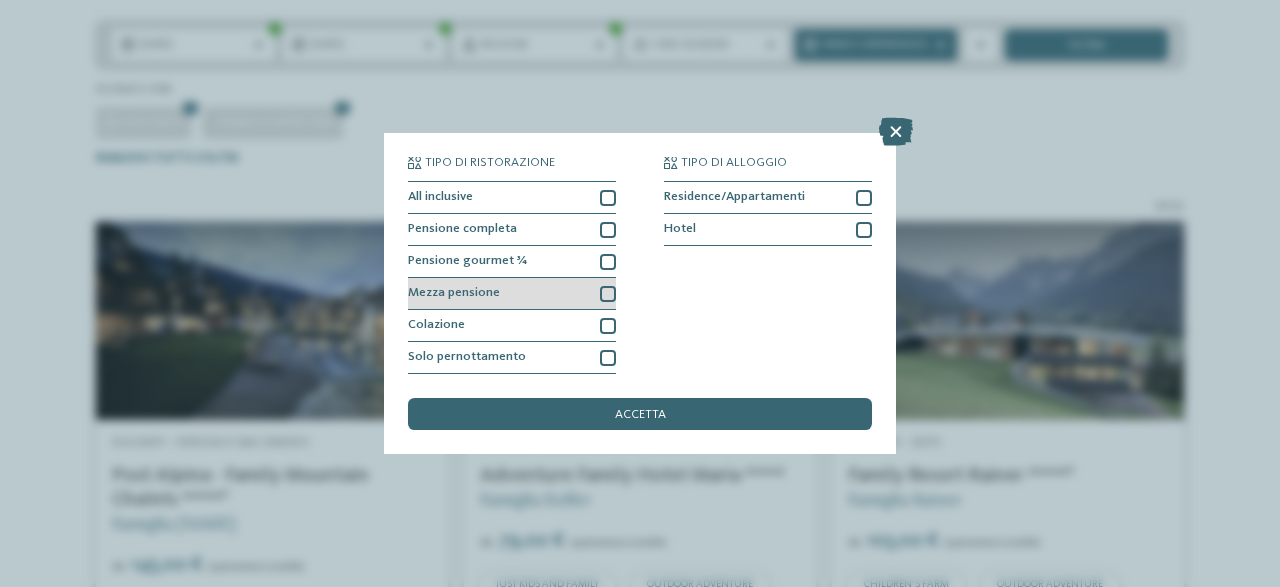 click at bounding box center [608, 294] 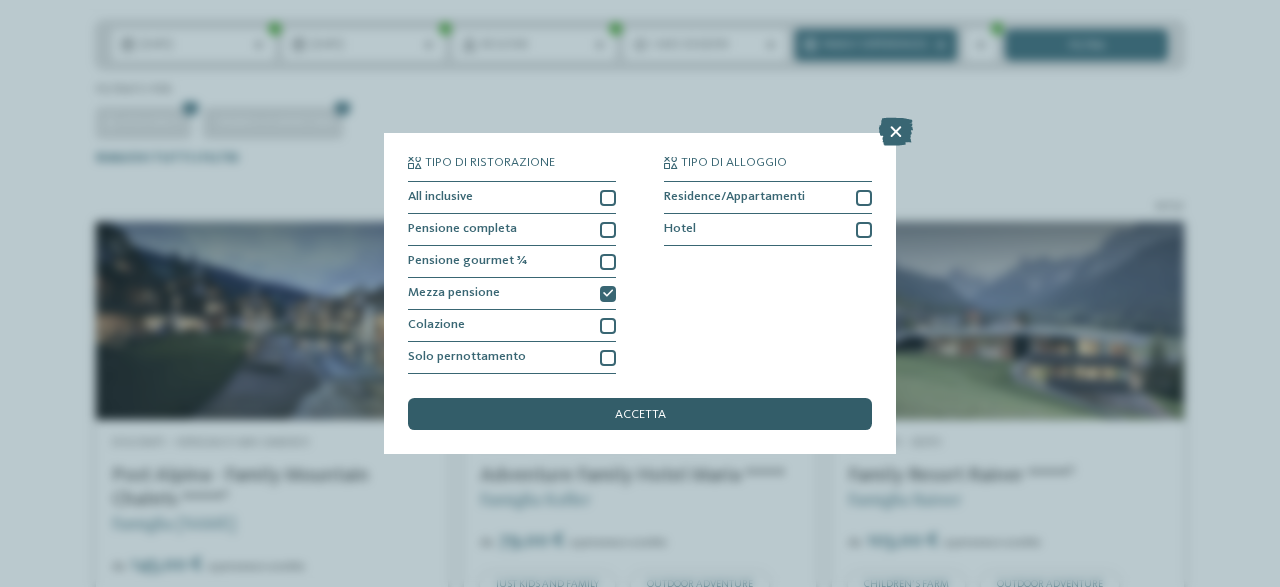 click on "accetta" at bounding box center (640, 414) 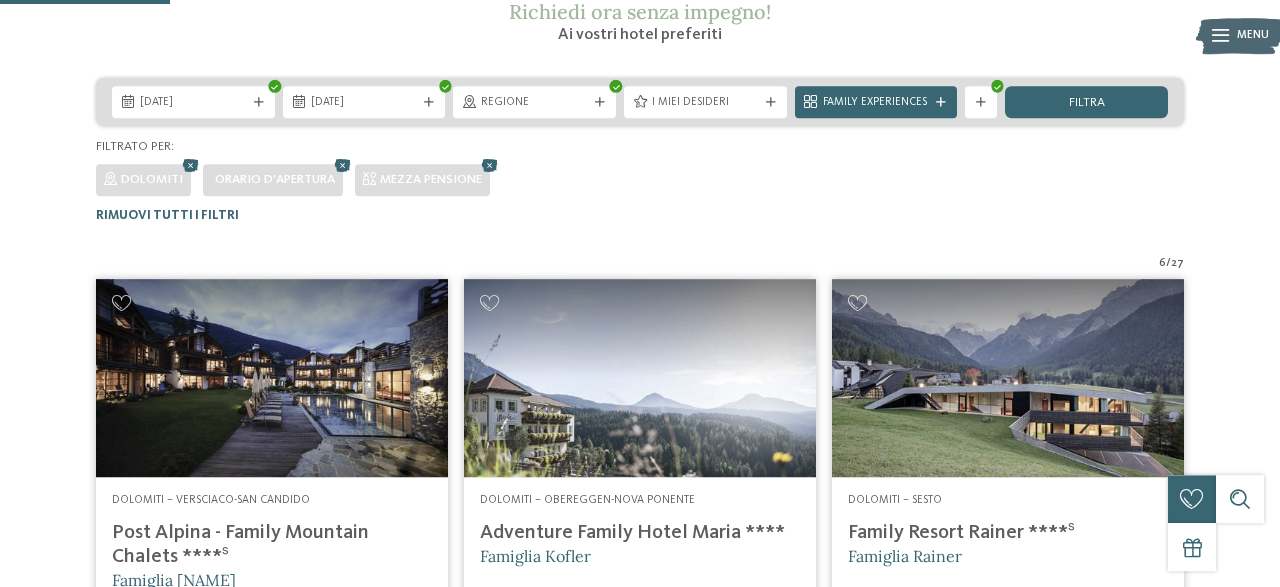 scroll, scrollTop: 227, scrollLeft: 0, axis: vertical 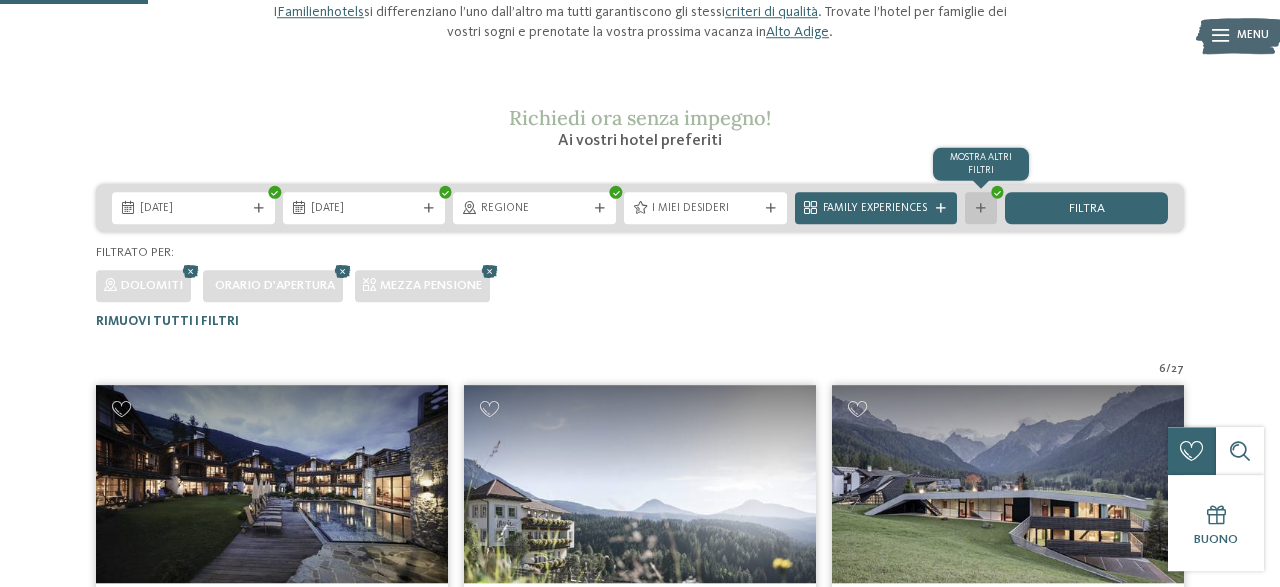 click on "mostra altri filtri" at bounding box center [981, 208] 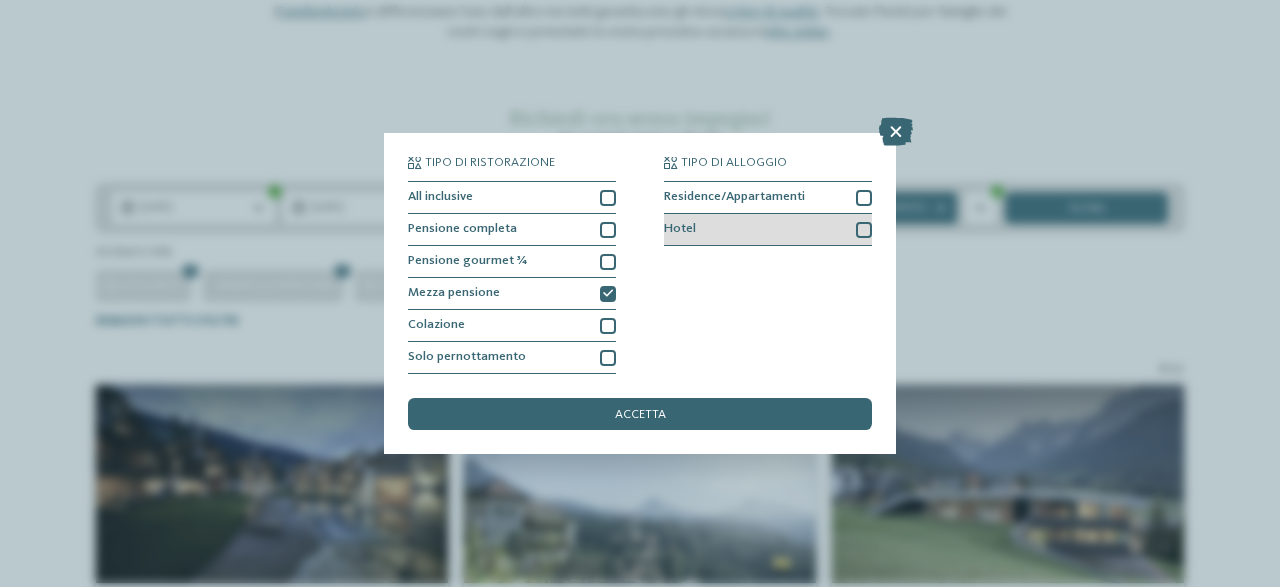 click on "Hotel" at bounding box center [768, 230] 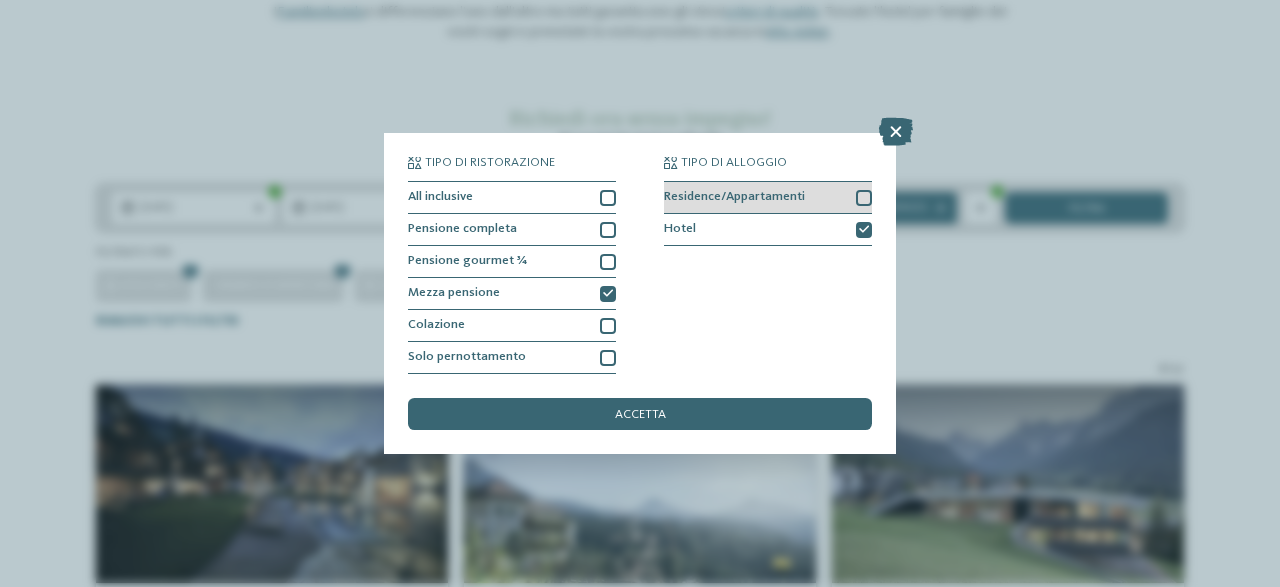 click on "Residence/Appartamenti" at bounding box center [768, 198] 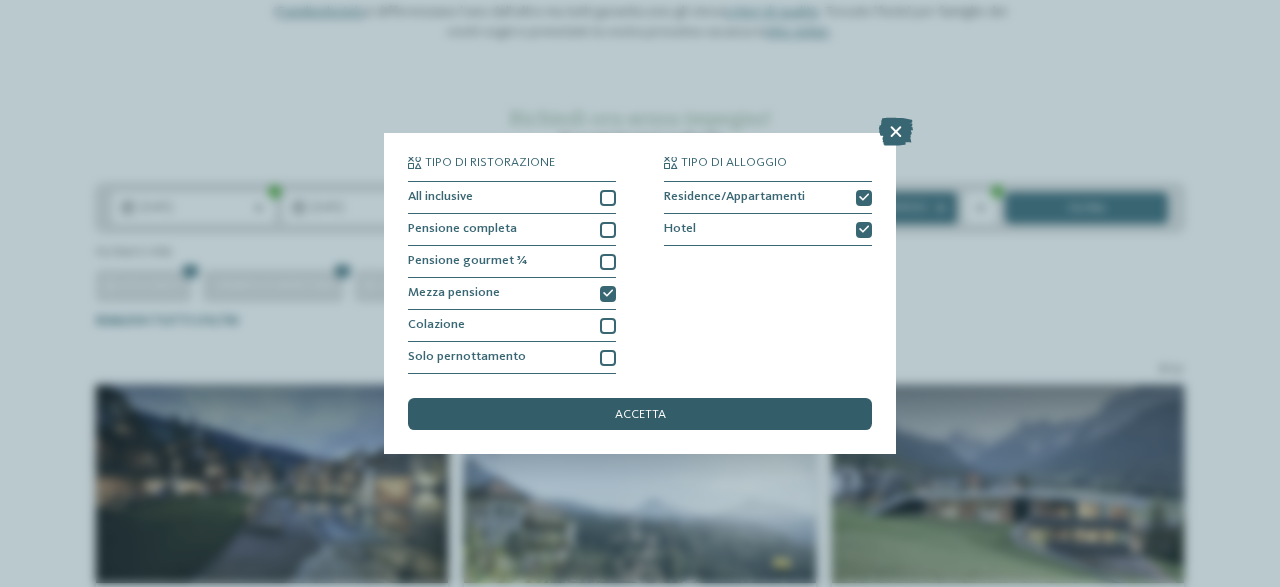 click on "accetta" at bounding box center [640, 415] 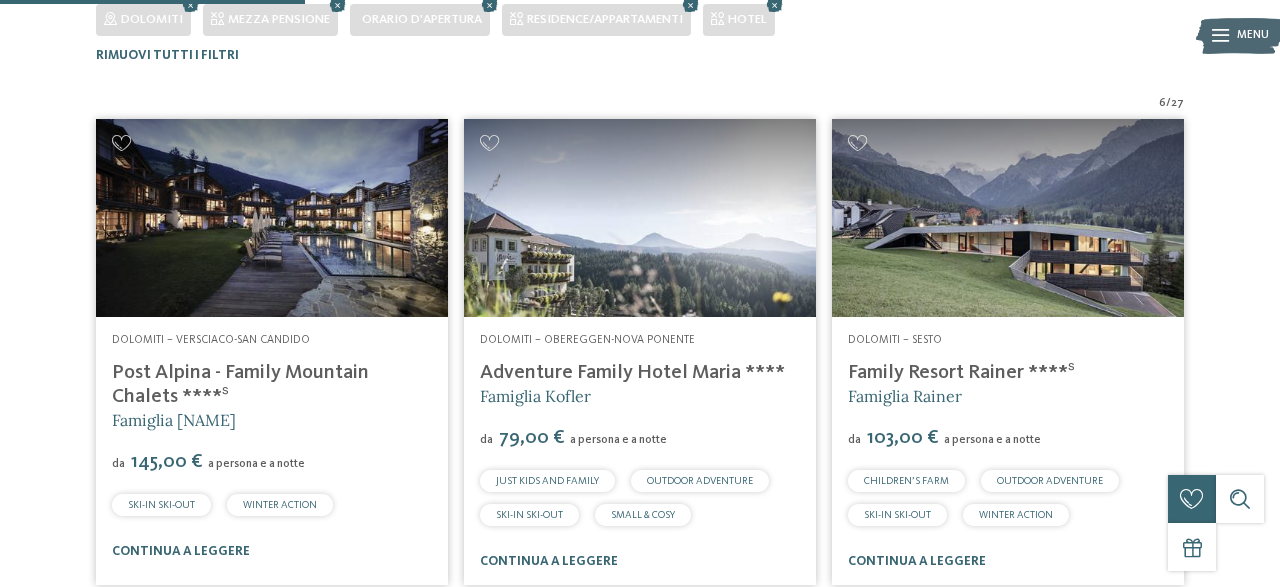 scroll, scrollTop: 494, scrollLeft: 0, axis: vertical 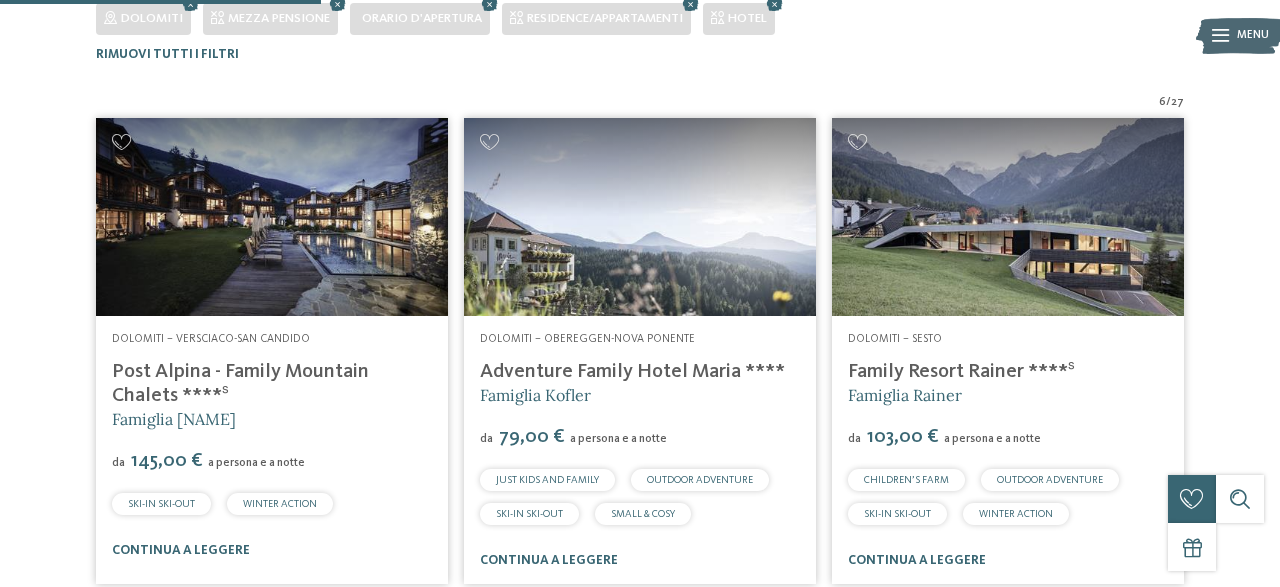 click on "Post Alpina - Family Mountain Chalets ****ˢ" at bounding box center [272, 384] 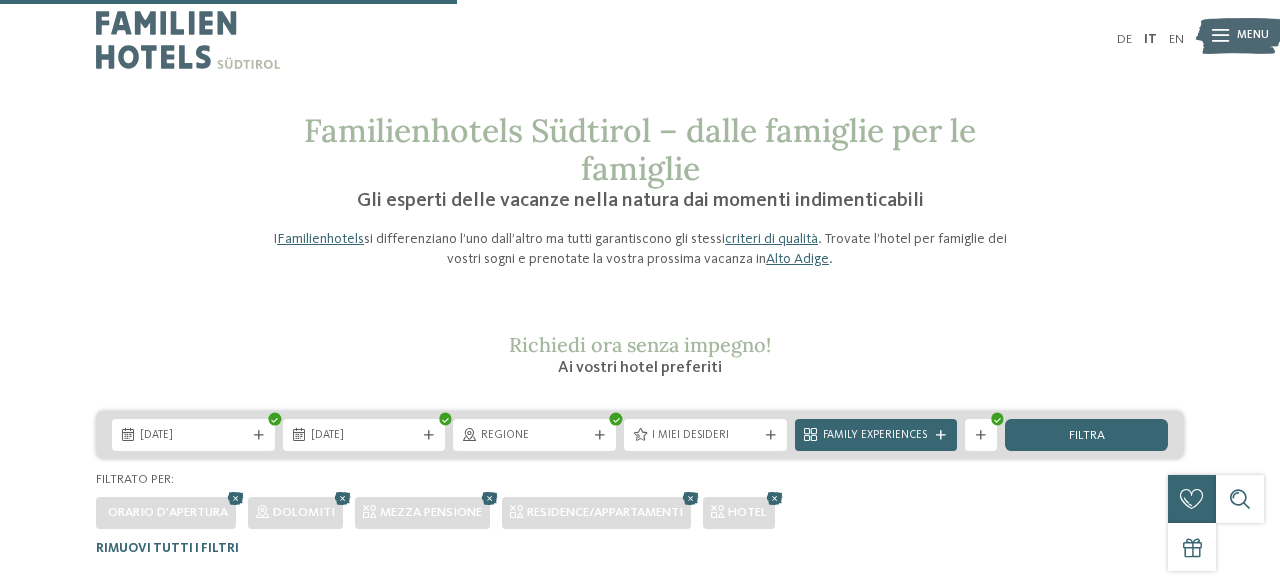 scroll, scrollTop: 703, scrollLeft: 0, axis: vertical 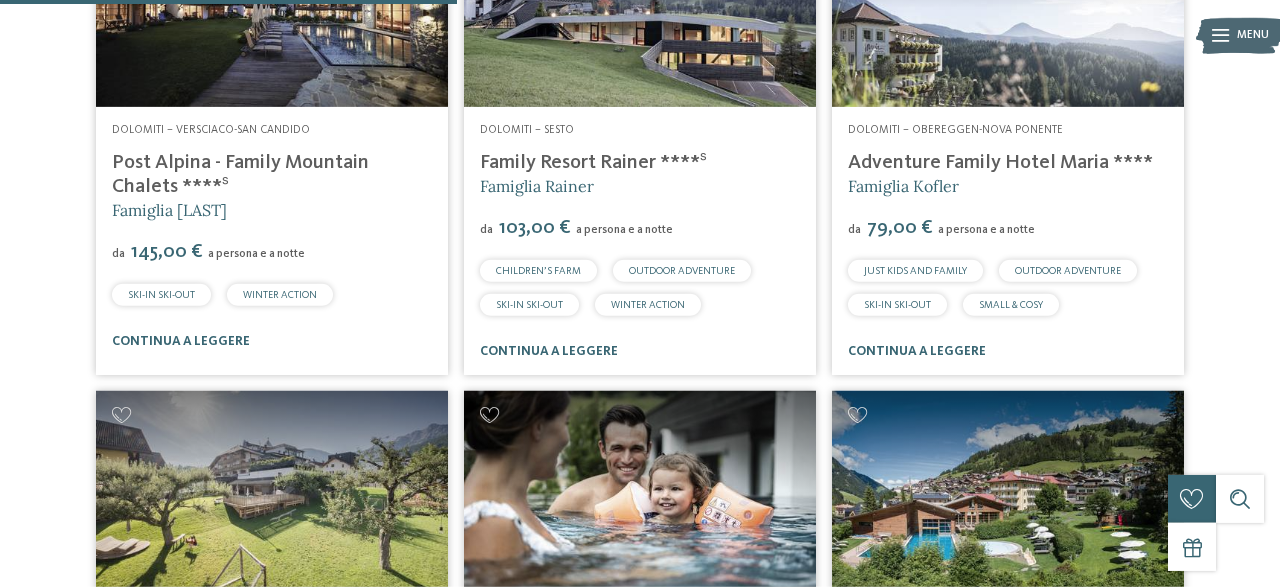 click on "Dolomiti – Sesto
Family Resort Rainer ****ˢ
Famiglia [LAST]
da
103,00 €
a persona e a notte
CHILDREN’S FARM
OUTDOOR ADVENTURE" at bounding box center [640, 241] 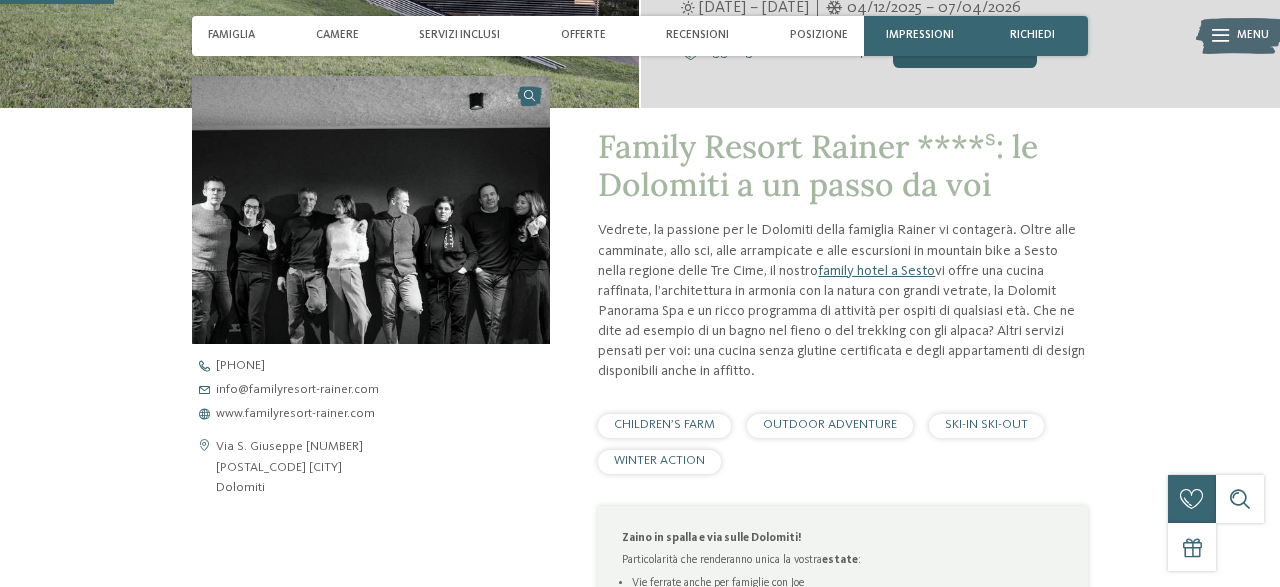 click on "Richiedi ora" at bounding box center (965, 52) 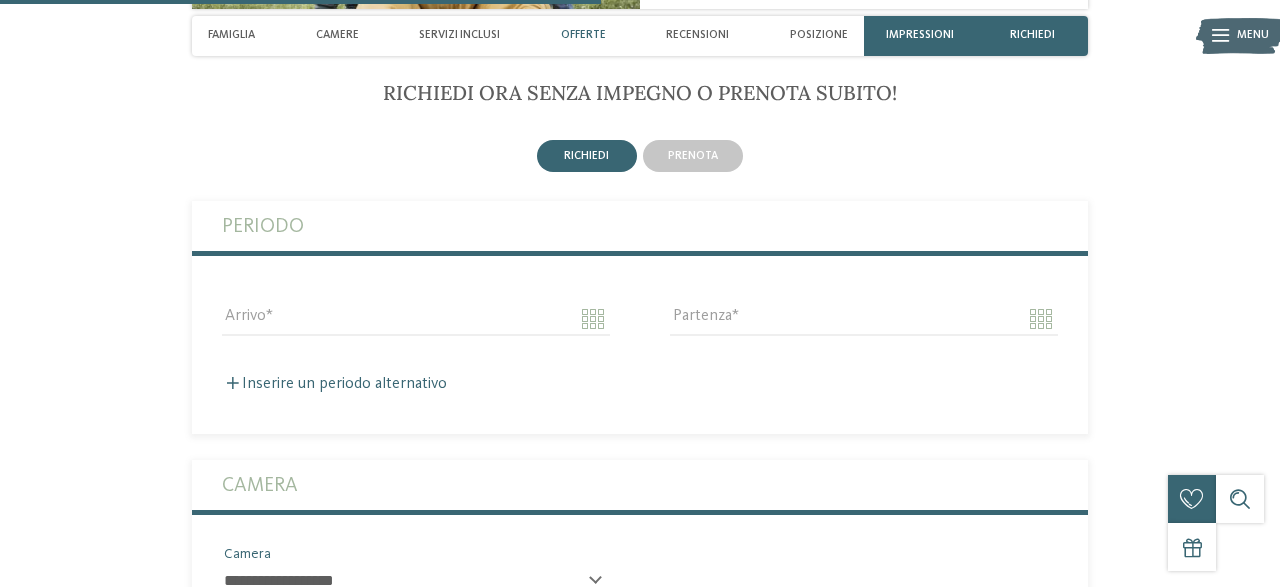 scroll, scrollTop: 2534, scrollLeft: 0, axis: vertical 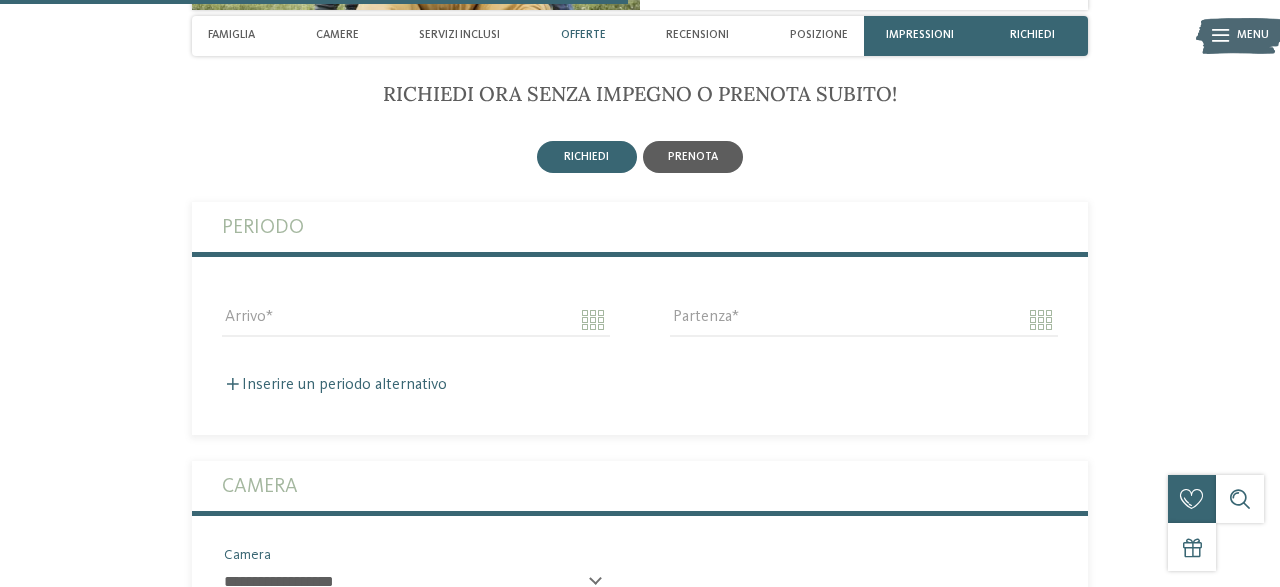 click on "prenota" at bounding box center [693, 157] 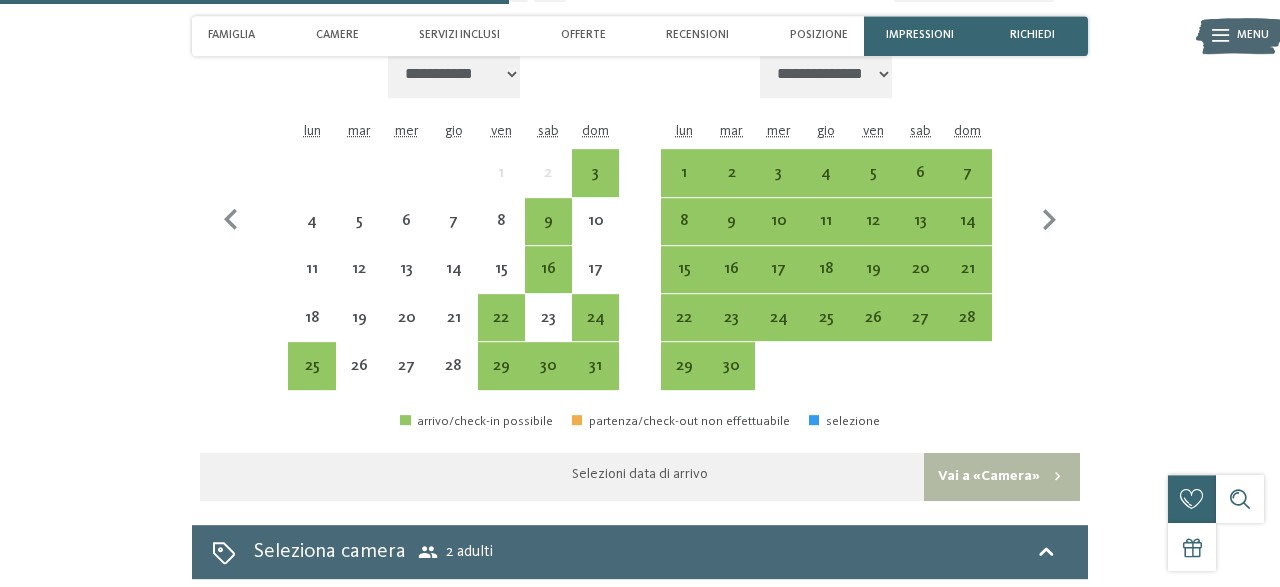 scroll, scrollTop: 2931, scrollLeft: 0, axis: vertical 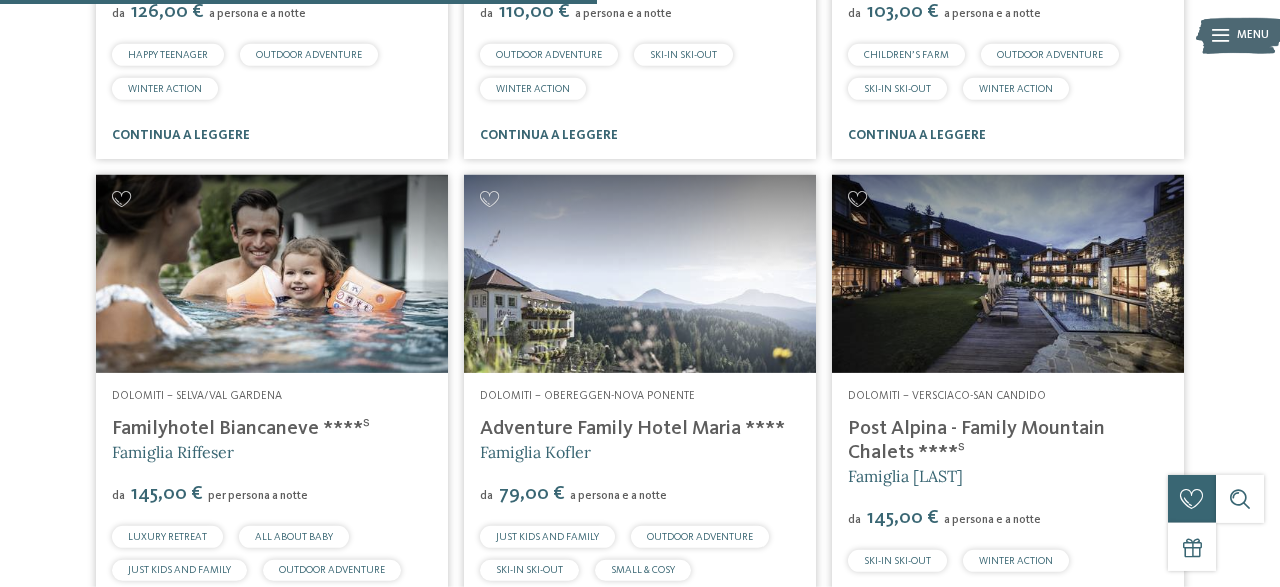 click at bounding box center (272, 274) 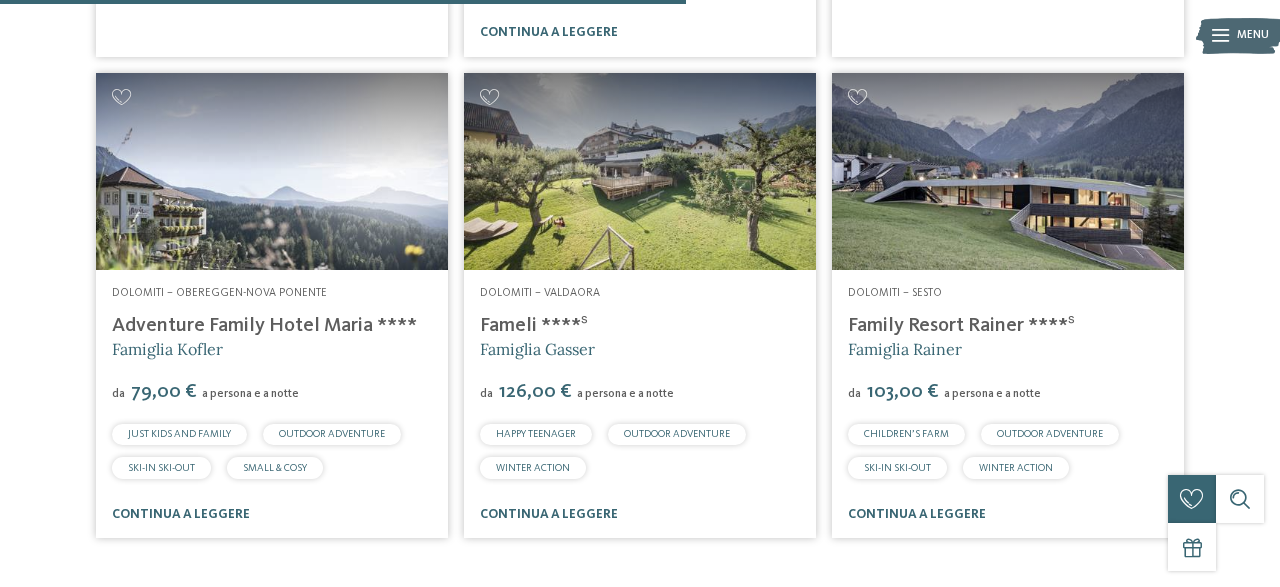 scroll, scrollTop: 1056, scrollLeft: 0, axis: vertical 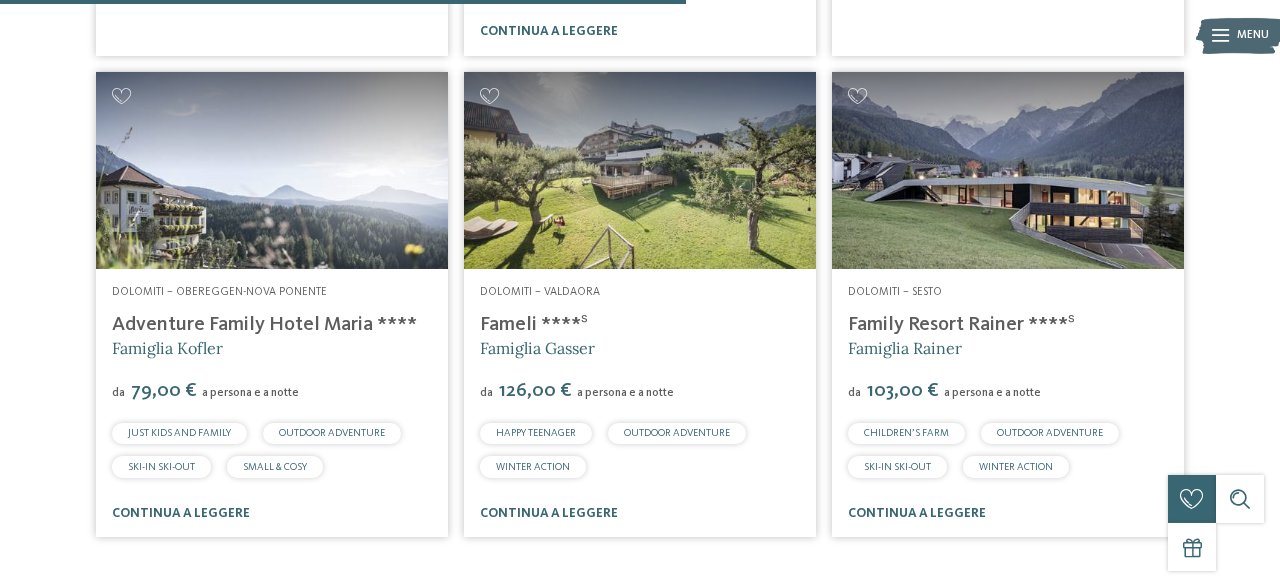 click at bounding box center (640, 171) 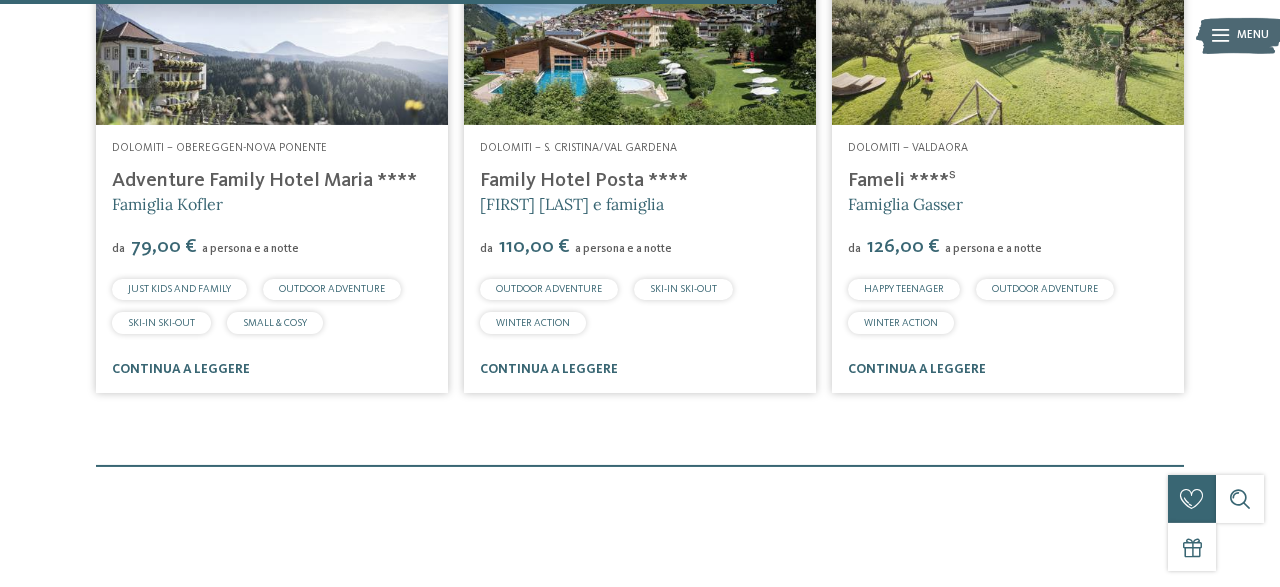 scroll, scrollTop: 1196, scrollLeft: 0, axis: vertical 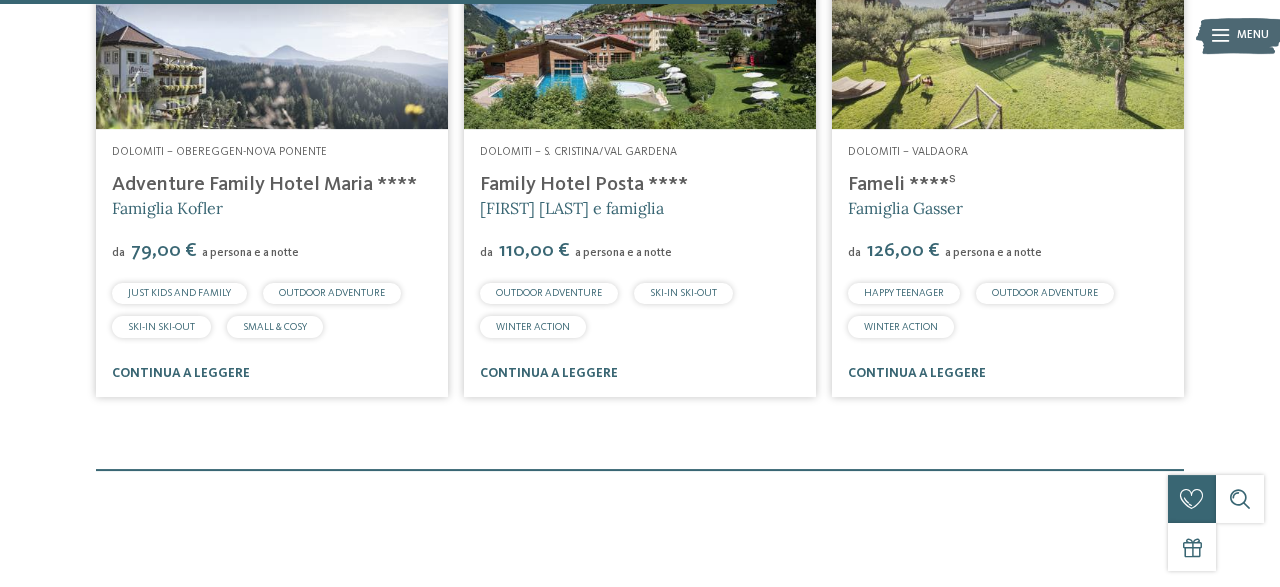 click at bounding box center (1008, 31) 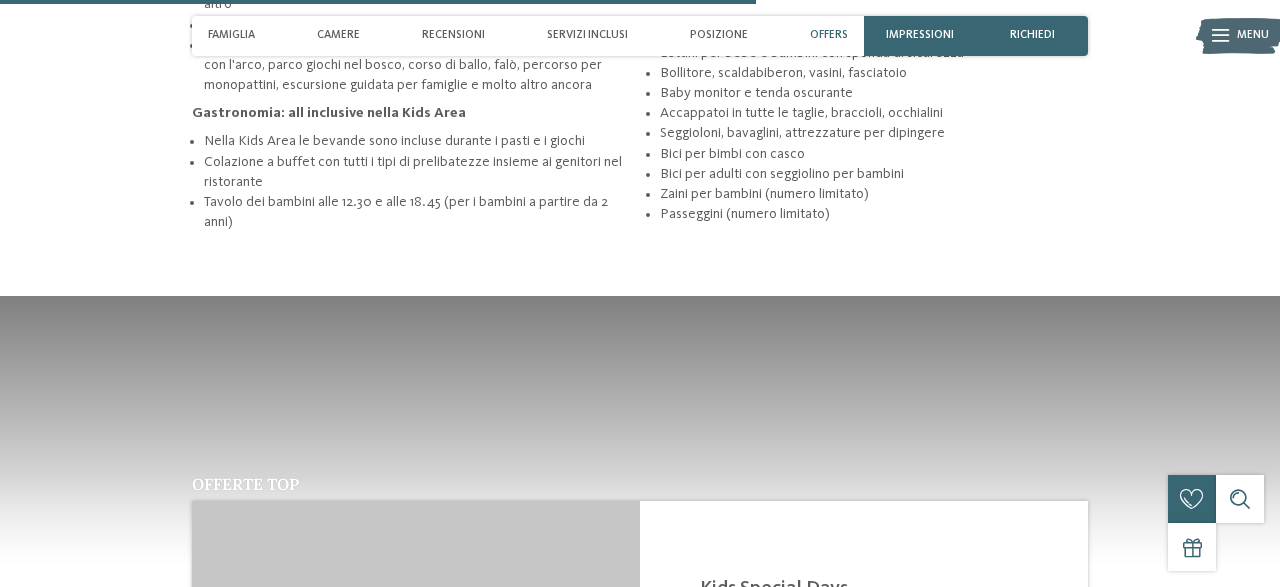 scroll, scrollTop: 3164, scrollLeft: 0, axis: vertical 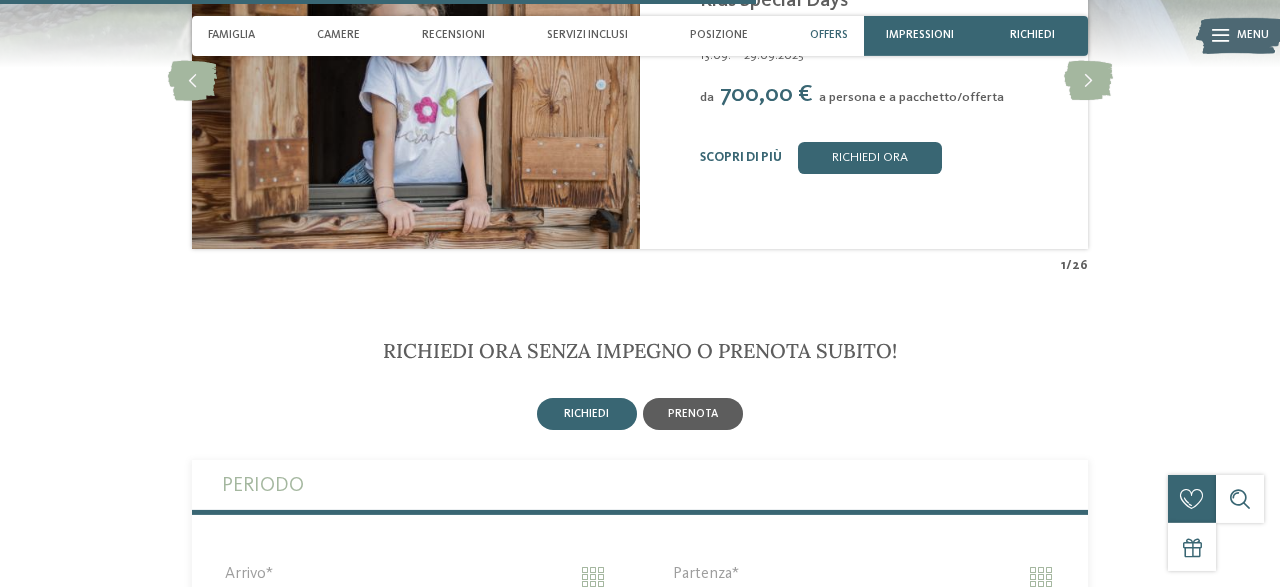 click on "prenota" at bounding box center [693, 414] 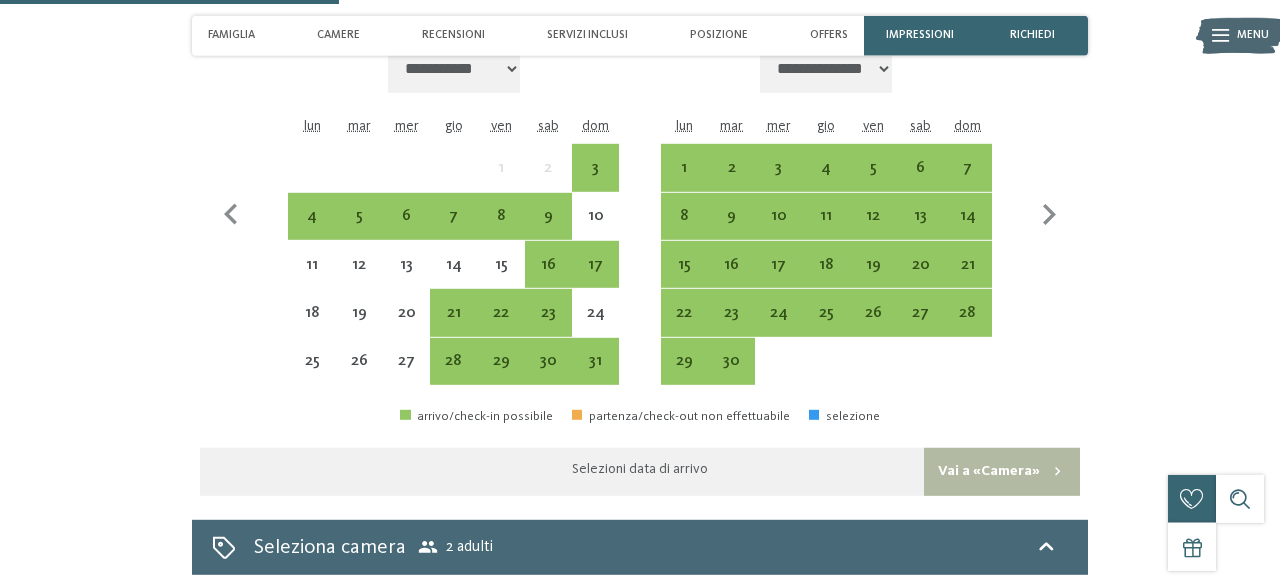scroll, scrollTop: 3825, scrollLeft: 0, axis: vertical 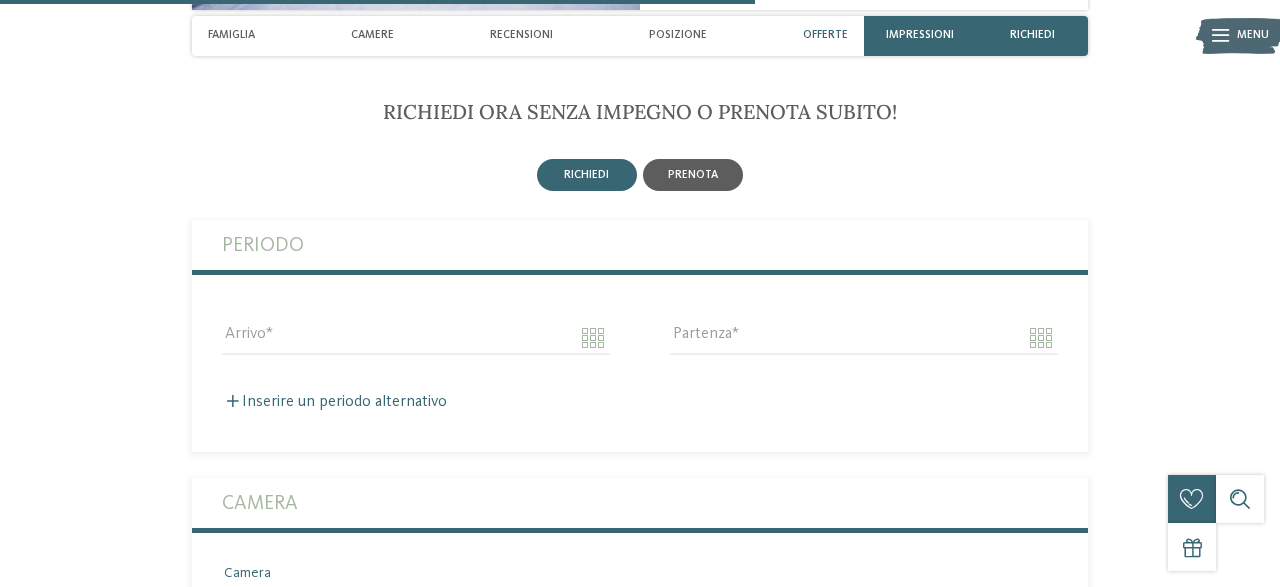 click on "prenota" at bounding box center [693, 175] 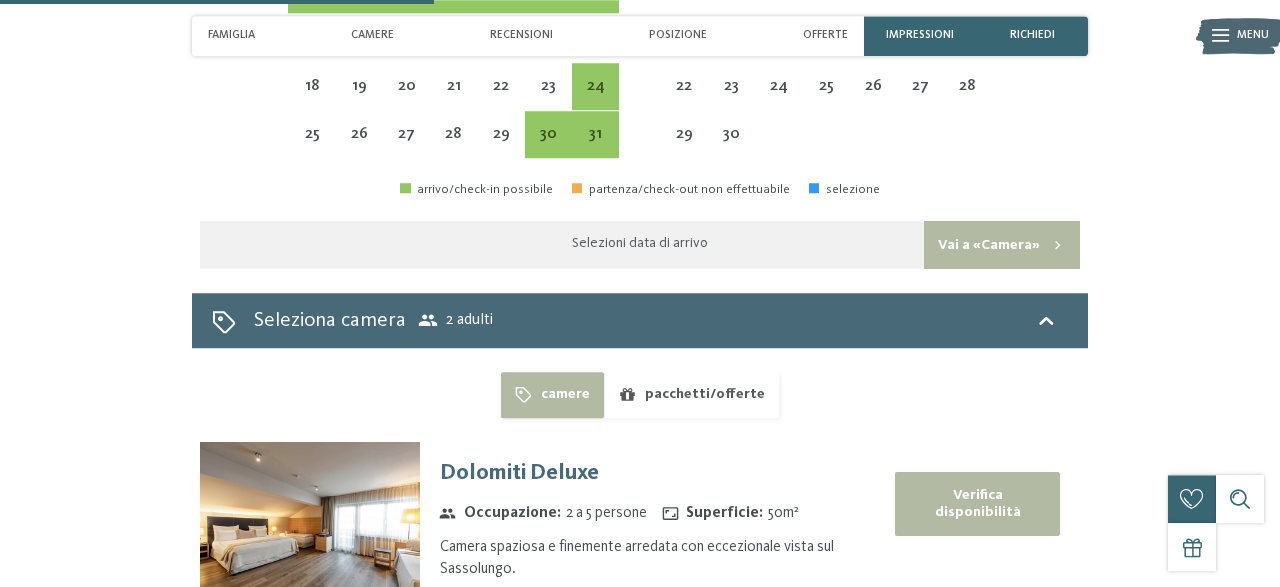 scroll, scrollTop: 3397, scrollLeft: 0, axis: vertical 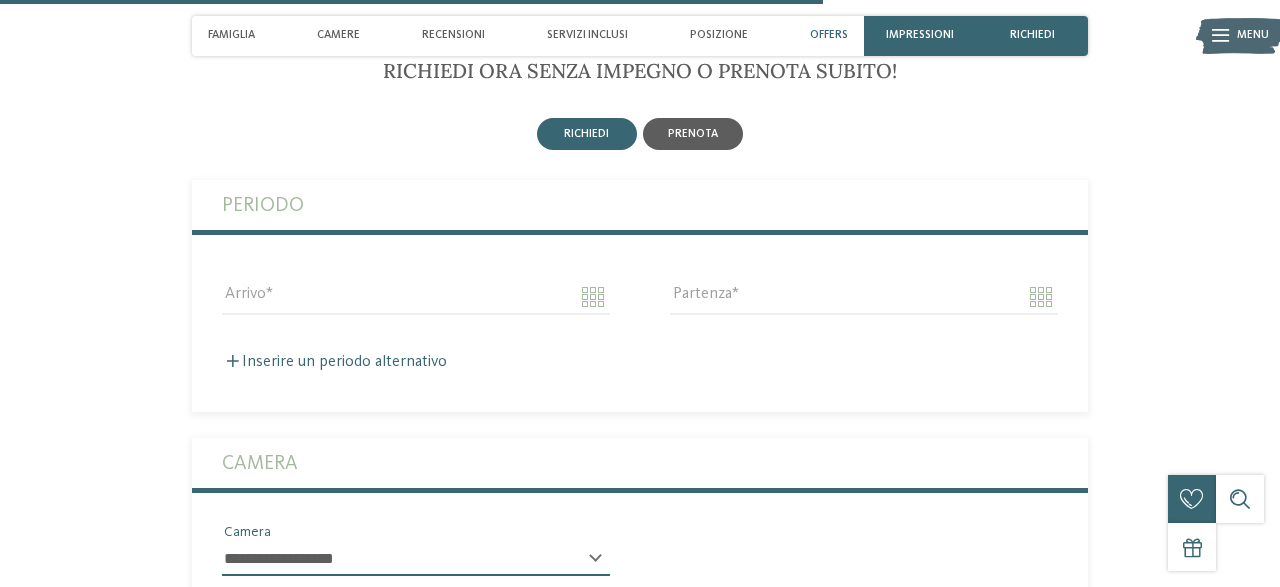 click on "prenota" at bounding box center [693, 134] 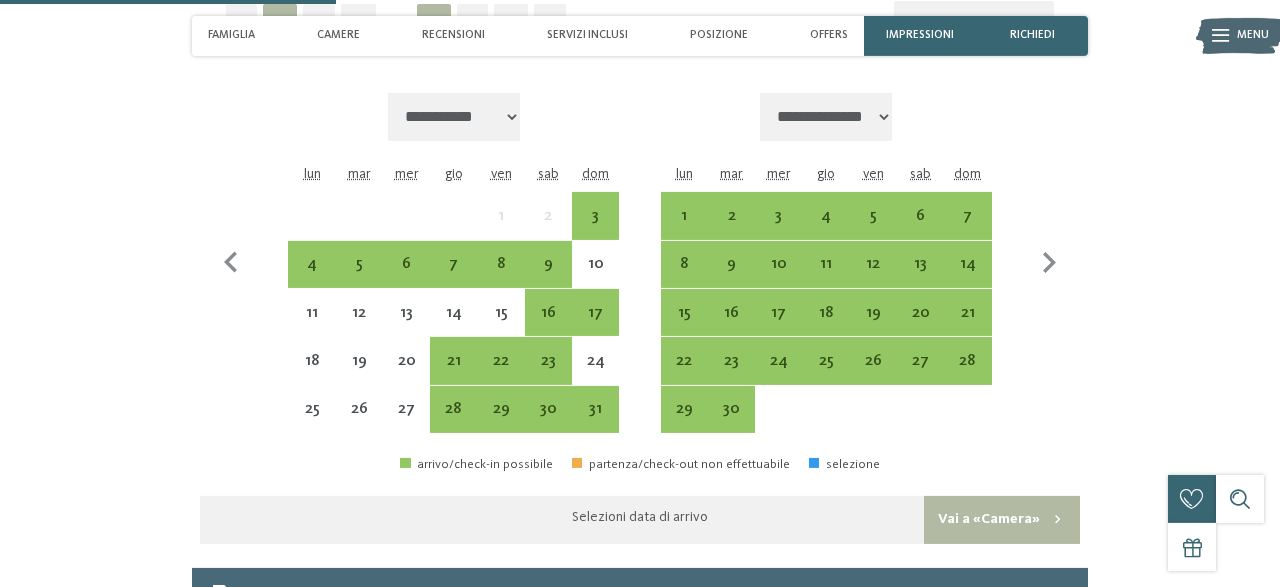 scroll, scrollTop: 3772, scrollLeft: 0, axis: vertical 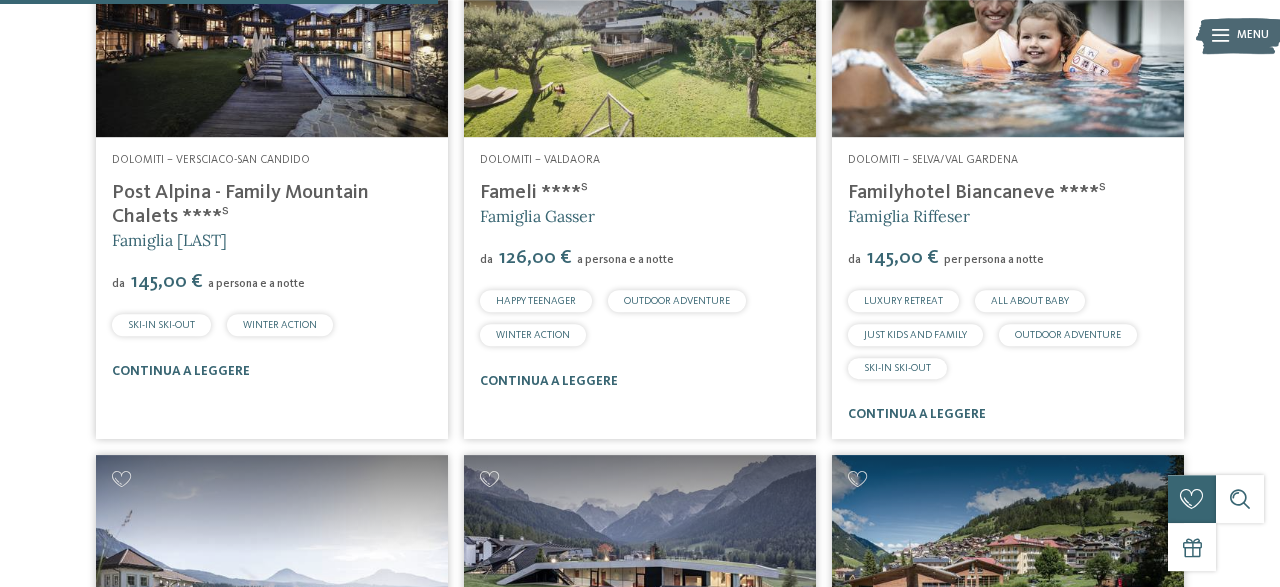 click on "Post Alpina - Family Mountain Chalets ****ˢ" at bounding box center [240, 205] 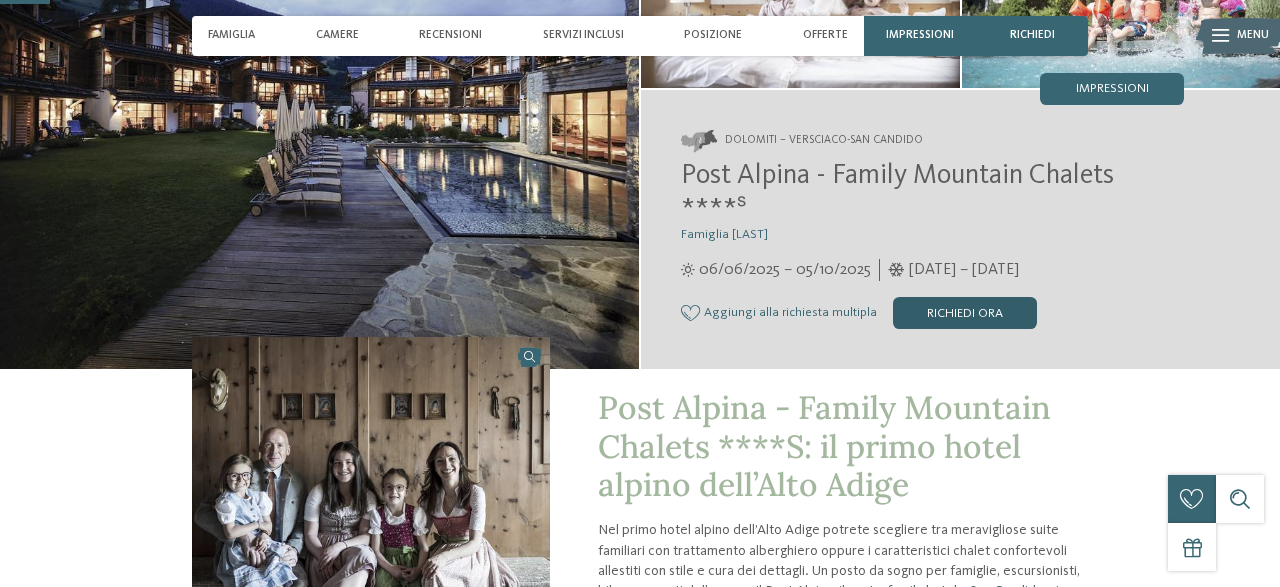 click on "Richiedi ora" at bounding box center (965, 313) 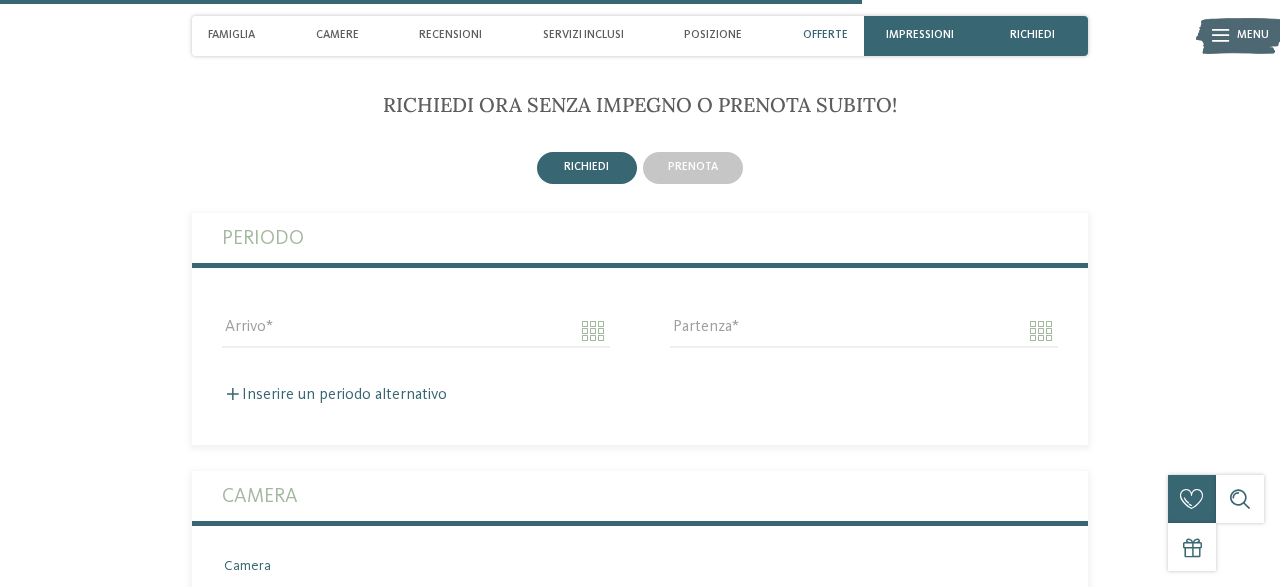 scroll, scrollTop: 3967, scrollLeft: 0, axis: vertical 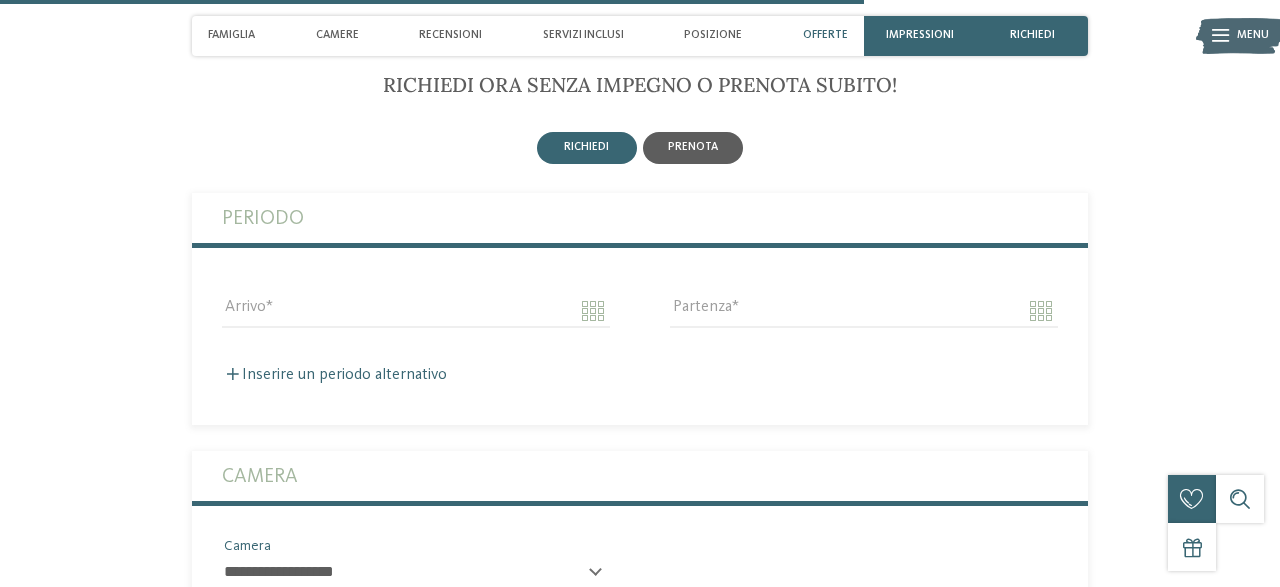 click on "prenota" at bounding box center [693, 148] 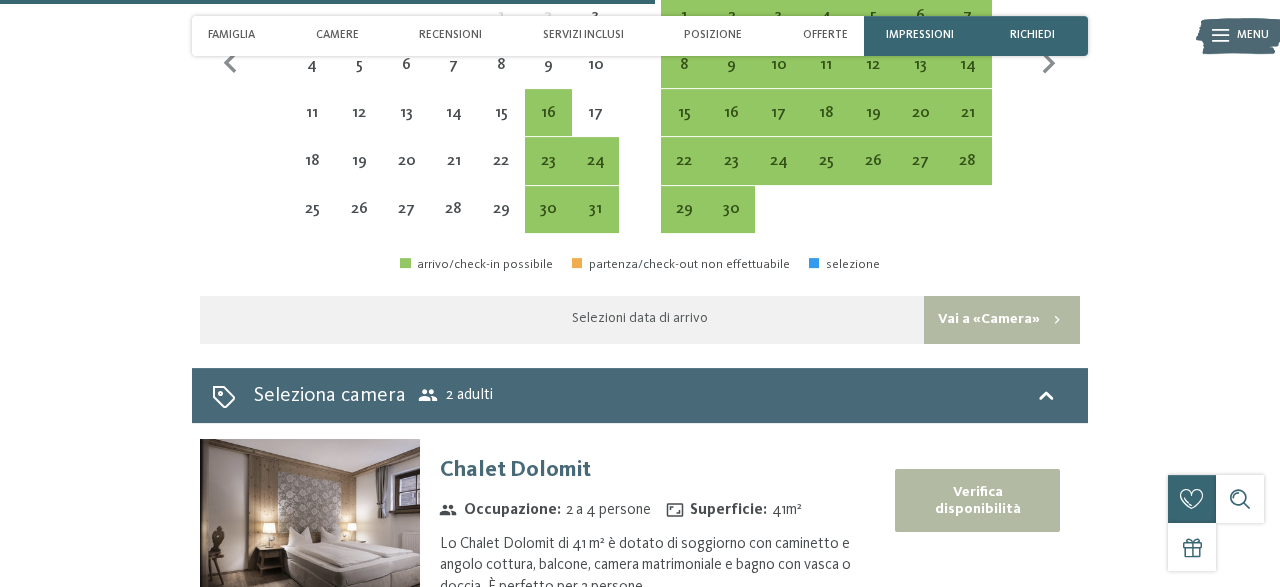 scroll, scrollTop: 4529, scrollLeft: 0, axis: vertical 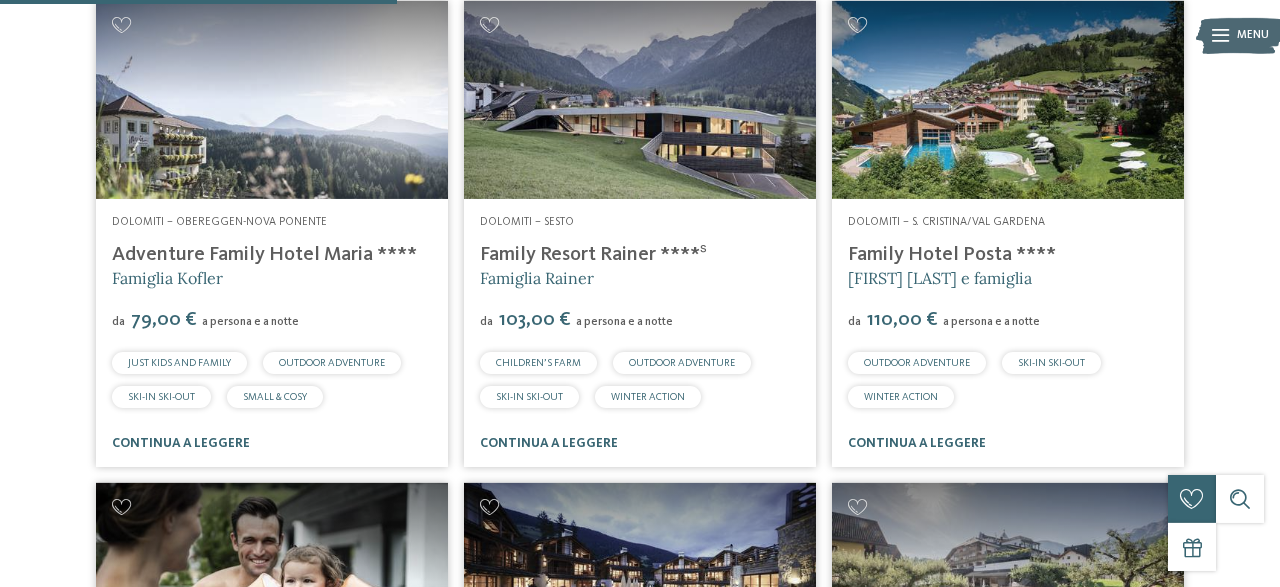 click on "Adventure Family Hotel Maria ****" at bounding box center (264, 255) 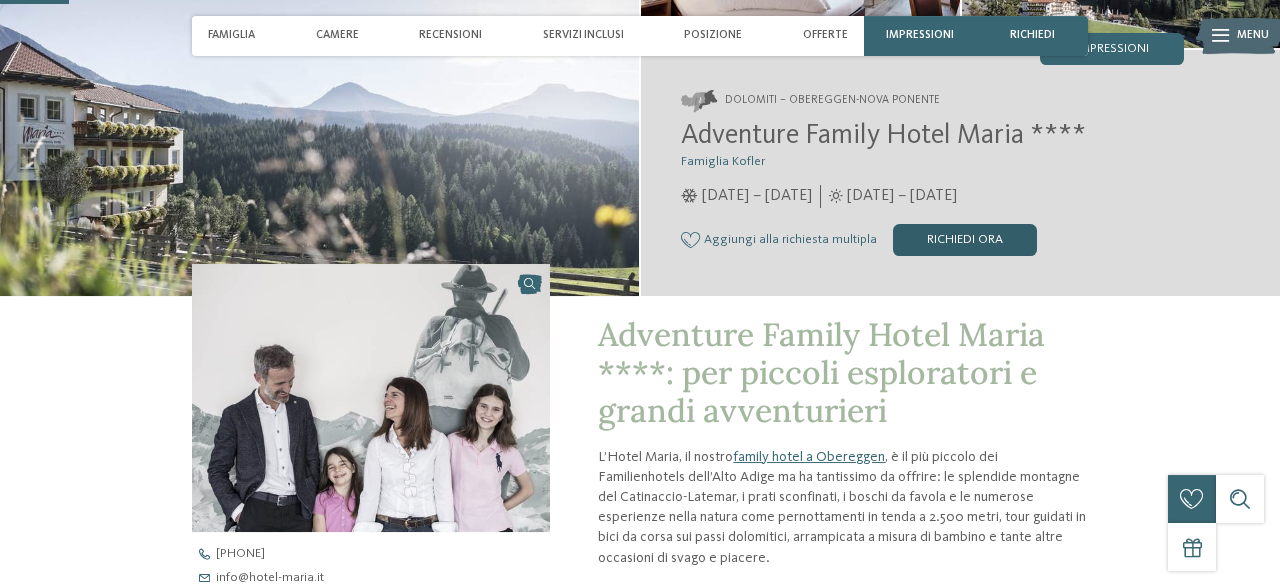 click on "Richiedi ora" at bounding box center [965, 240] 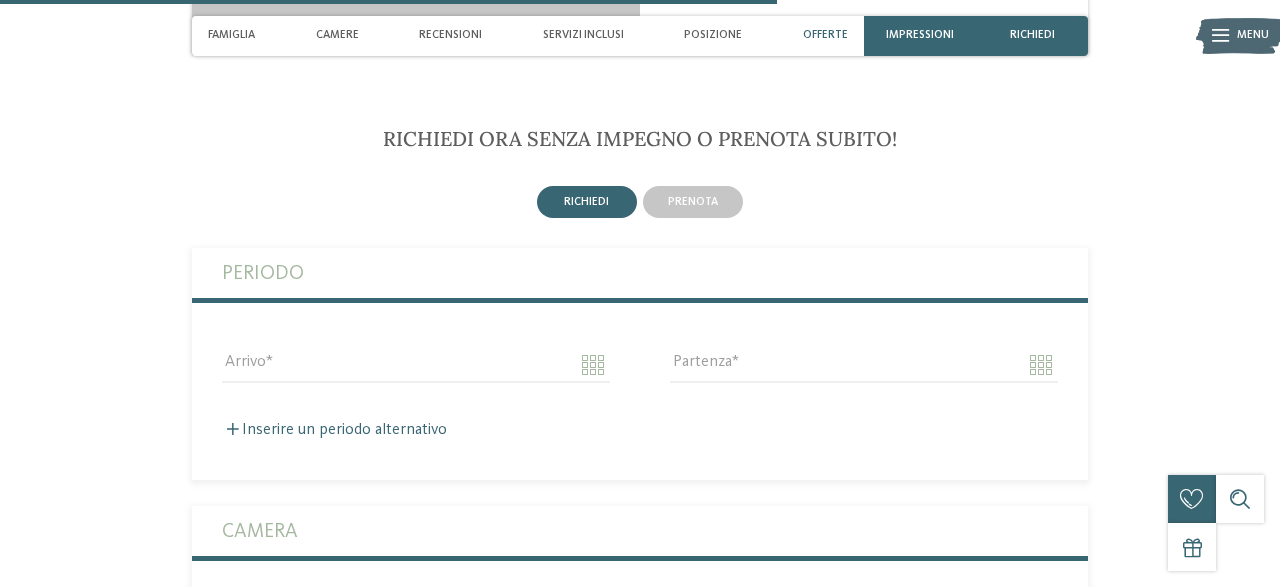 scroll, scrollTop: 3150, scrollLeft: 0, axis: vertical 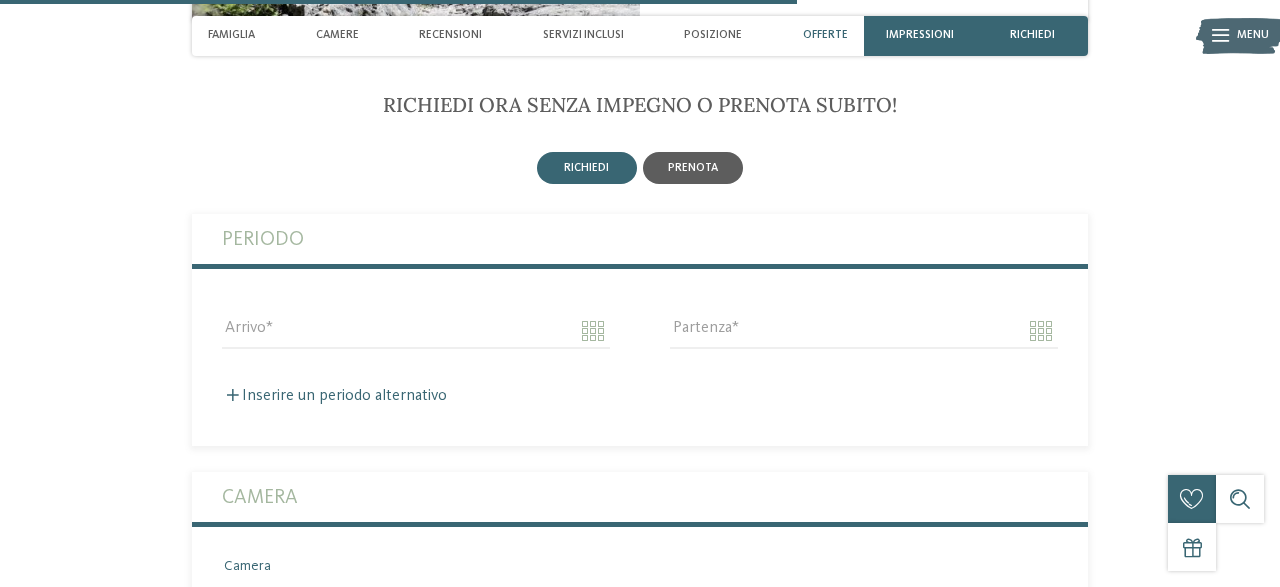 click on "prenota" at bounding box center [693, 168] 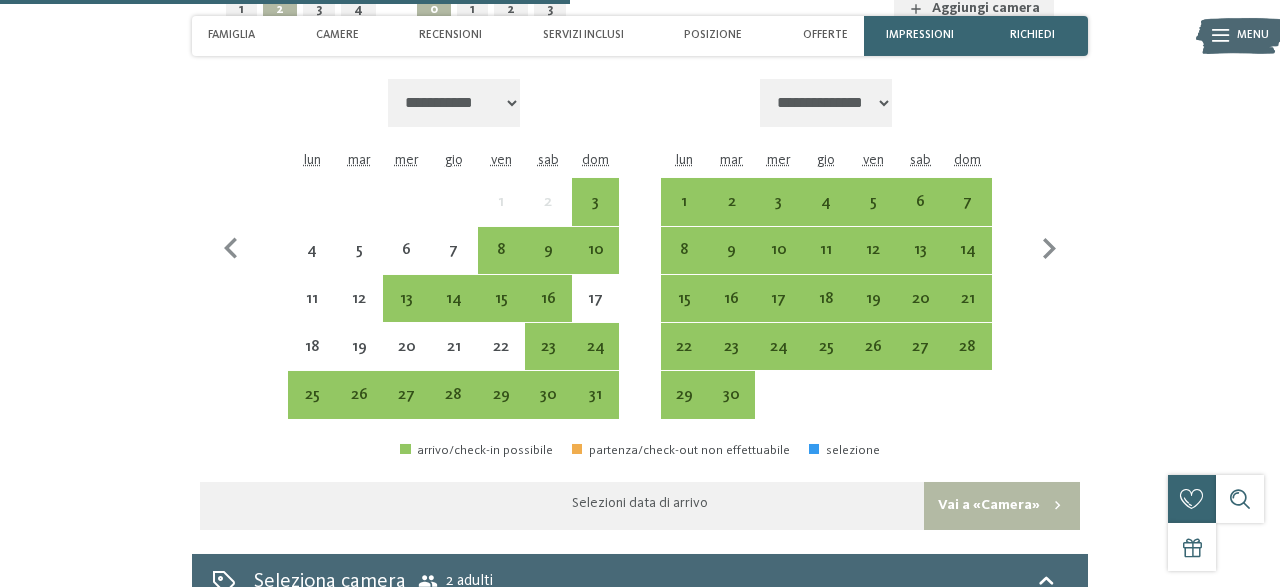 scroll, scrollTop: 3526, scrollLeft: 0, axis: vertical 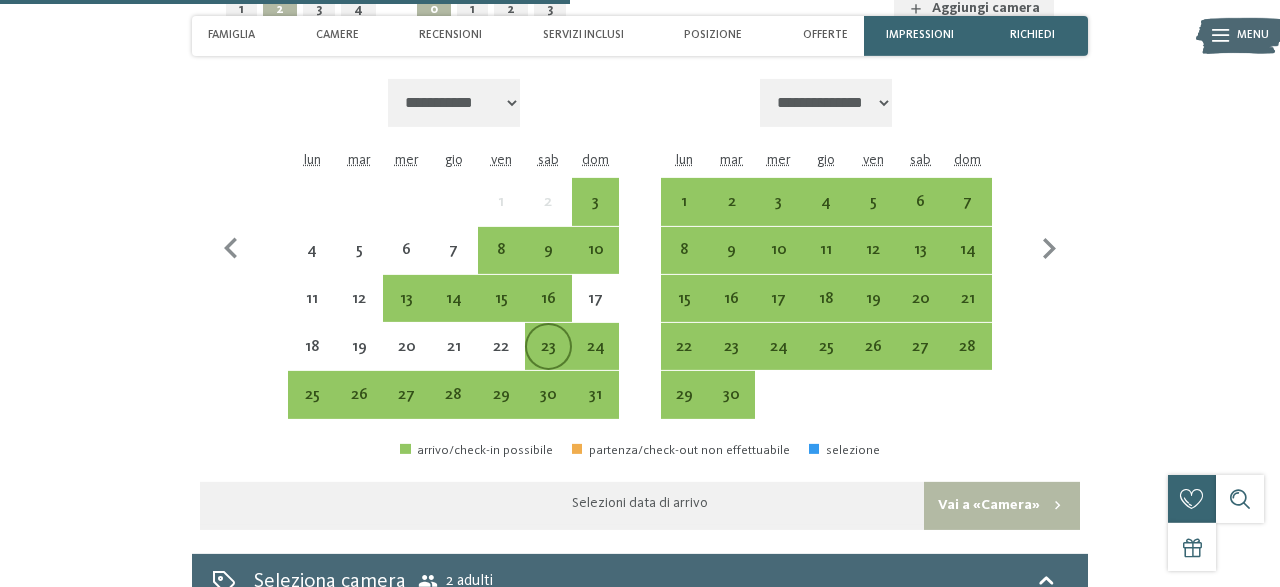 click on "23" at bounding box center (548, 360) 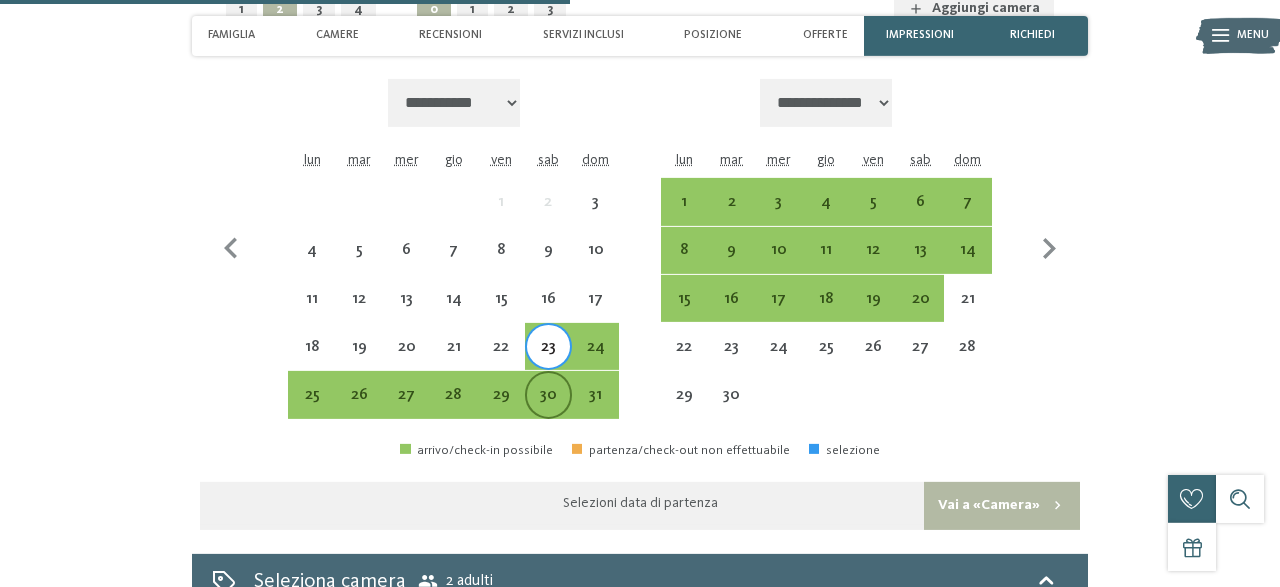 click on "30" at bounding box center [548, 408] 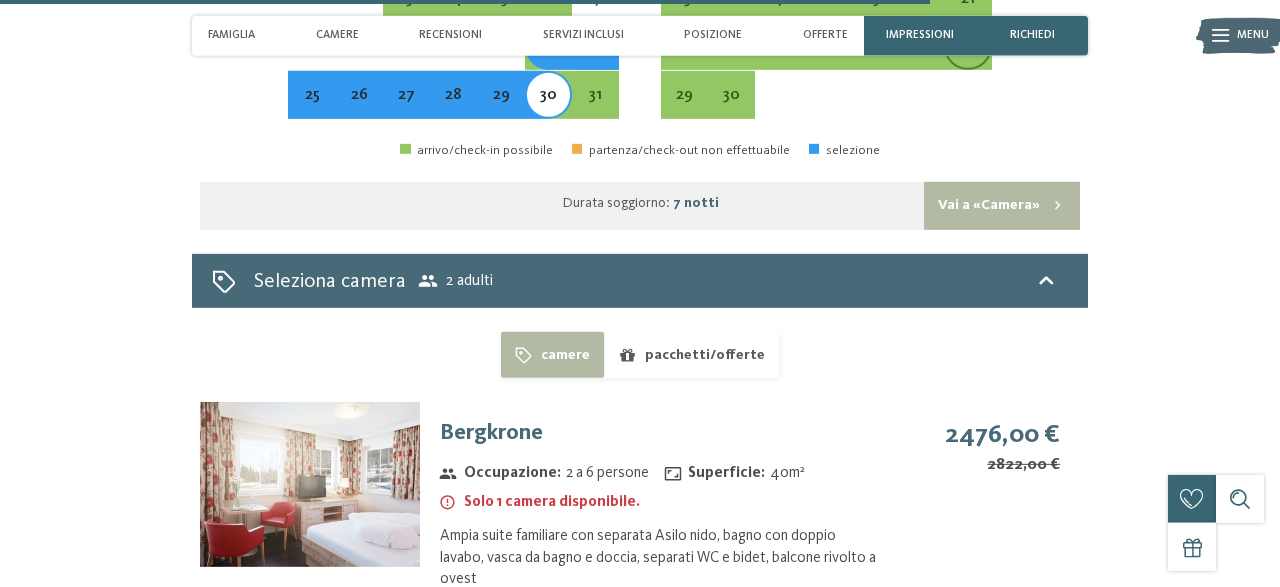 scroll, scrollTop: 3823, scrollLeft: 0, axis: vertical 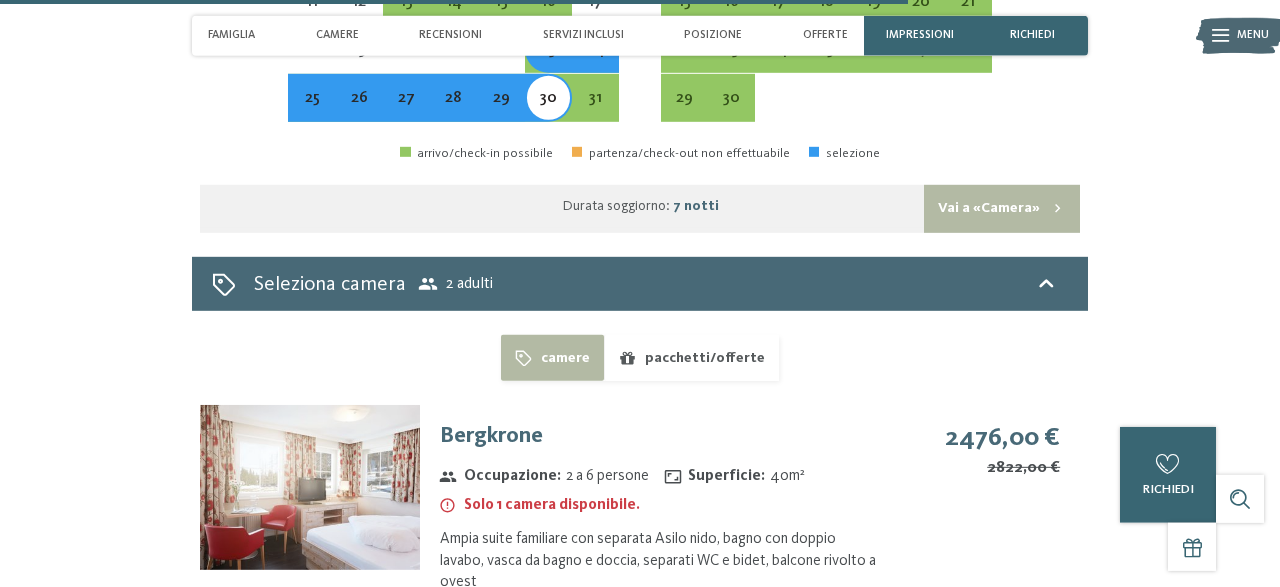 click on "pacchetti/offerte" at bounding box center (691, 358) 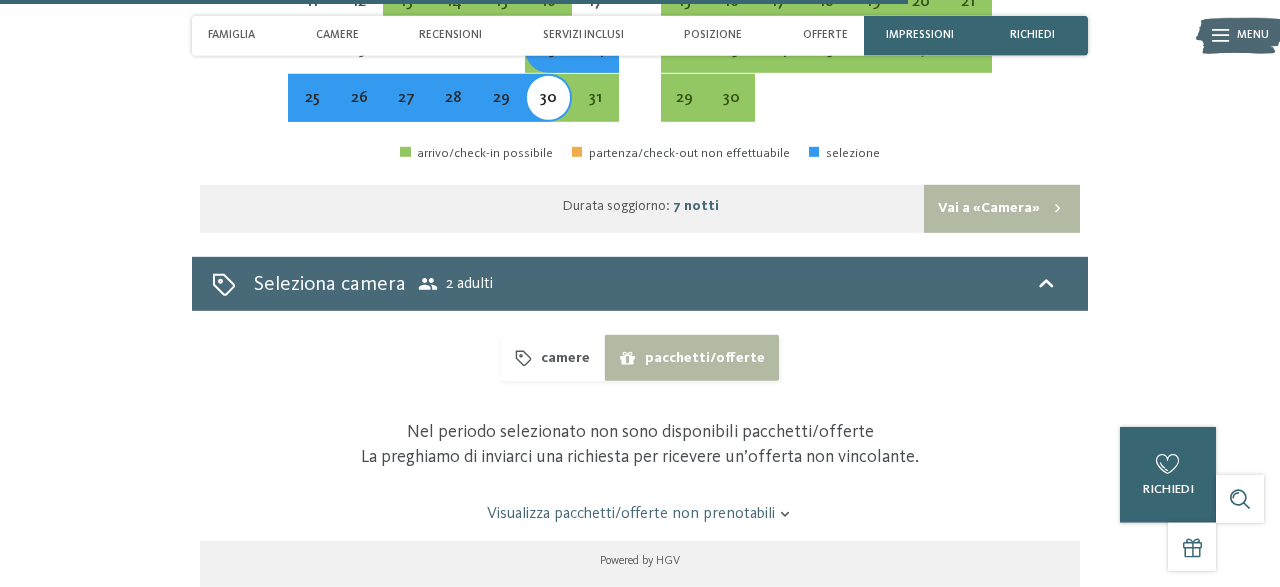 click on "camere" at bounding box center [552, 358] 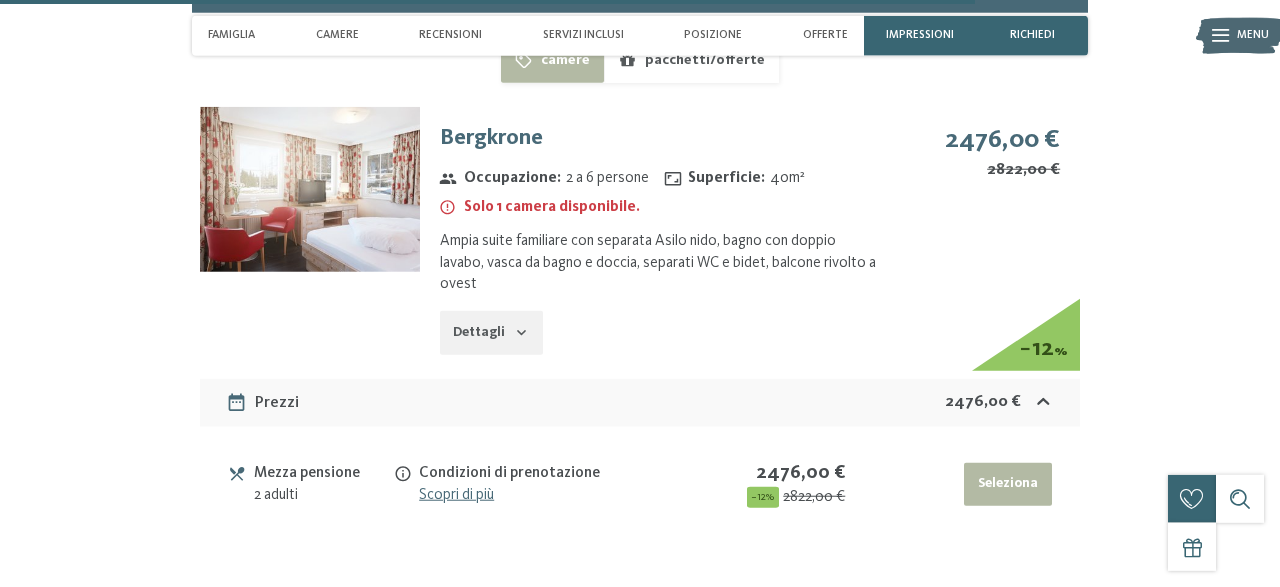 scroll, scrollTop: 4100, scrollLeft: 0, axis: vertical 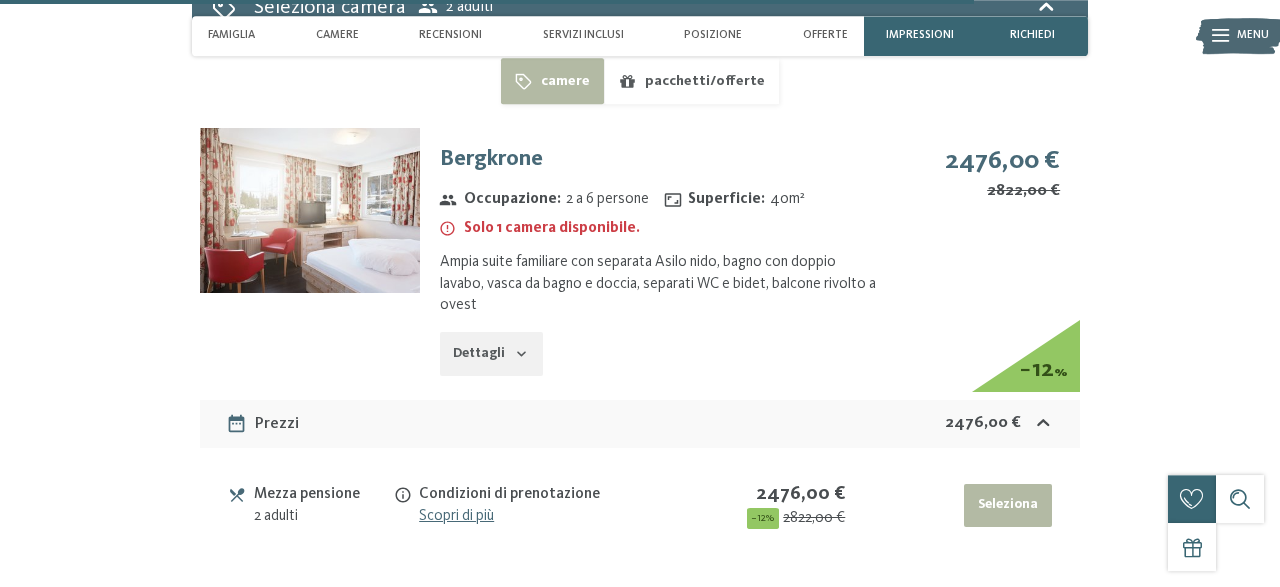 click on "Dettagli" at bounding box center (491, 354) 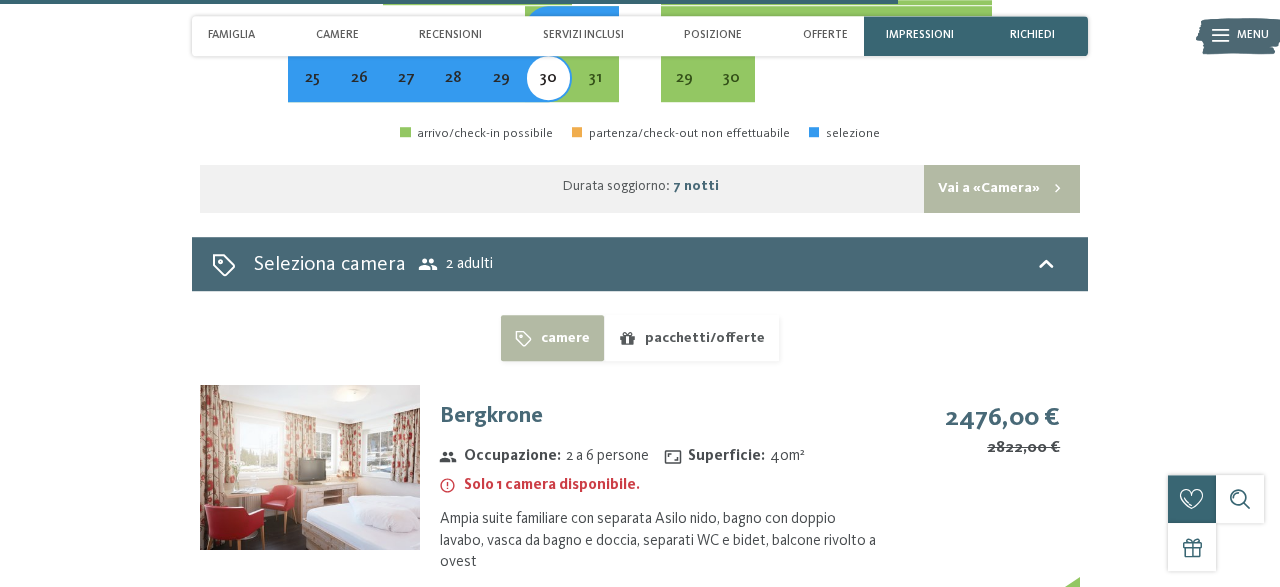scroll, scrollTop: 3838, scrollLeft: 0, axis: vertical 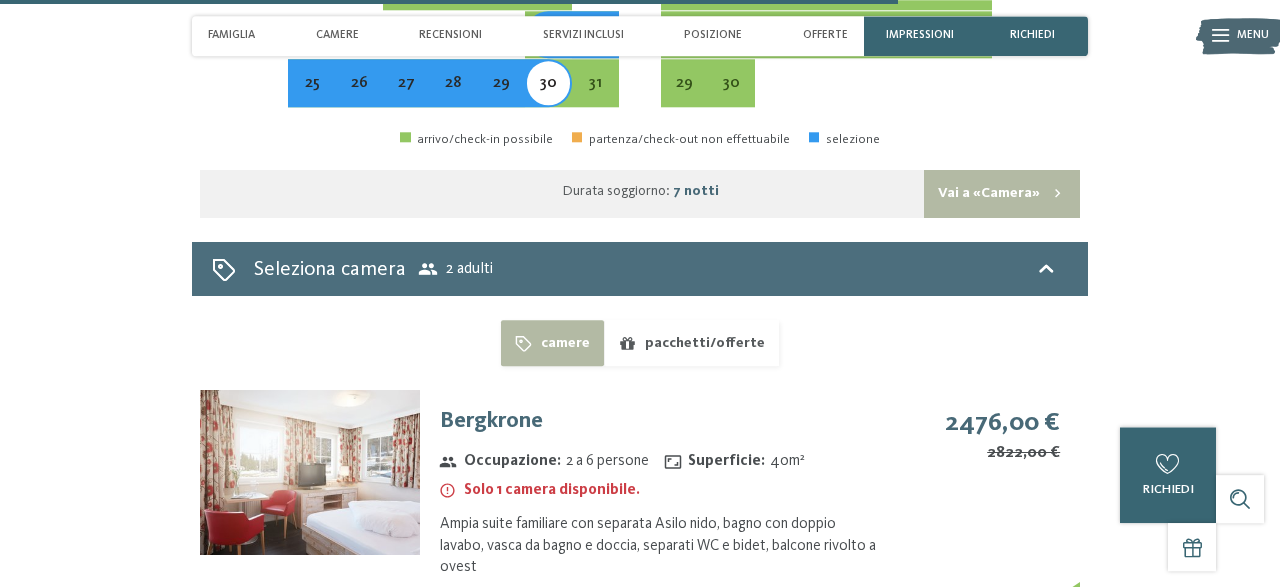 click on "Seleziona camera 2 adulti" at bounding box center (640, 269) 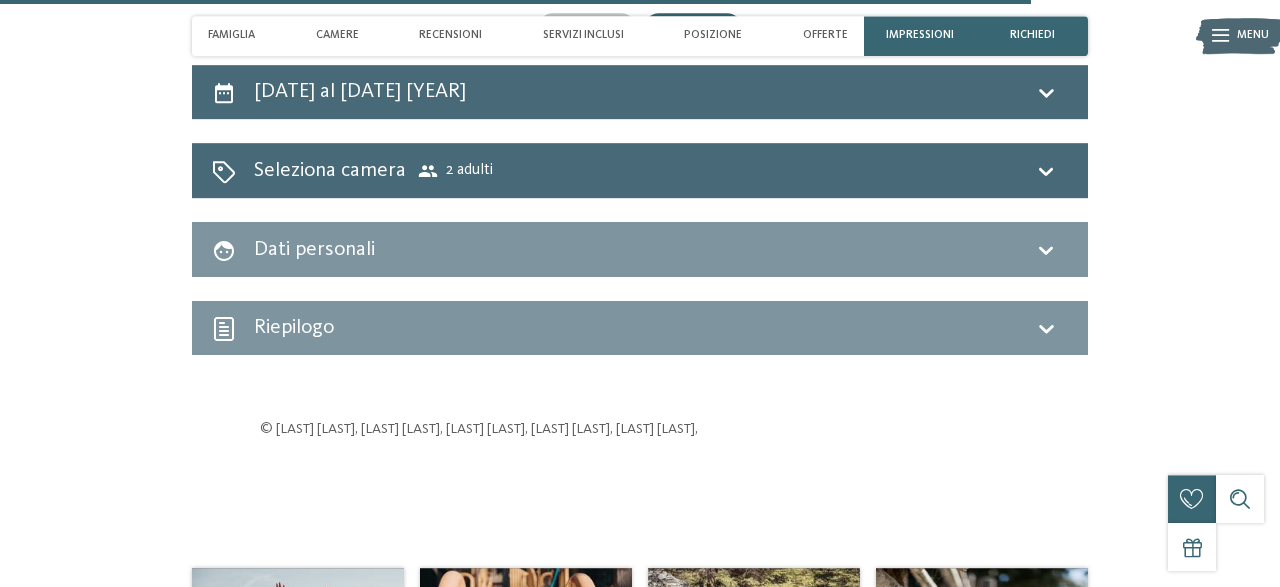 scroll, scrollTop: 3202, scrollLeft: 0, axis: vertical 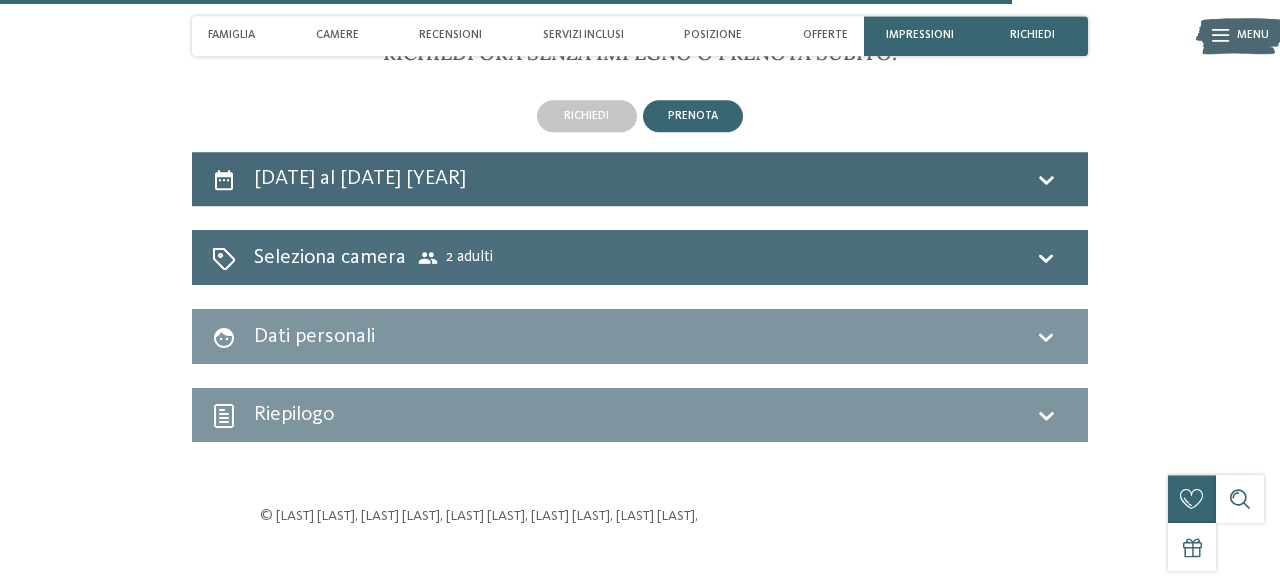 click on "Seleziona camera 2 adulti" at bounding box center (374, 257) 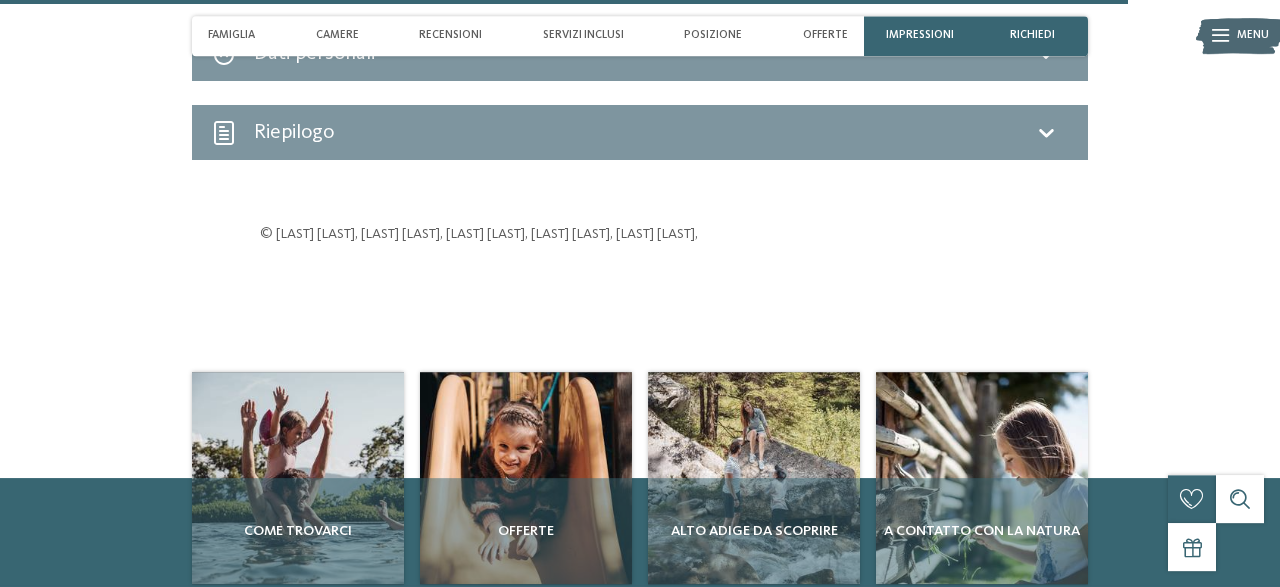 scroll, scrollTop: 4180, scrollLeft: 0, axis: vertical 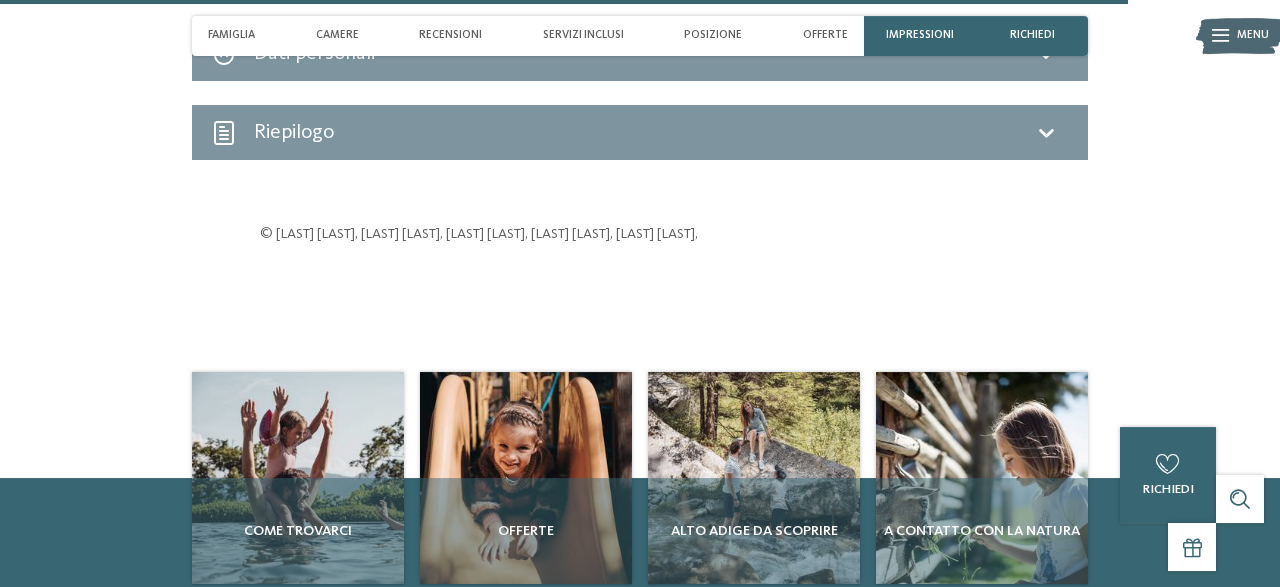 click on "Dati personali" at bounding box center (314, 53) 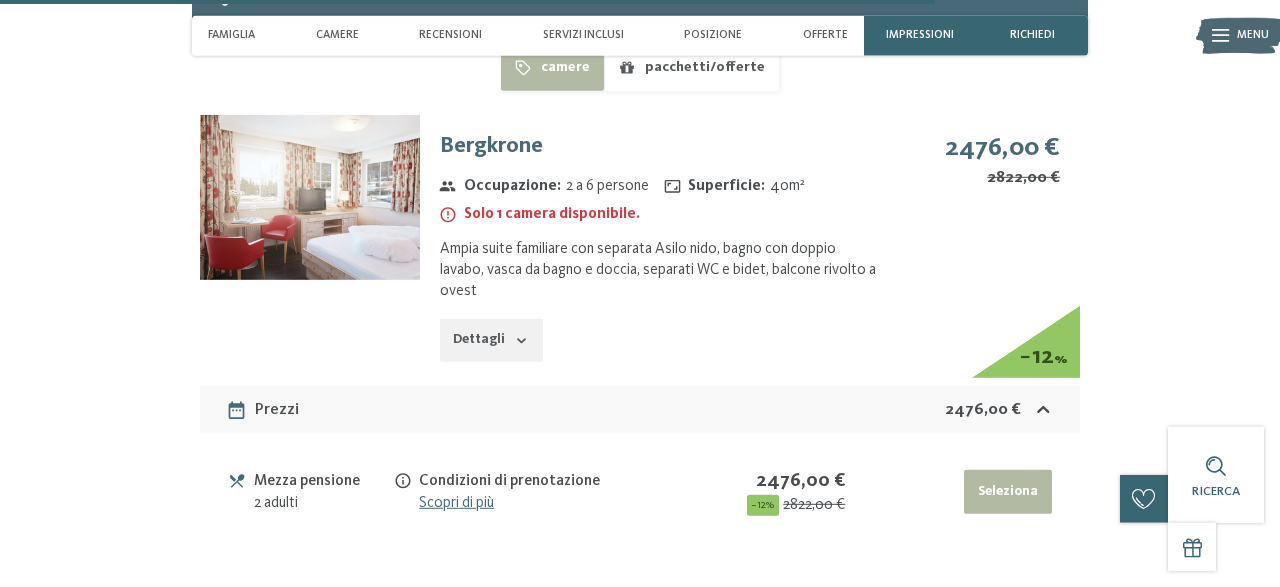 scroll, scrollTop: 3466, scrollLeft: 0, axis: vertical 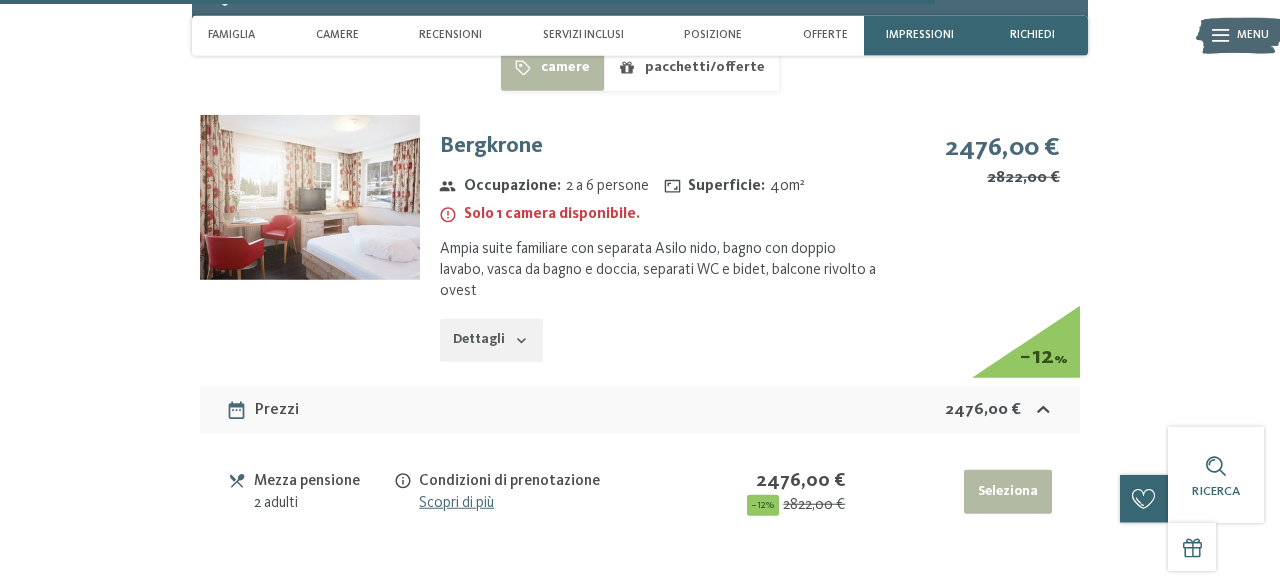 click on "Seleziona" at bounding box center (1007, 492) 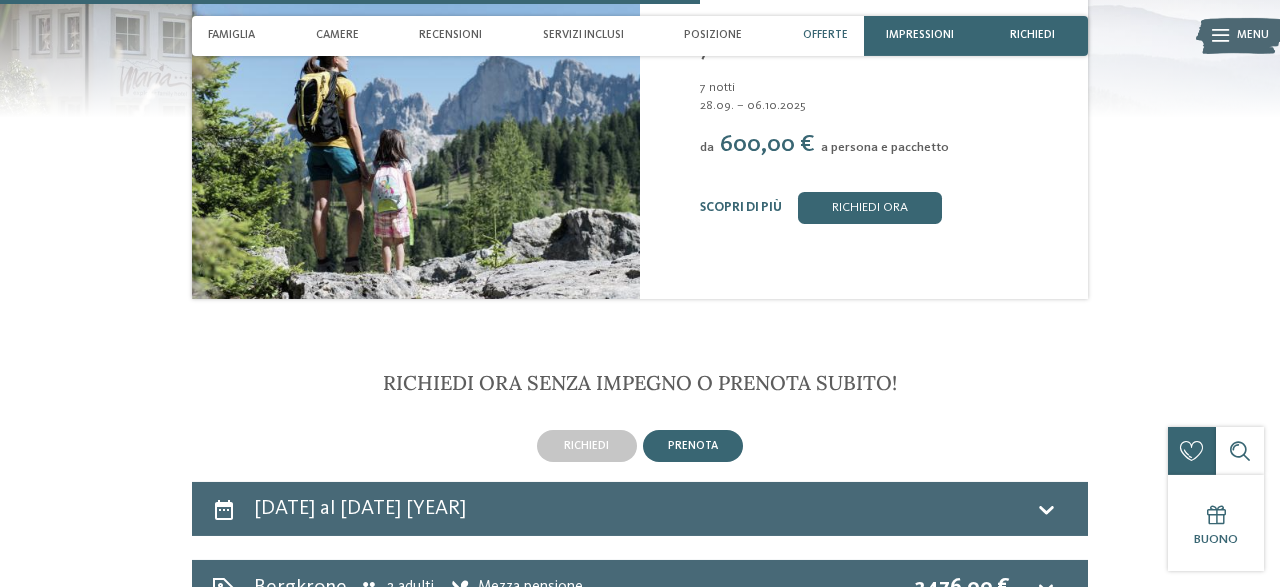 scroll, scrollTop: 2870, scrollLeft: 0, axis: vertical 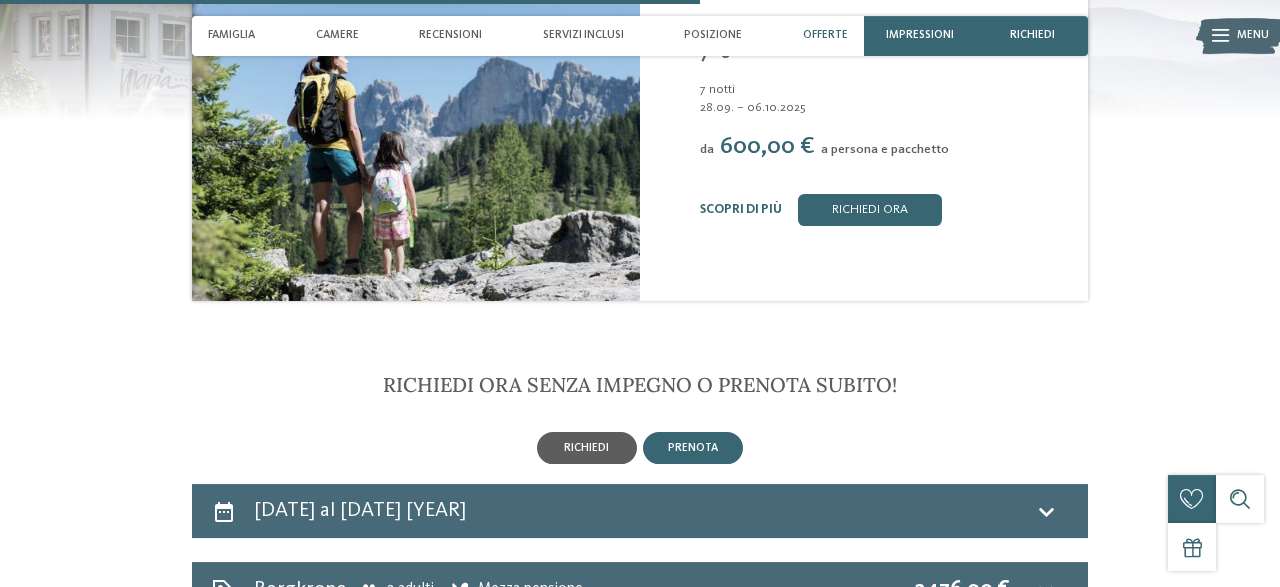 click on "richiedi" at bounding box center (587, 448) 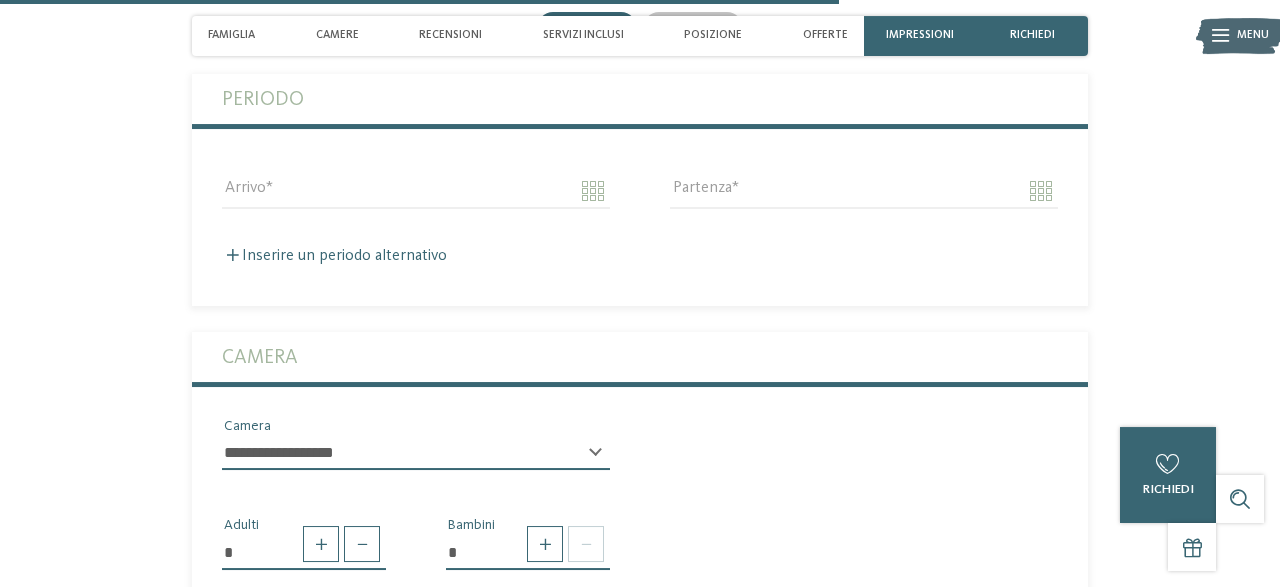 scroll, scrollTop: 3280, scrollLeft: 0, axis: vertical 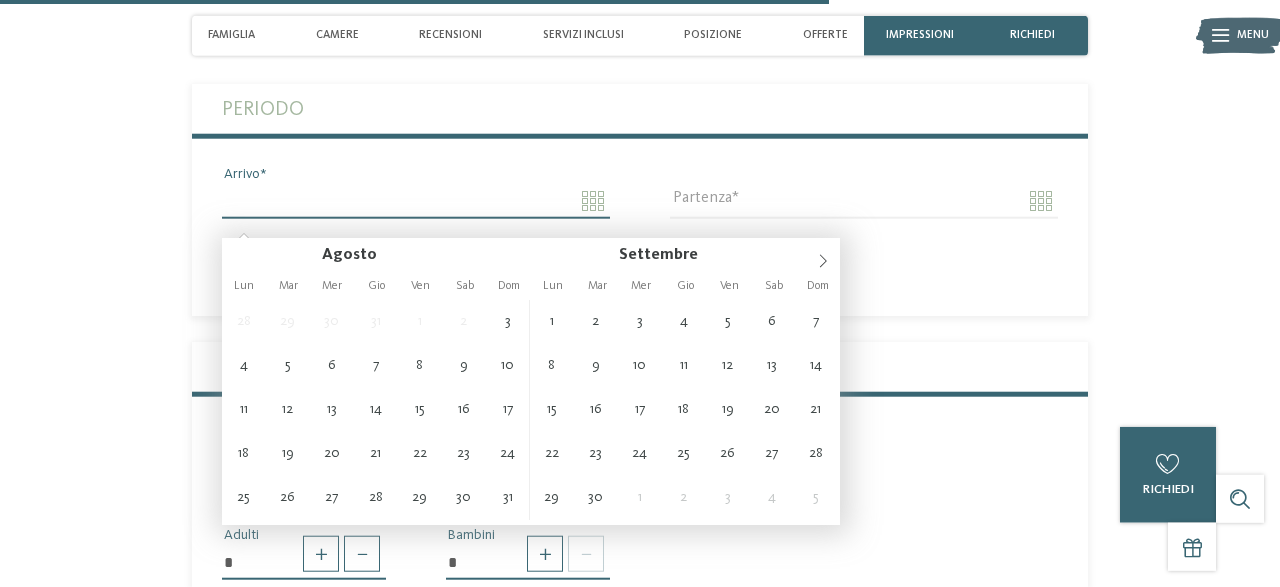 click on "Arrivo" at bounding box center (416, 201) 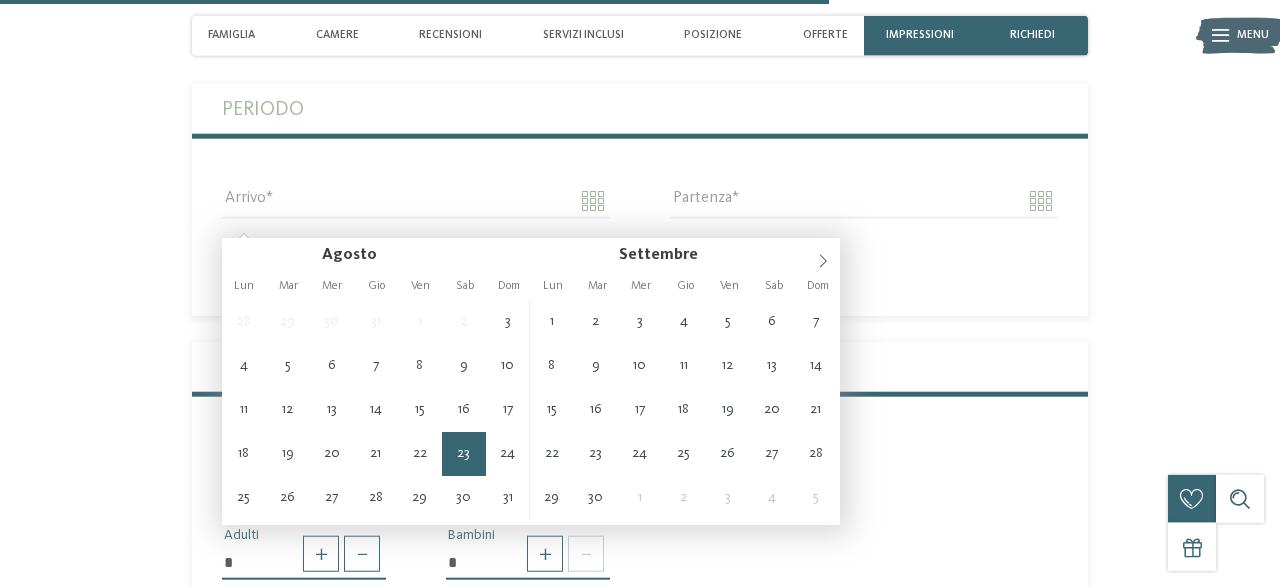 type on "**********" 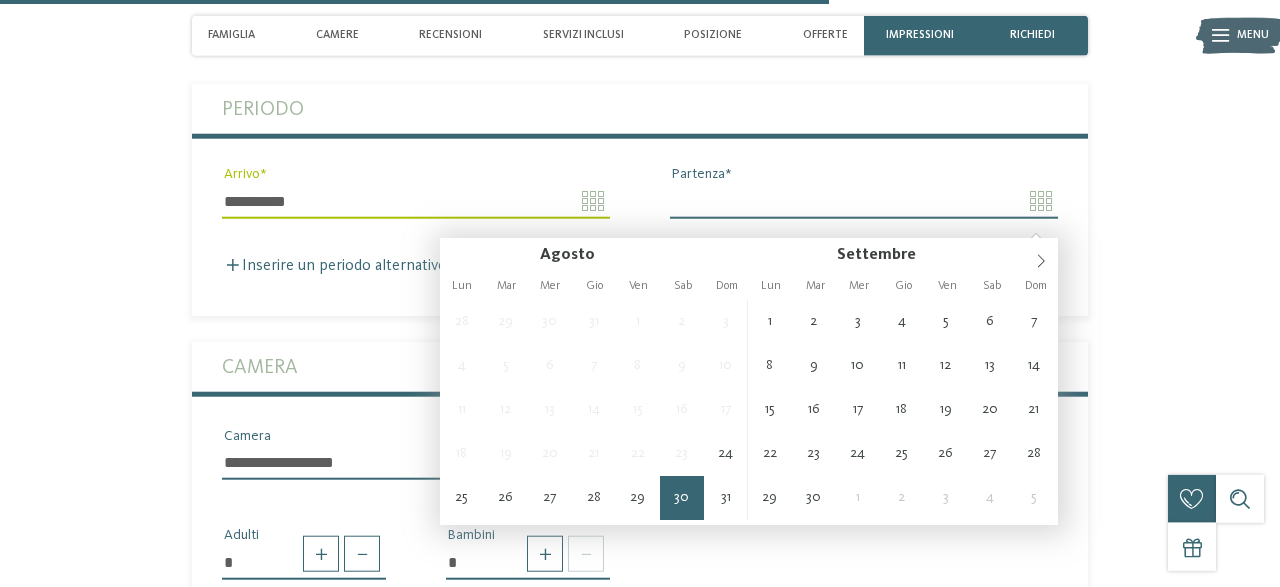 type on "**********" 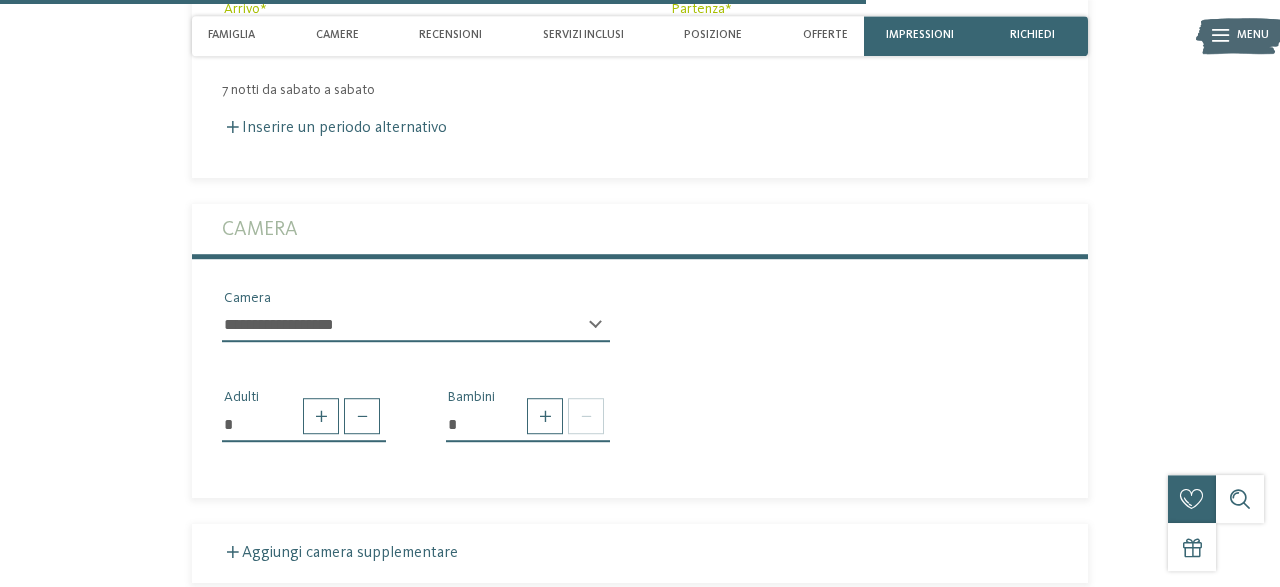 scroll, scrollTop: 3446, scrollLeft: 0, axis: vertical 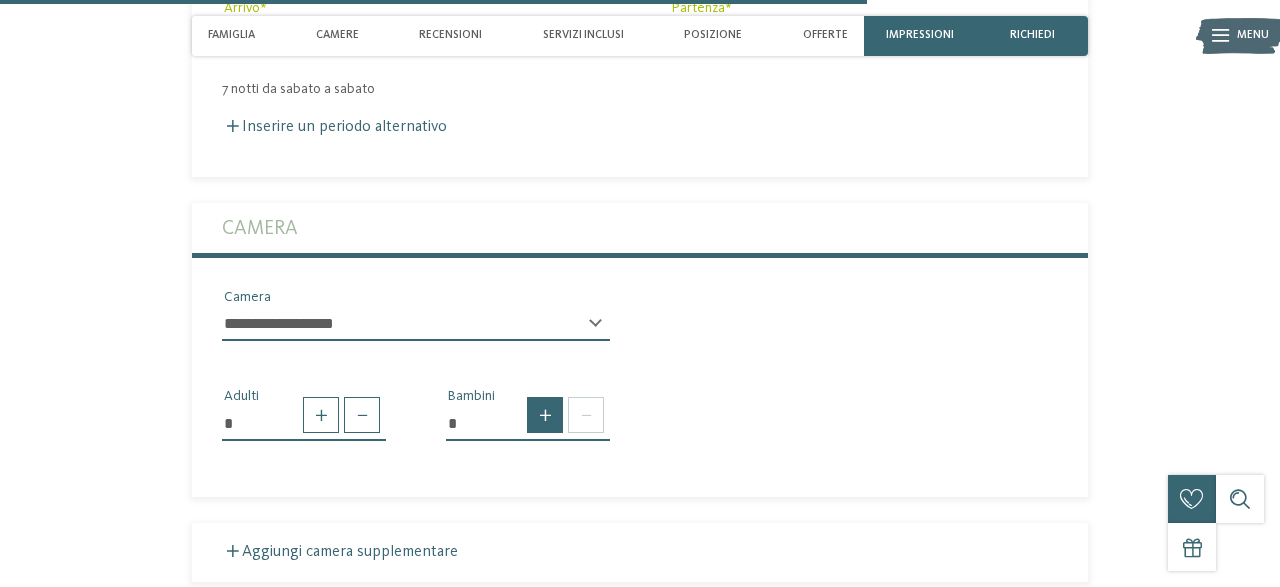 click at bounding box center [545, 415] 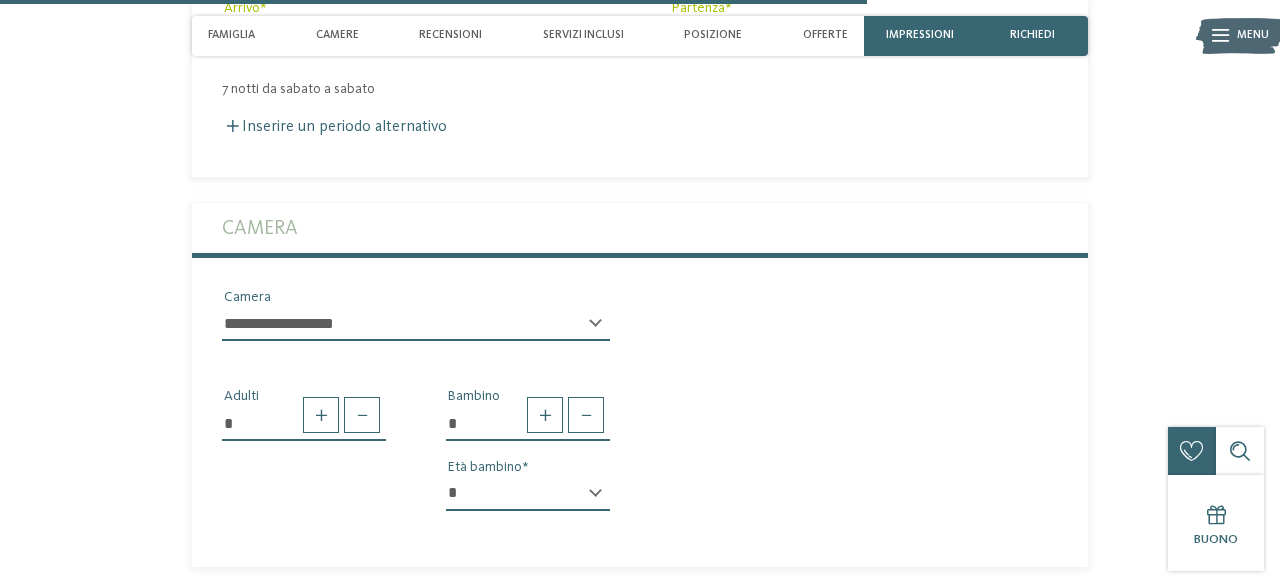 click on "* * * * * * * * * * * ** ** ** ** ** ** ** **" at bounding box center (528, 494) 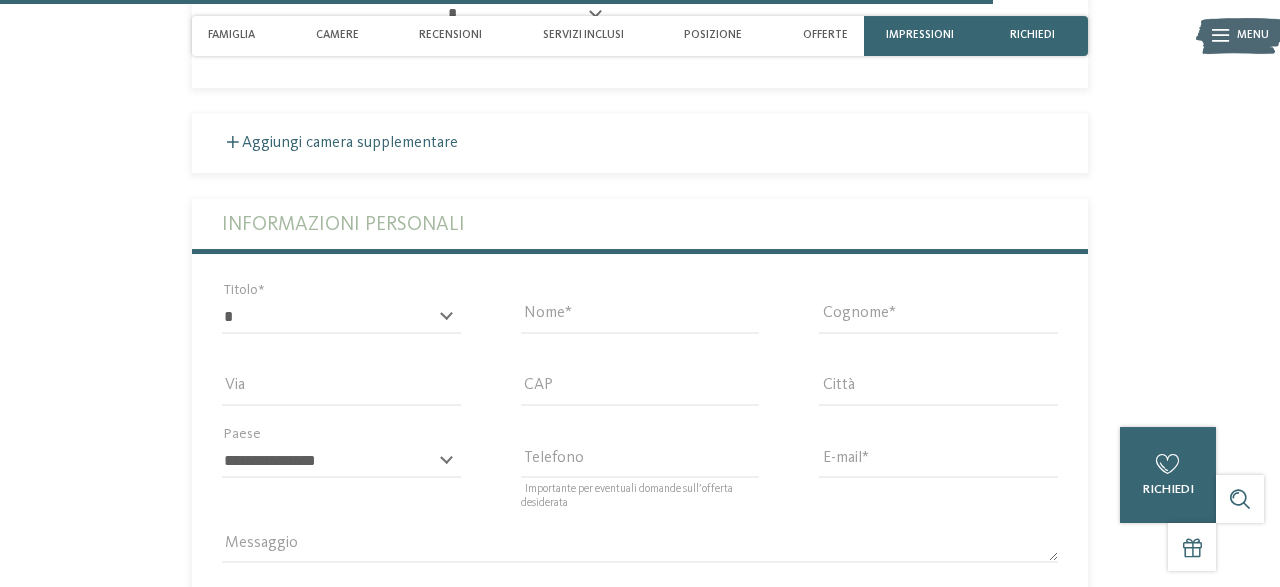 scroll, scrollTop: 4035, scrollLeft: 0, axis: vertical 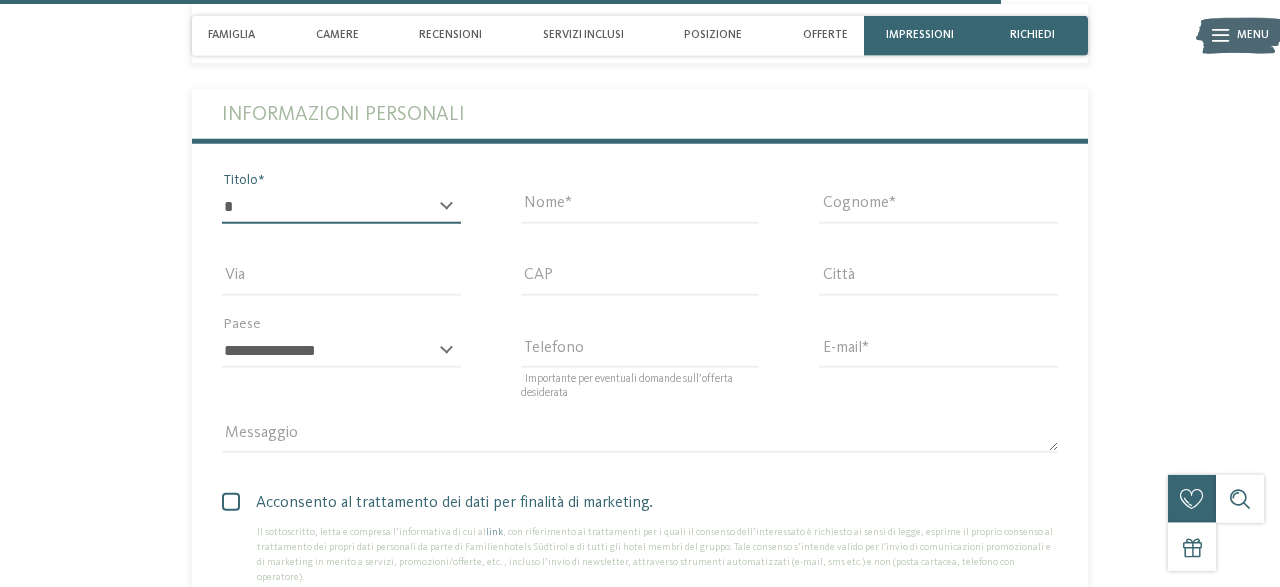click on "* ****** ******* ******** ******" at bounding box center (341, 207) 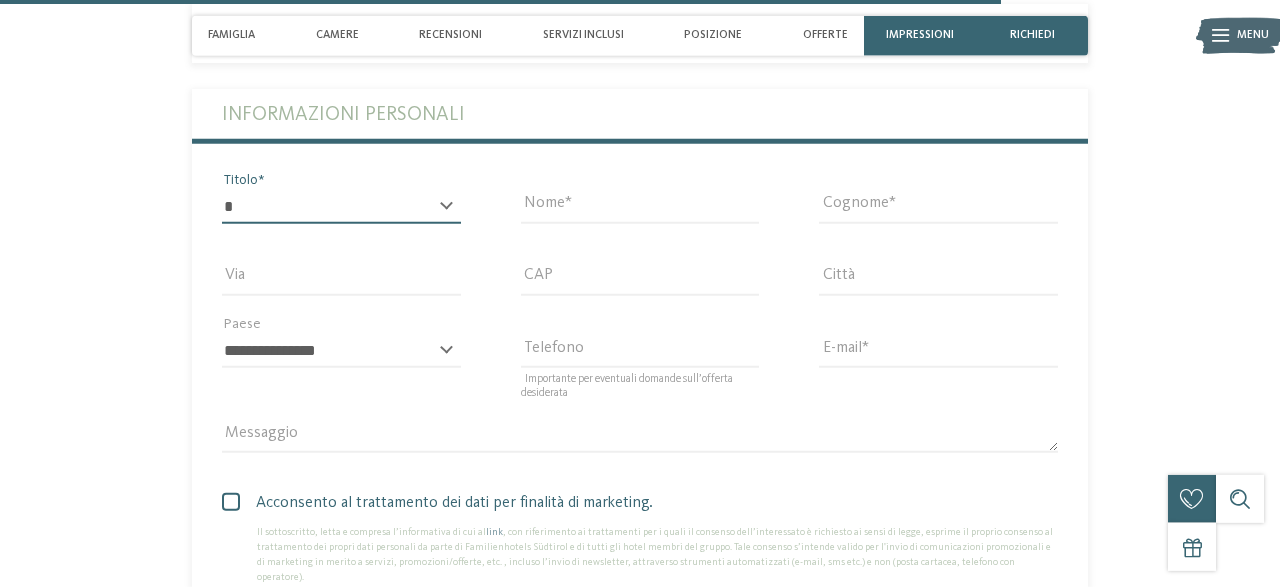 select on "*" 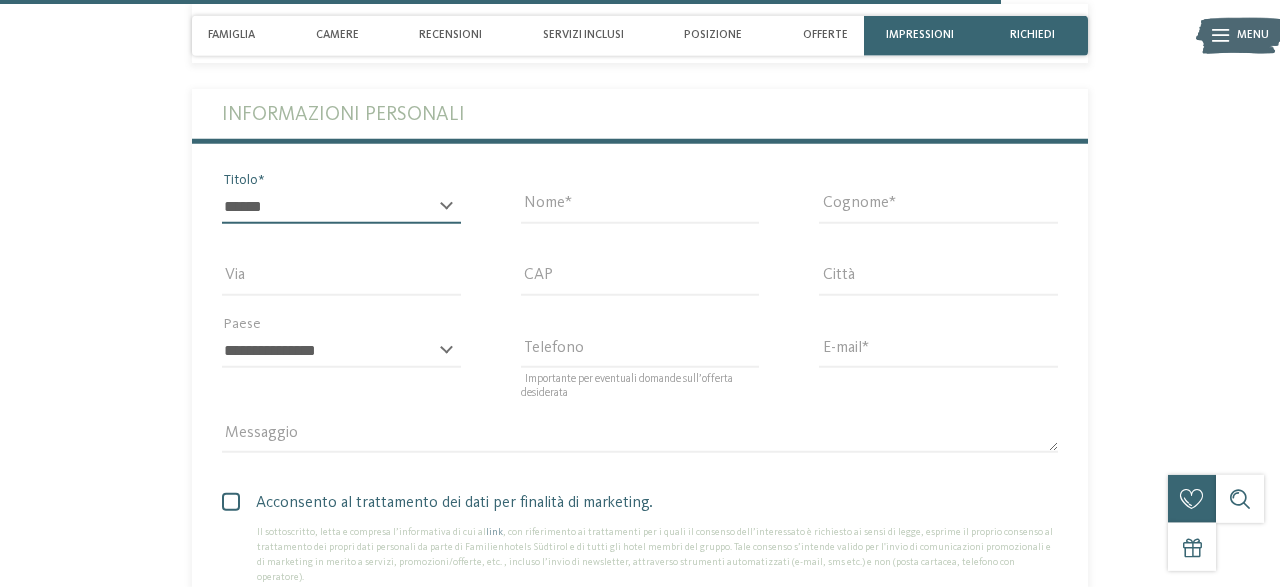click on "******" at bounding box center [0, 0] 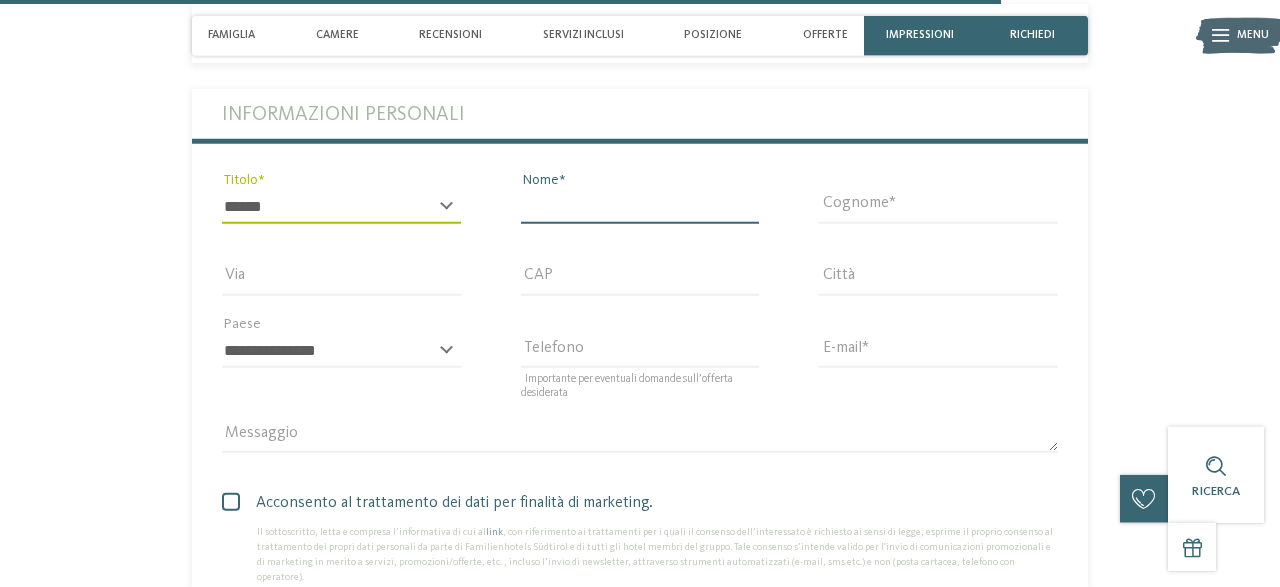 click on "Nome" at bounding box center (640, 207) 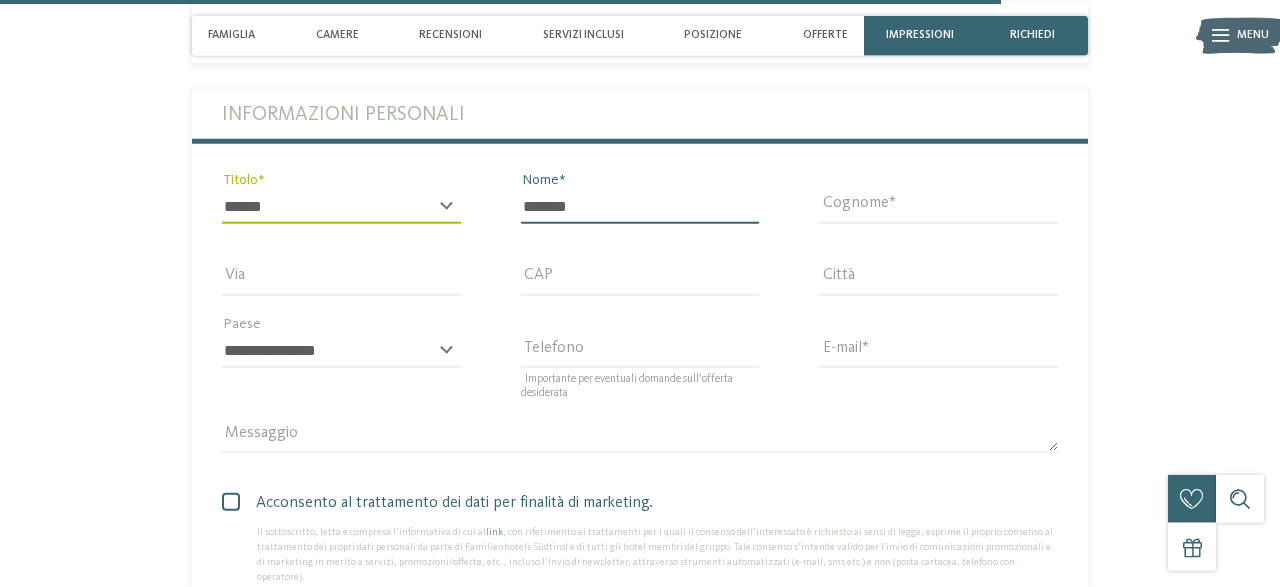 type on "******" 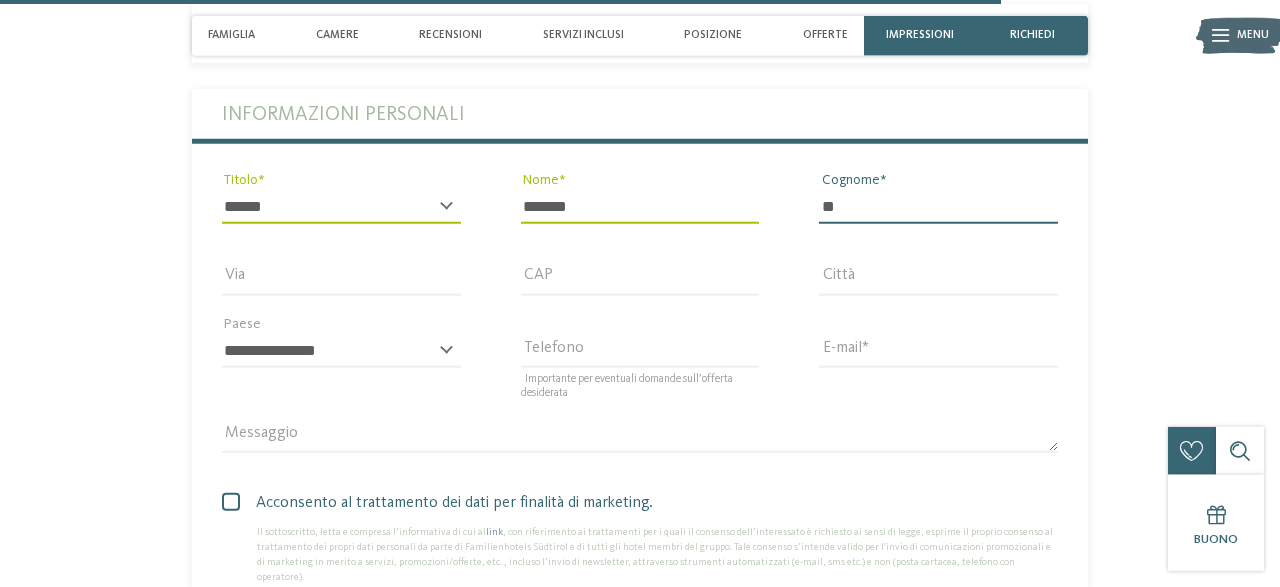 type on "*" 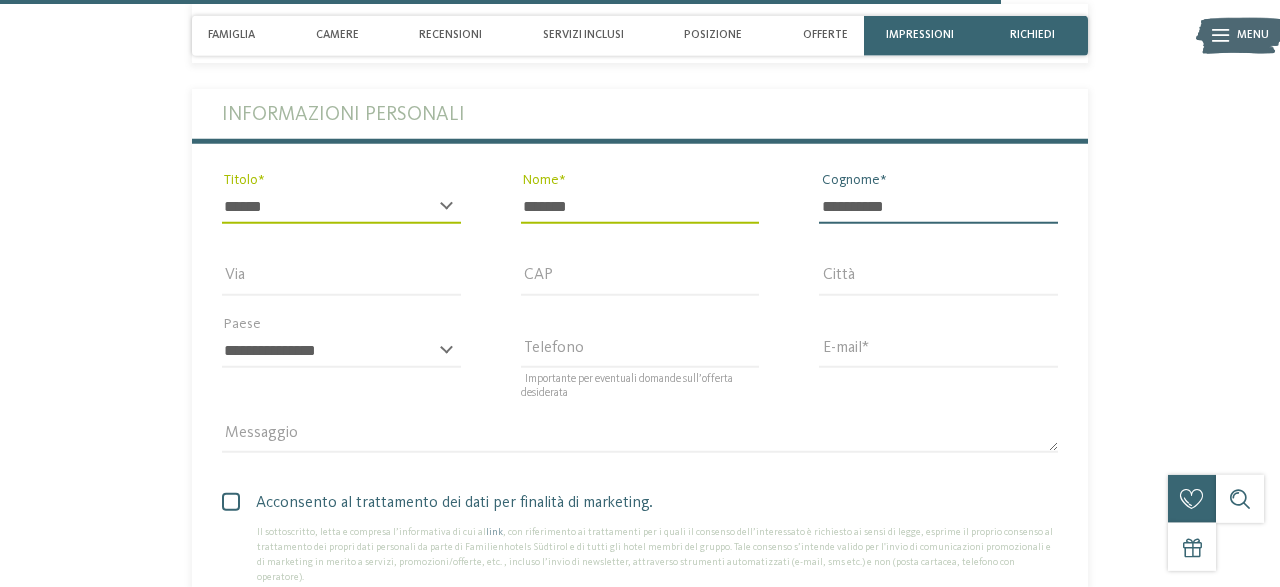 type on "**********" 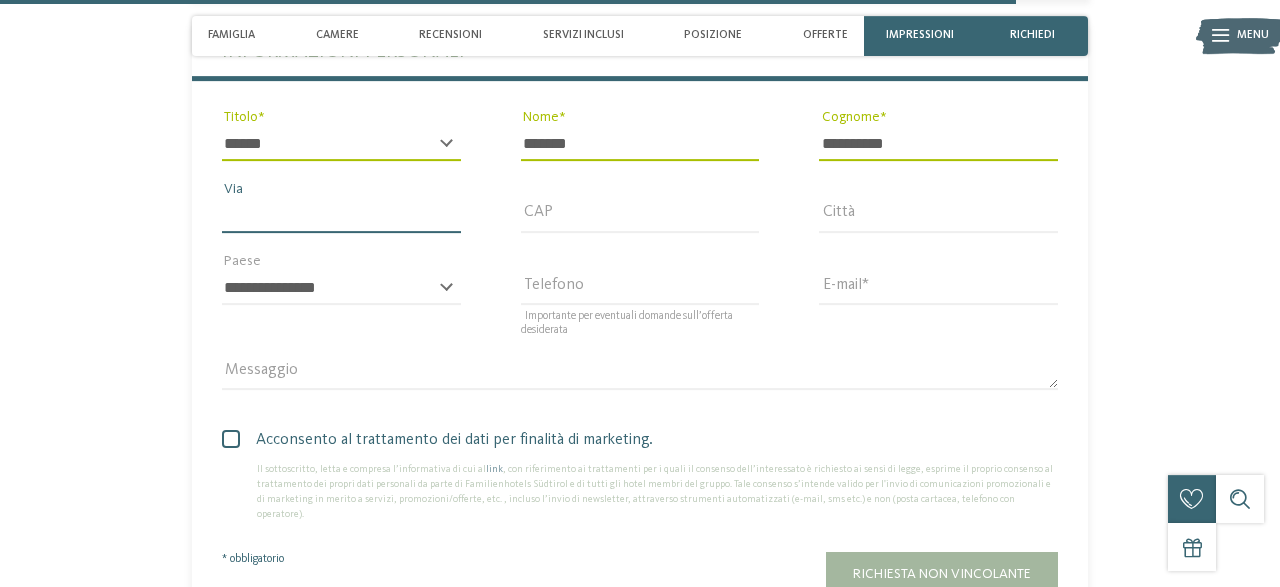 scroll, scrollTop: 4098, scrollLeft: 0, axis: vertical 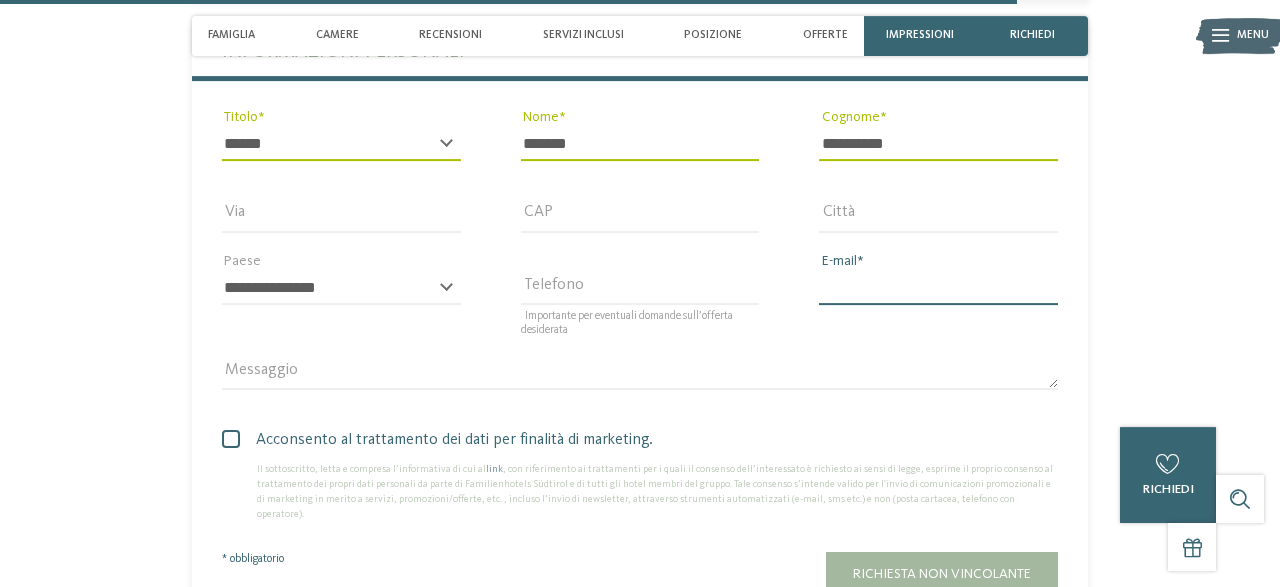 click on "E-mail" at bounding box center [938, 288] 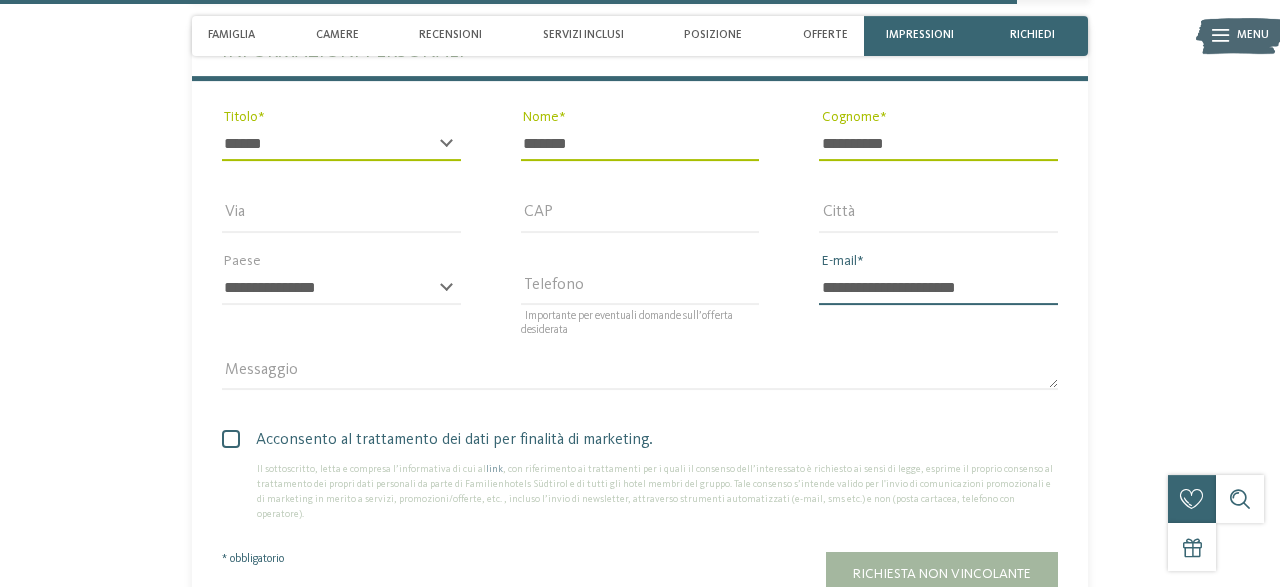 type on "**********" 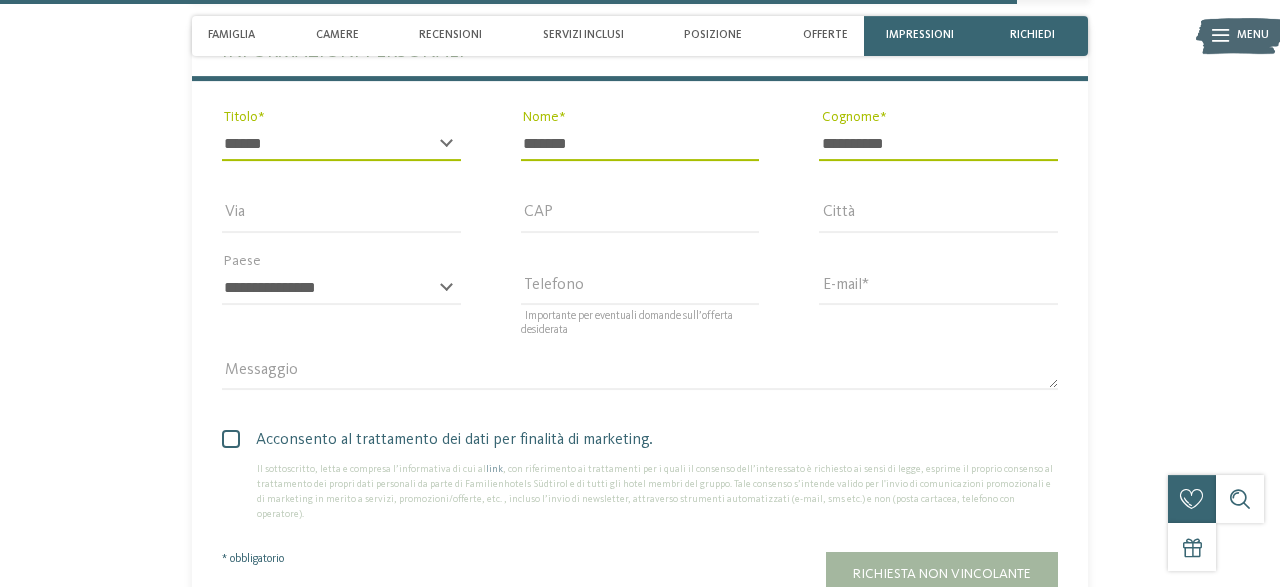 click on "Messaggio" at bounding box center (640, 382) 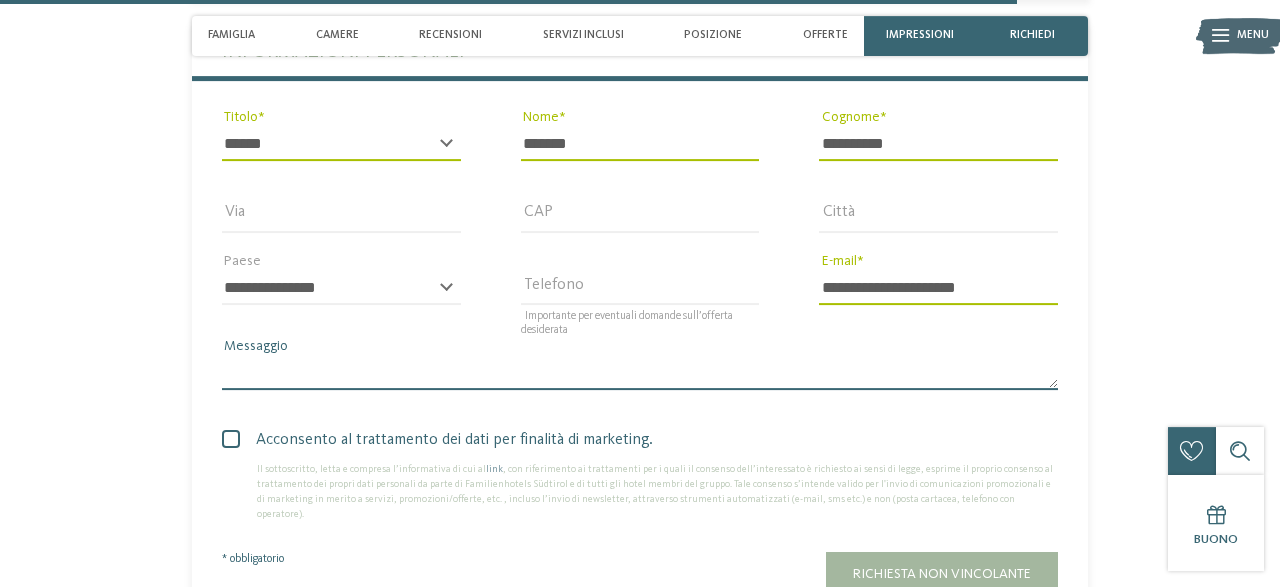 click on "Messaggio" at bounding box center [640, 373] 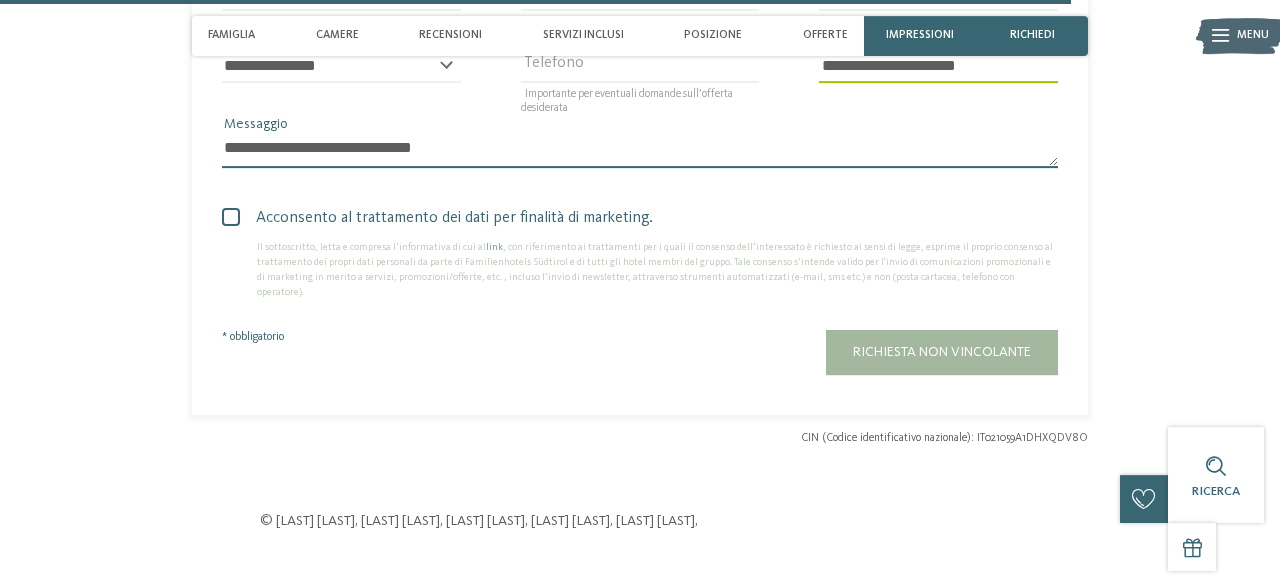 scroll, scrollTop: 4315, scrollLeft: 0, axis: vertical 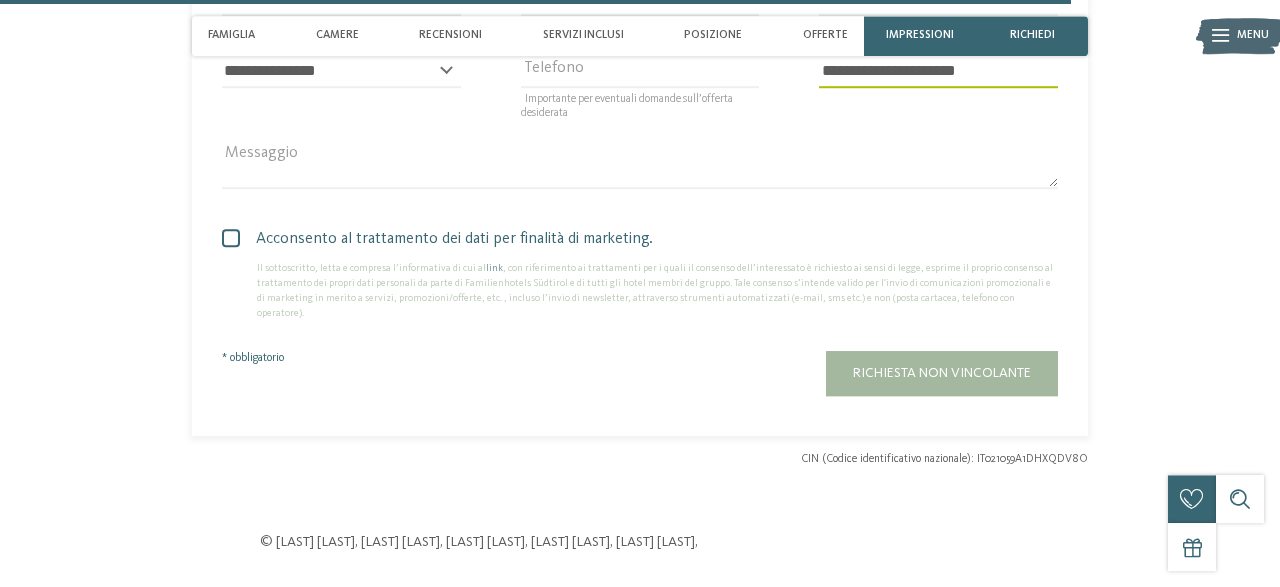 click at bounding box center (231, 238) 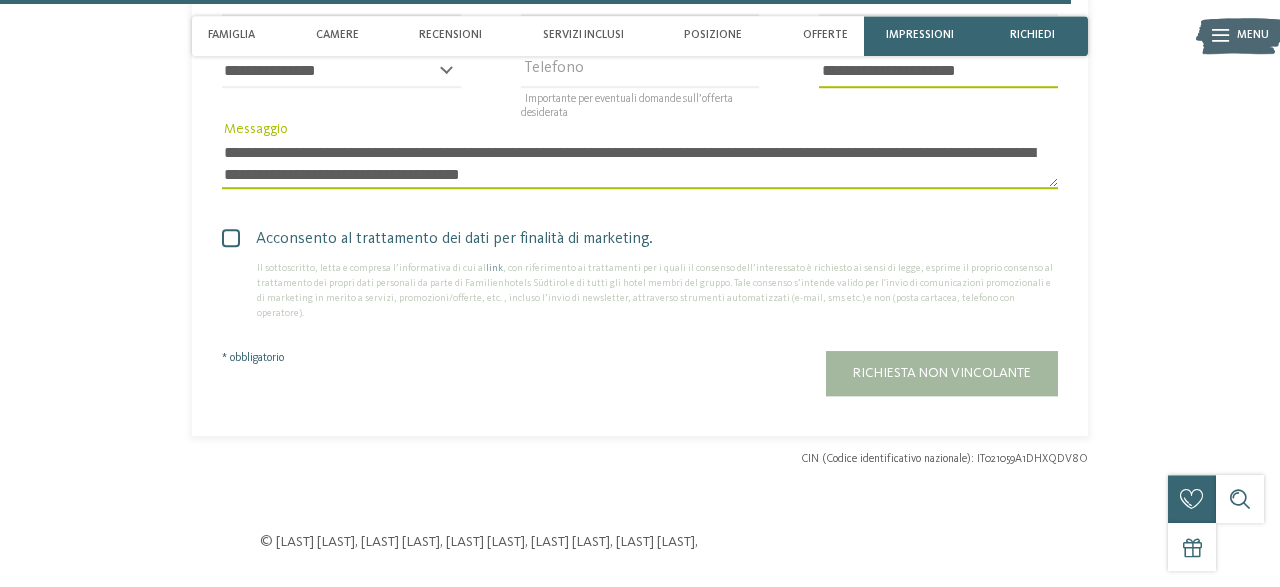 click on "**********" at bounding box center (640, 164) 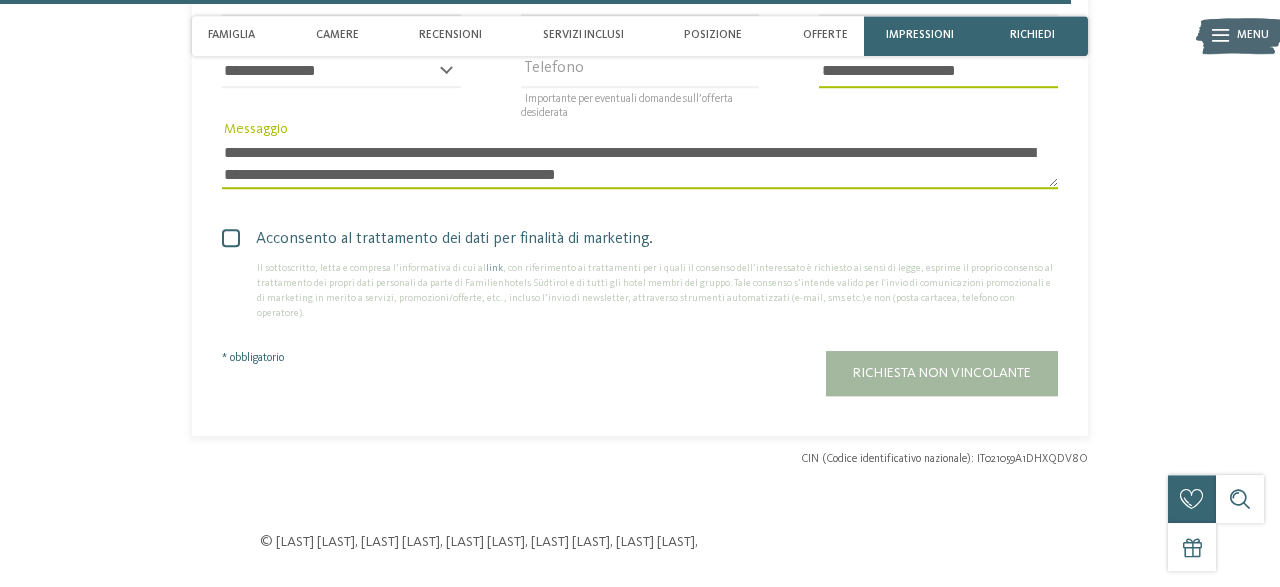 click on "**********" at bounding box center [640, 164] 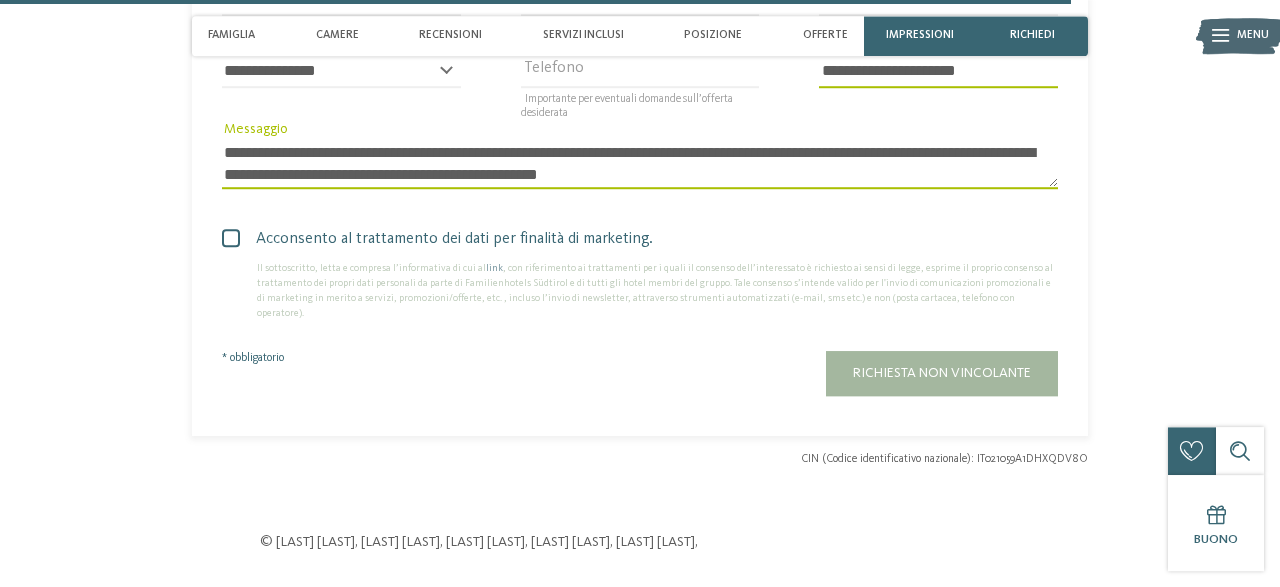 click on "**********" at bounding box center [640, 164] 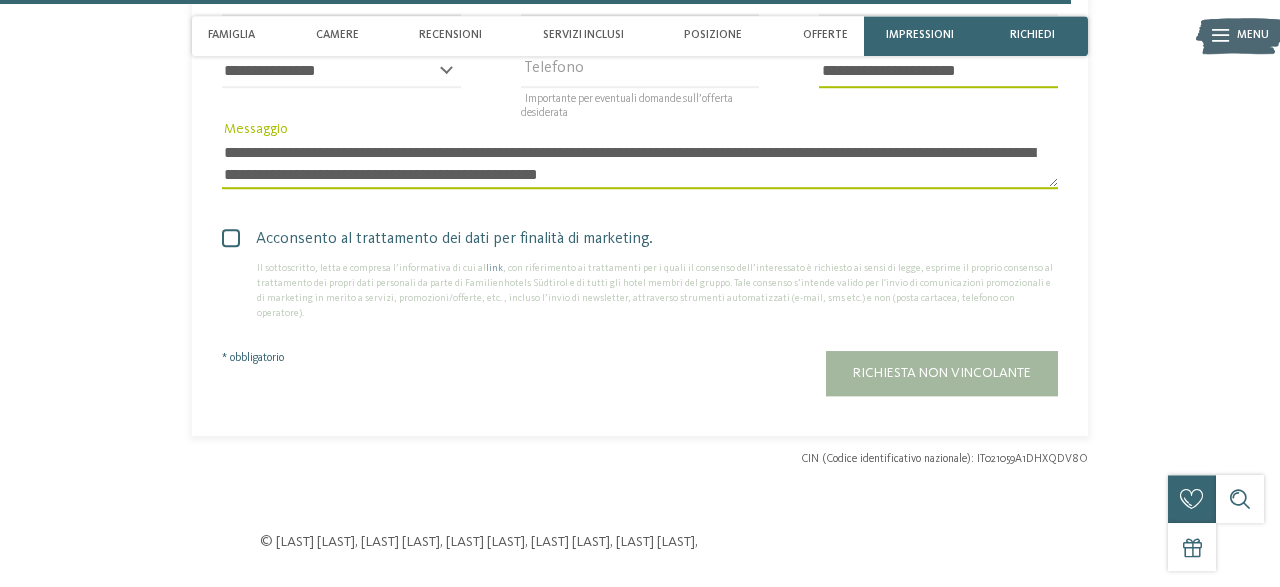 click on "**********" at bounding box center [640, 164] 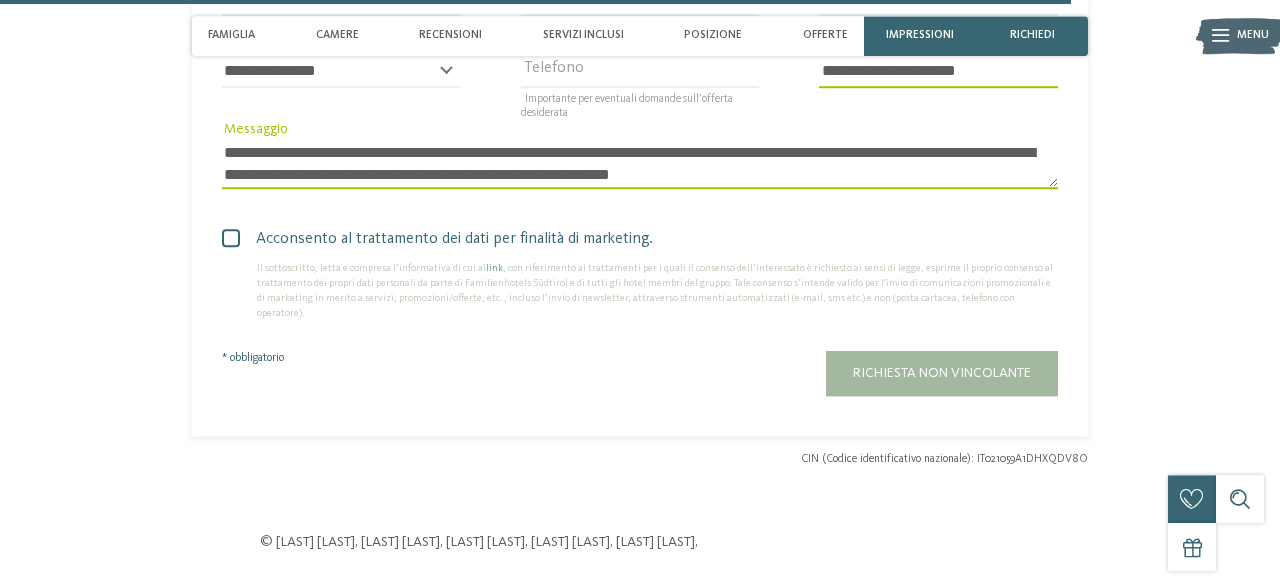 click on "**********" at bounding box center (640, 164) 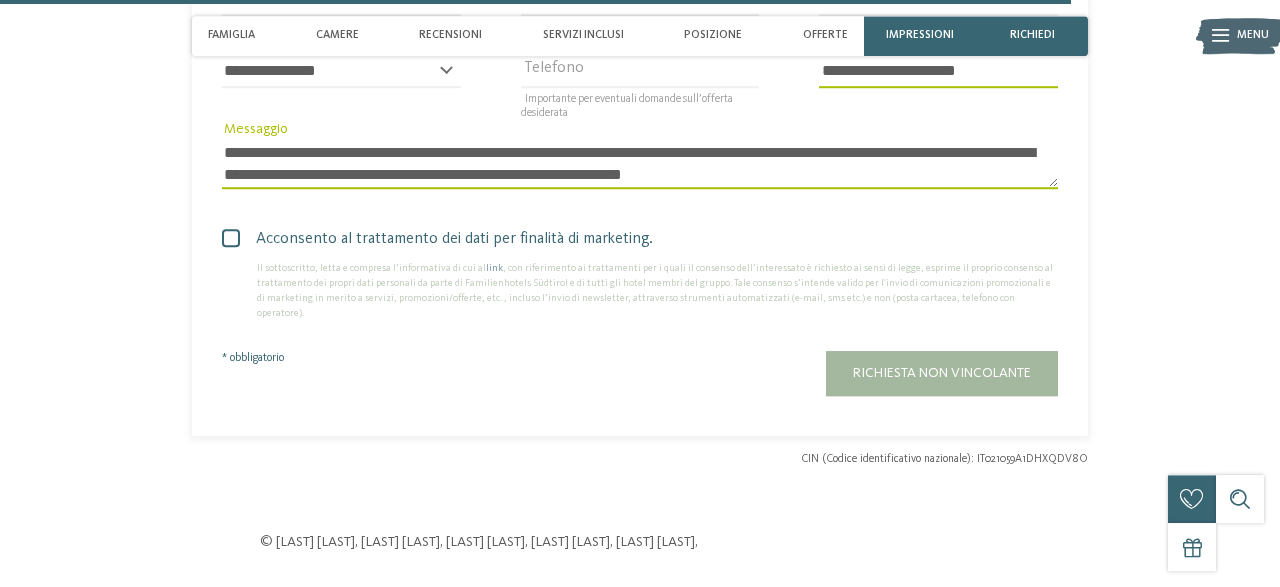 click on "**********" at bounding box center [640, 164] 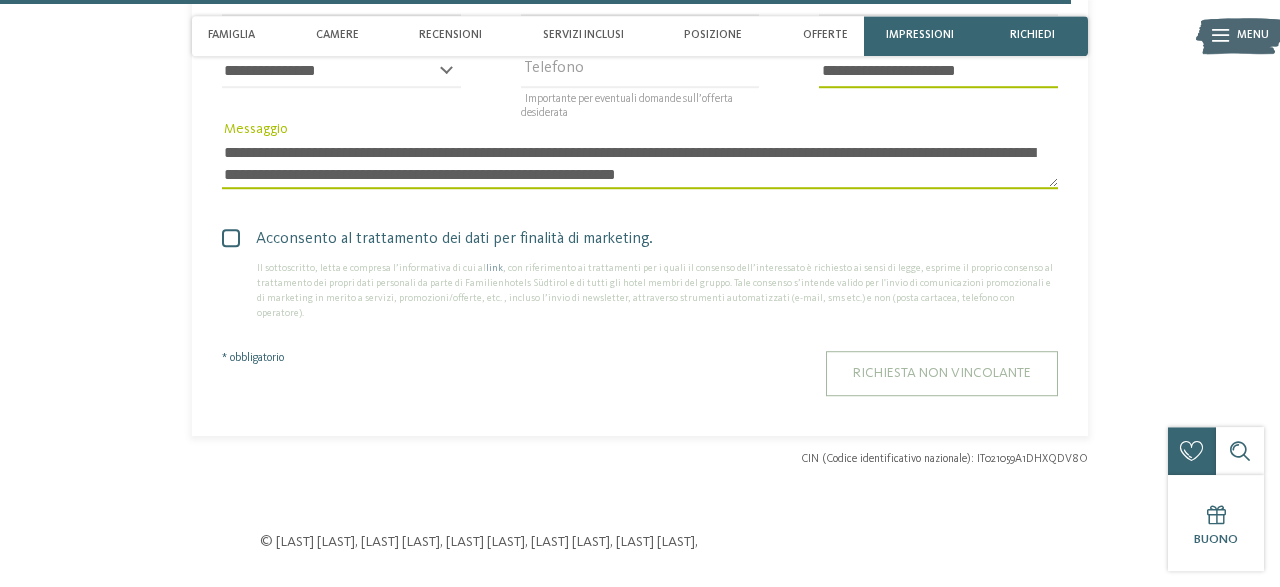 type on "**********" 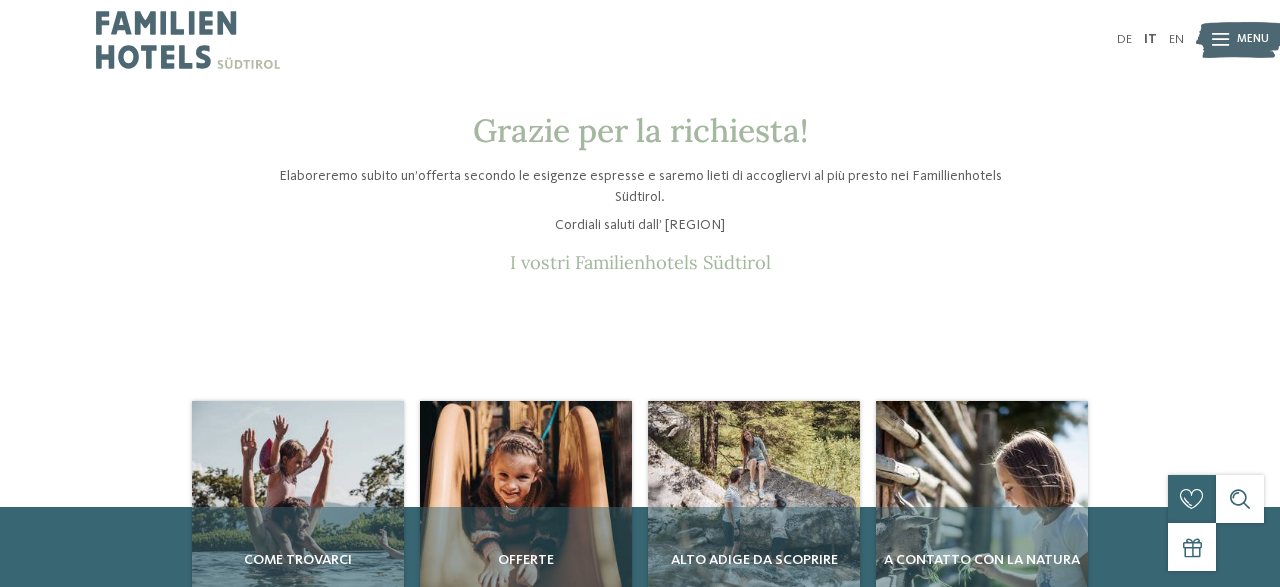scroll, scrollTop: 0, scrollLeft: 0, axis: both 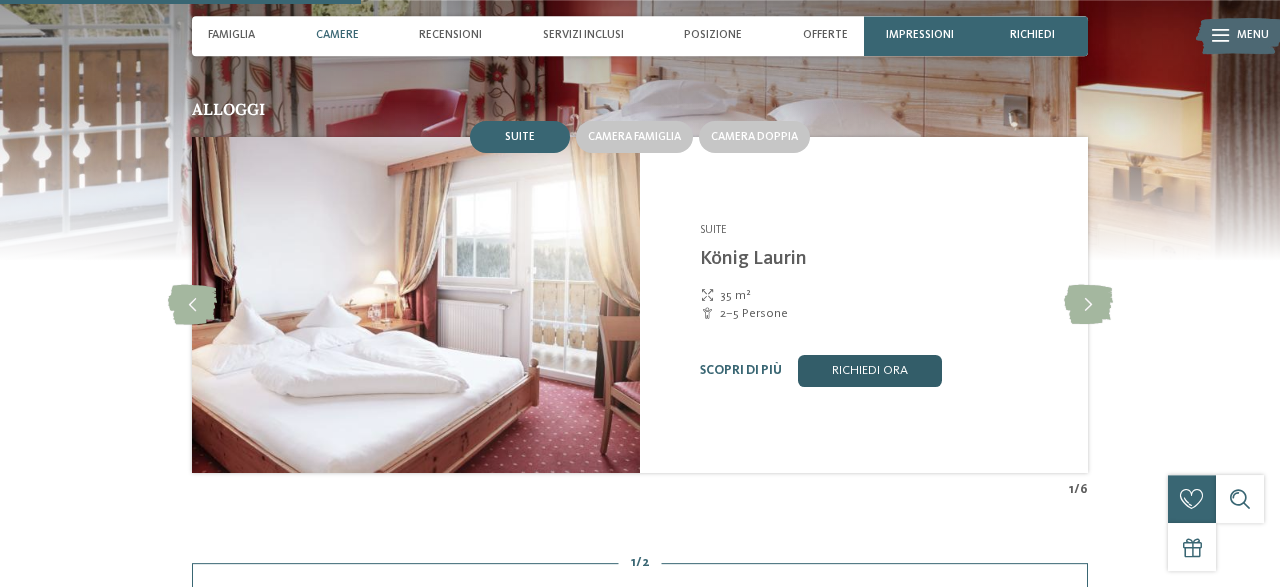 click on "Richiedi ora" at bounding box center (870, 371) 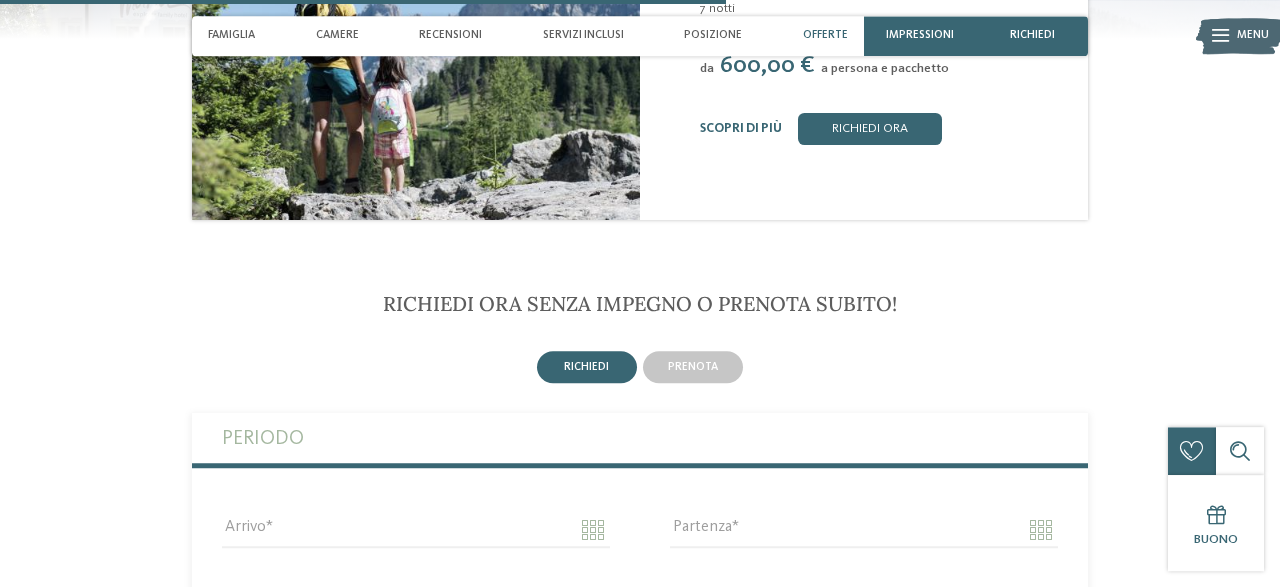 scroll, scrollTop: 3032, scrollLeft: 0, axis: vertical 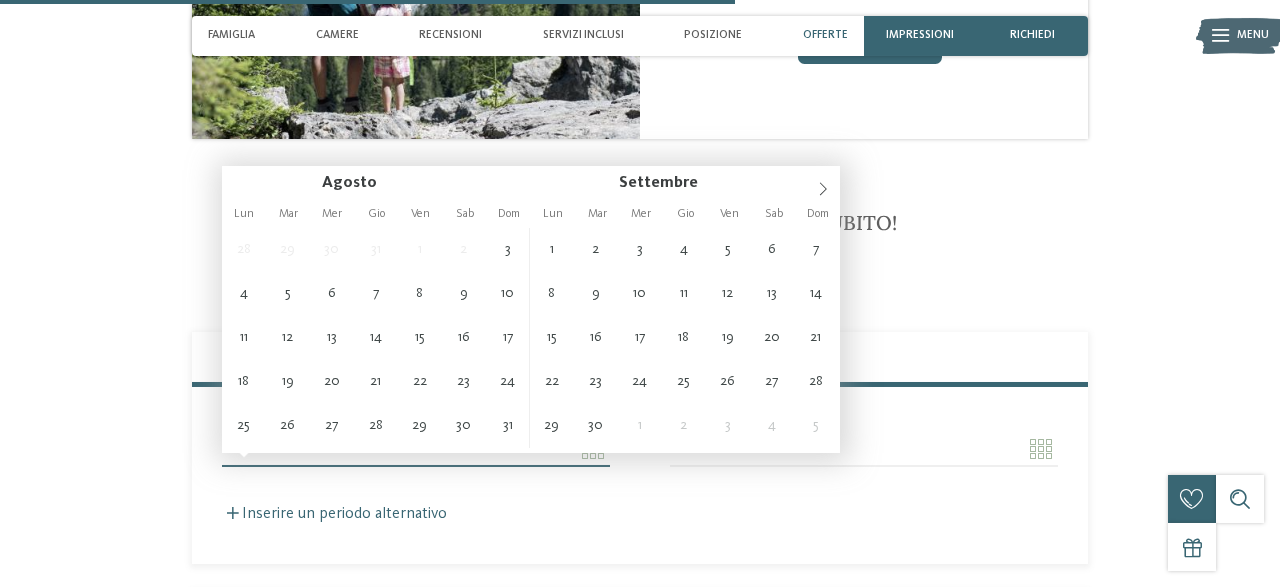 click on "Arrivo" at bounding box center [416, 449] 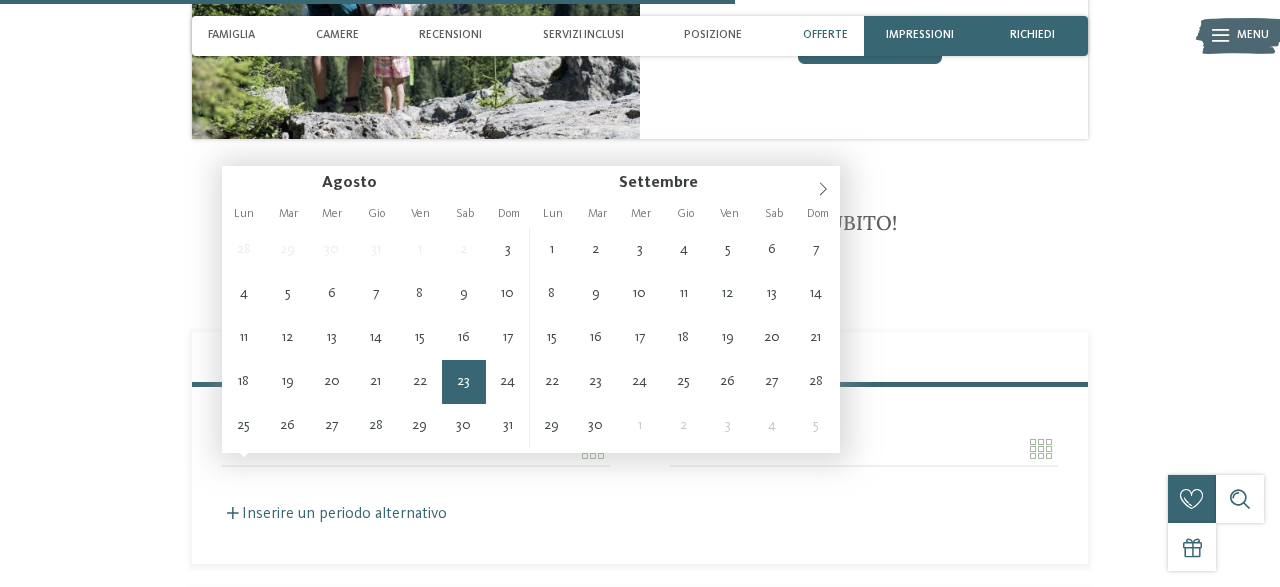 type on "**********" 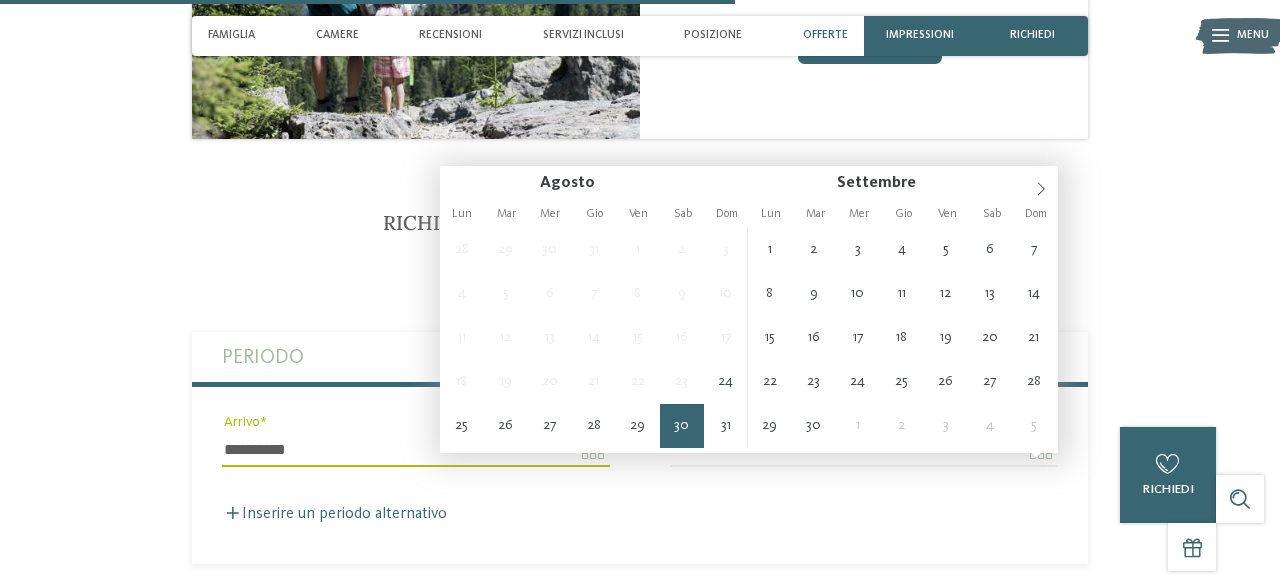 drag, startPoint x: 466, startPoint y: 373, endPoint x: 671, endPoint y: 430, distance: 212.77689 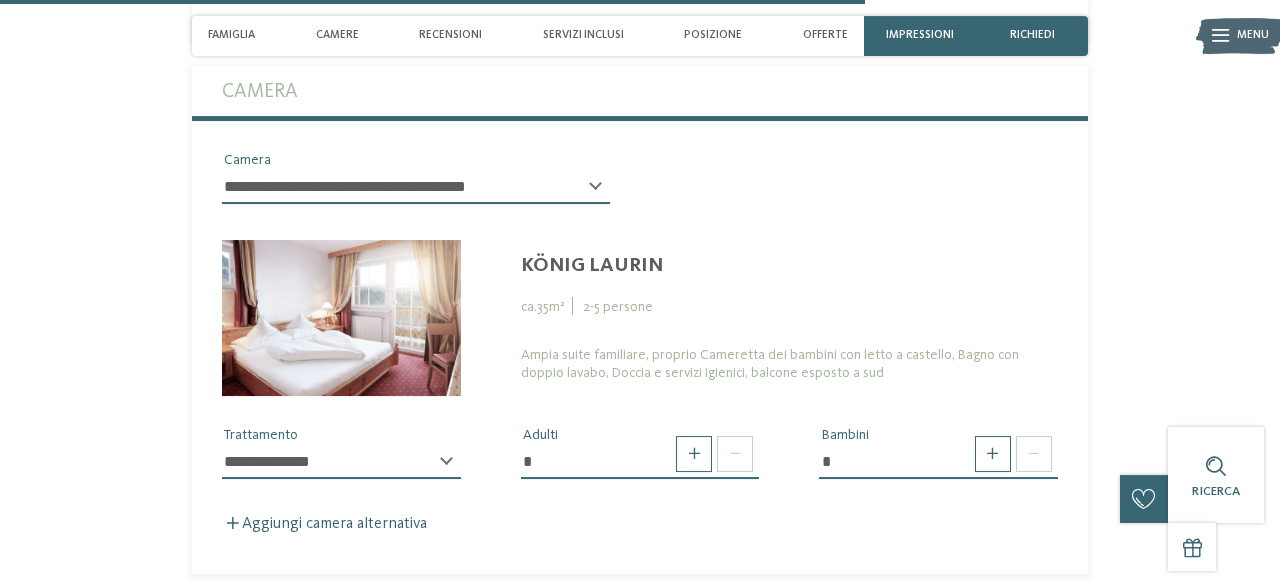 scroll, scrollTop: 3585, scrollLeft: 0, axis: vertical 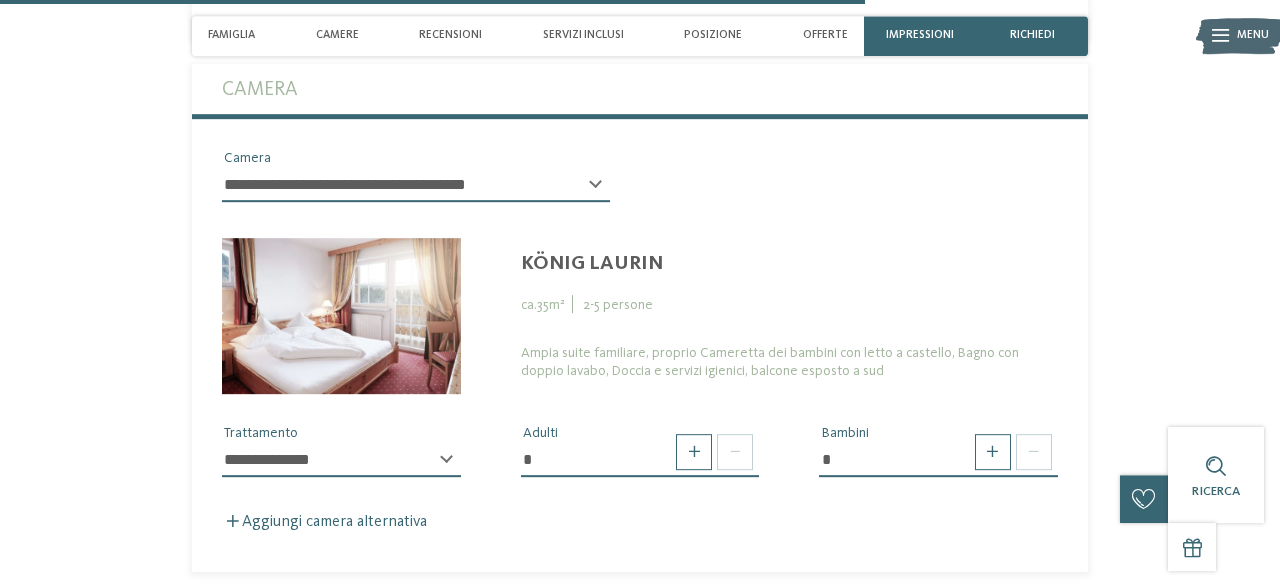 click on "*     Bambini" at bounding box center (938, 458) 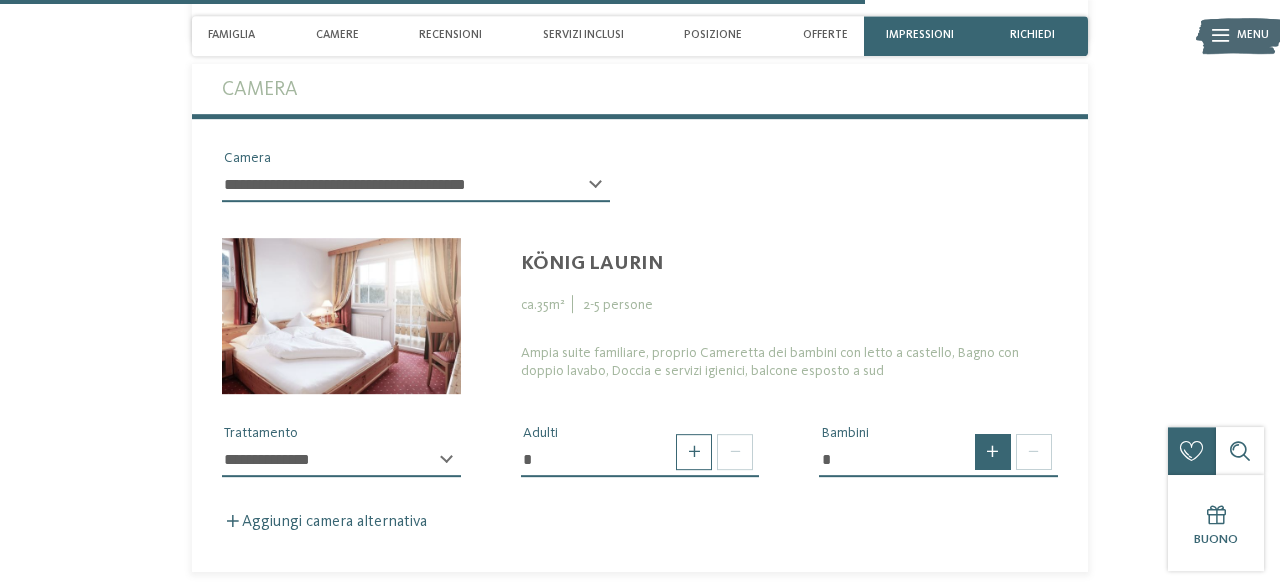 click at bounding box center [993, 452] 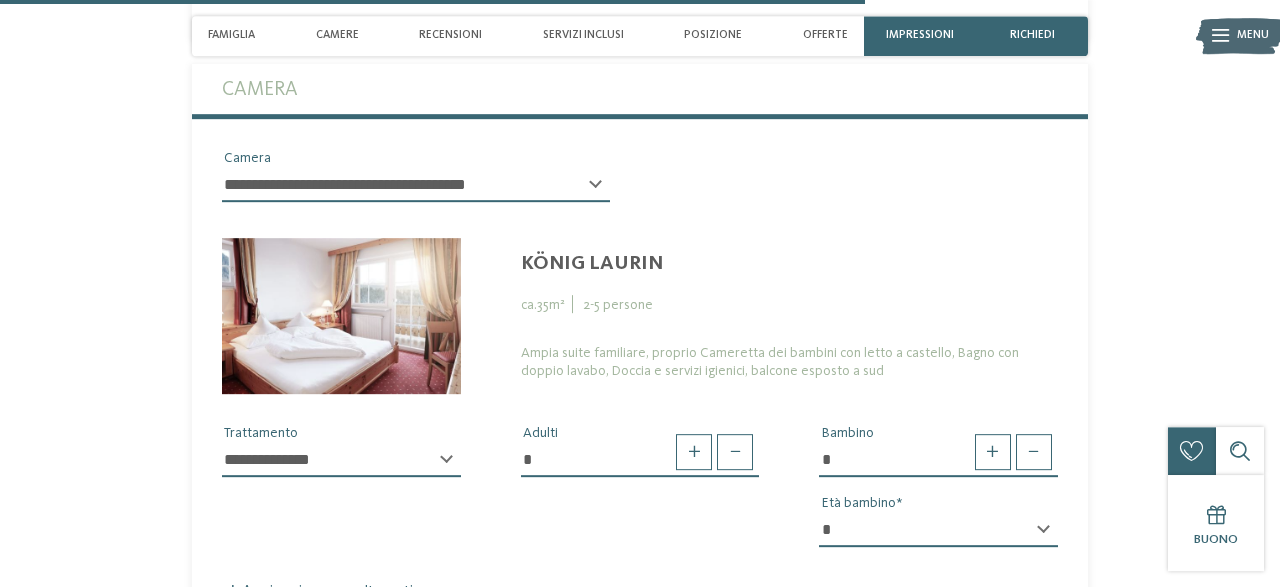 click on "* * * * * * * * * * * ** ** ** ** ** ** ** **" at bounding box center (938, 530) 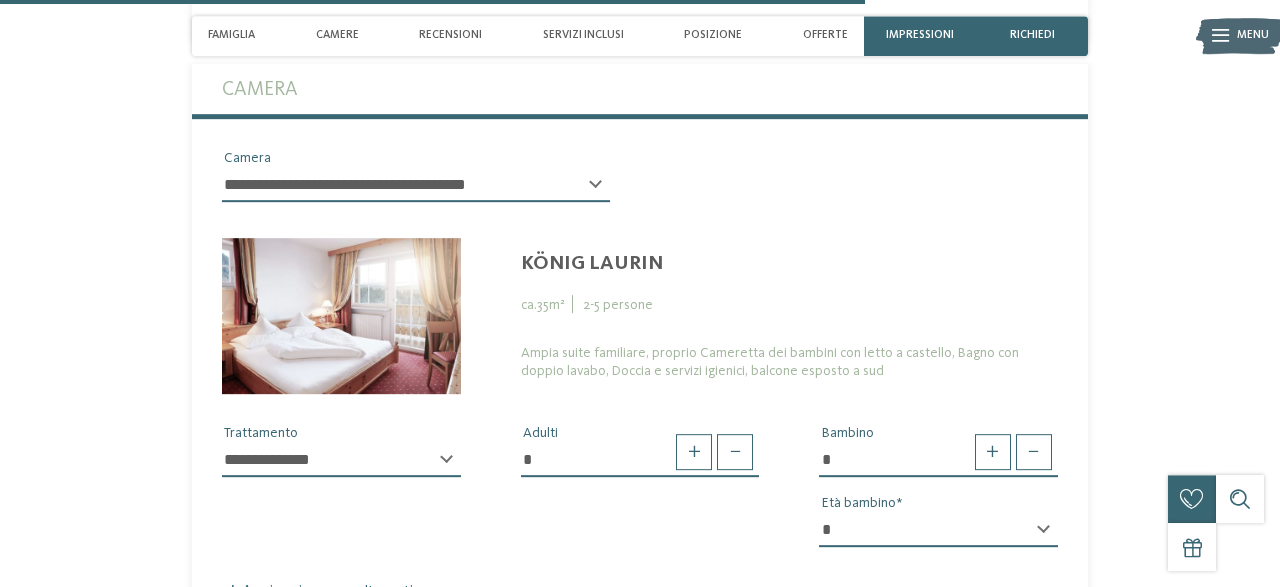 select on "*" 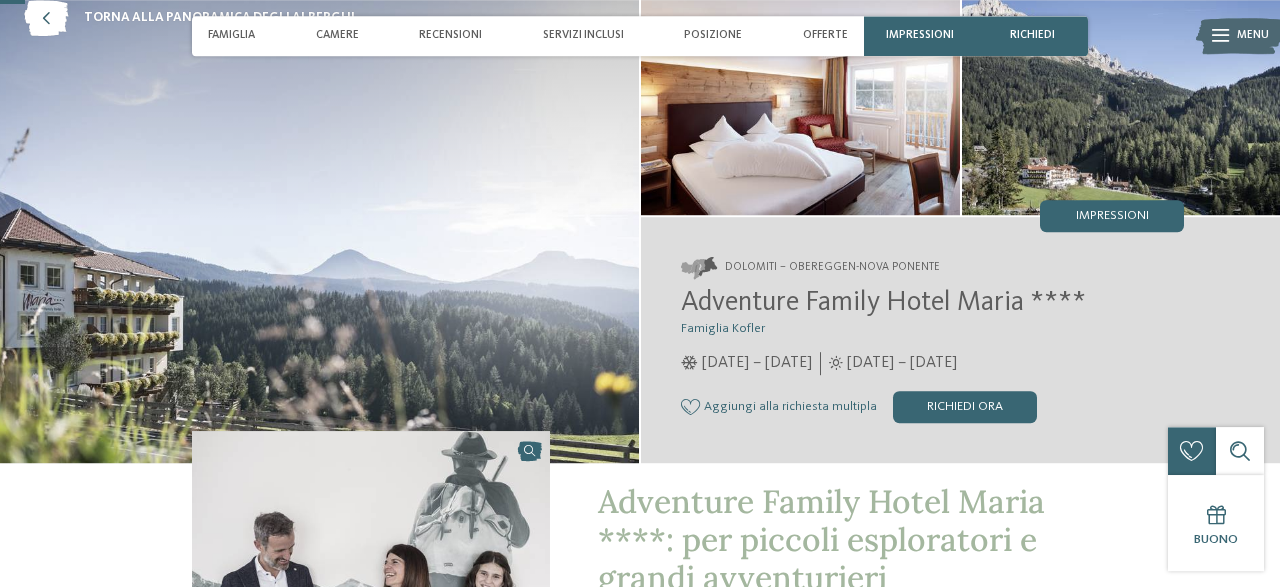 scroll, scrollTop: 102, scrollLeft: 0, axis: vertical 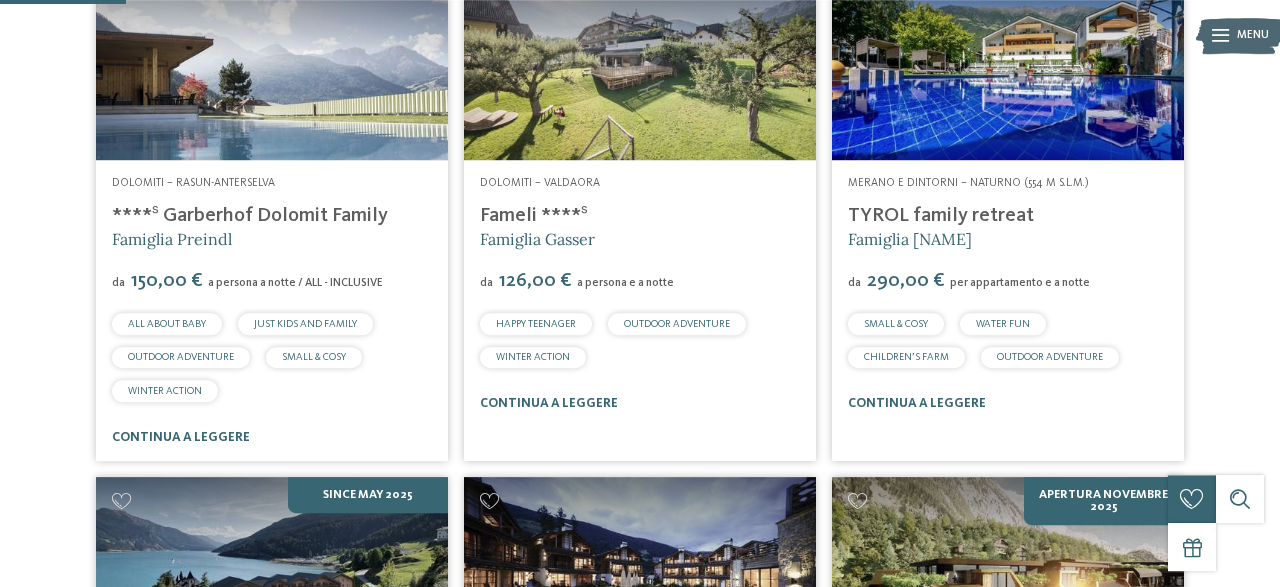 click on "****ˢ Garberhof Dolomit Family" at bounding box center [250, 216] 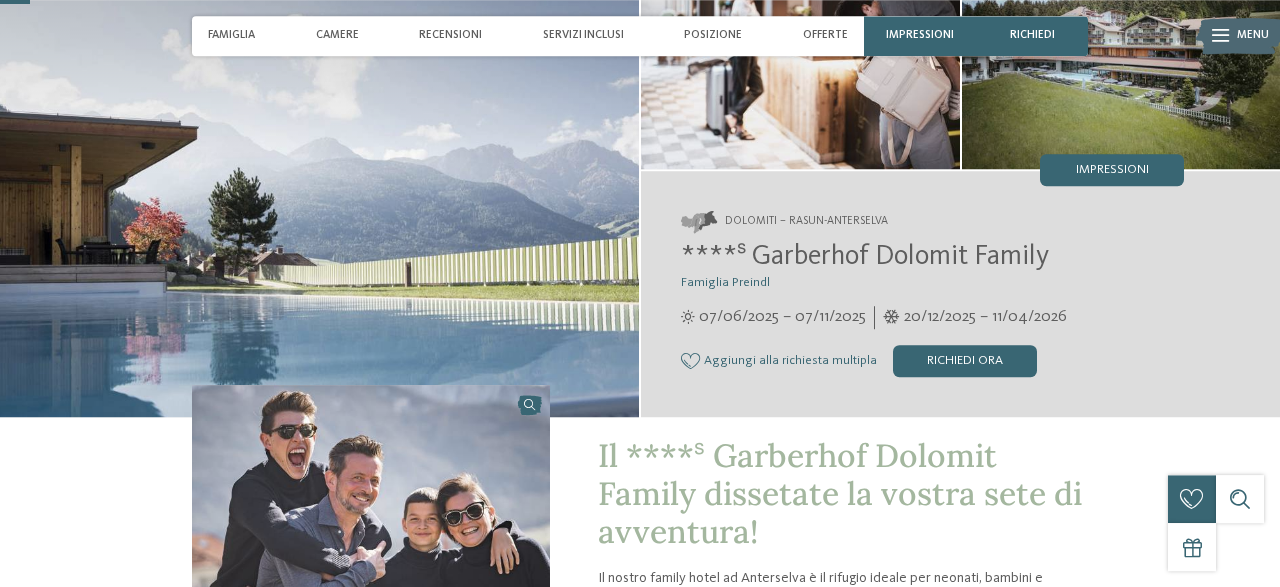 scroll, scrollTop: 151, scrollLeft: 0, axis: vertical 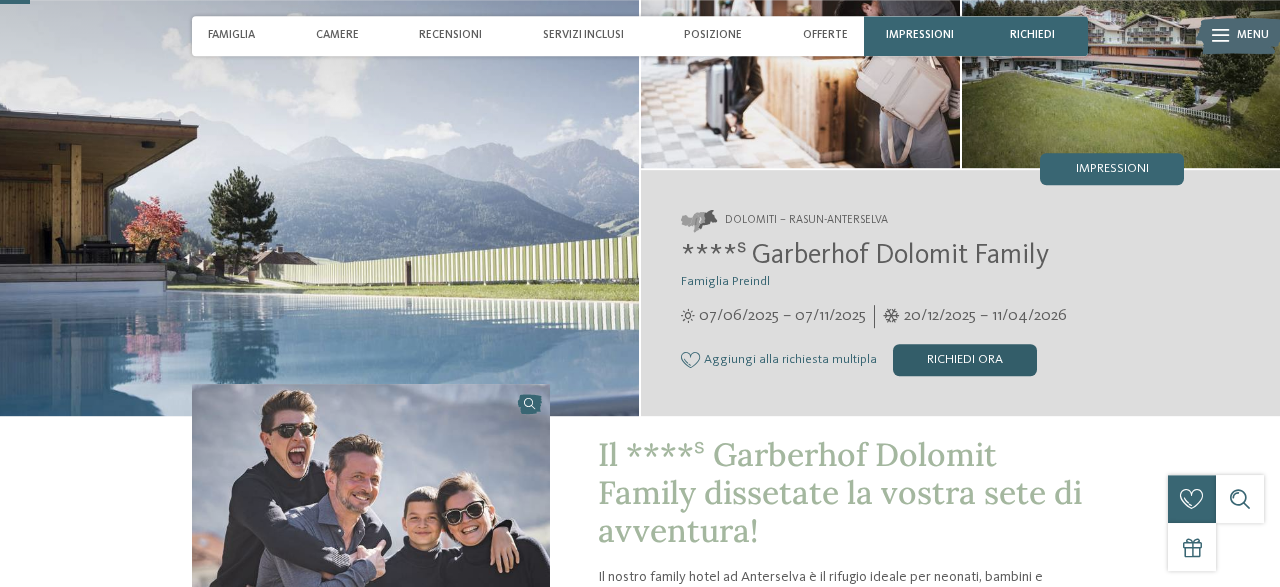 click on "Richiedi ora" at bounding box center [965, 360] 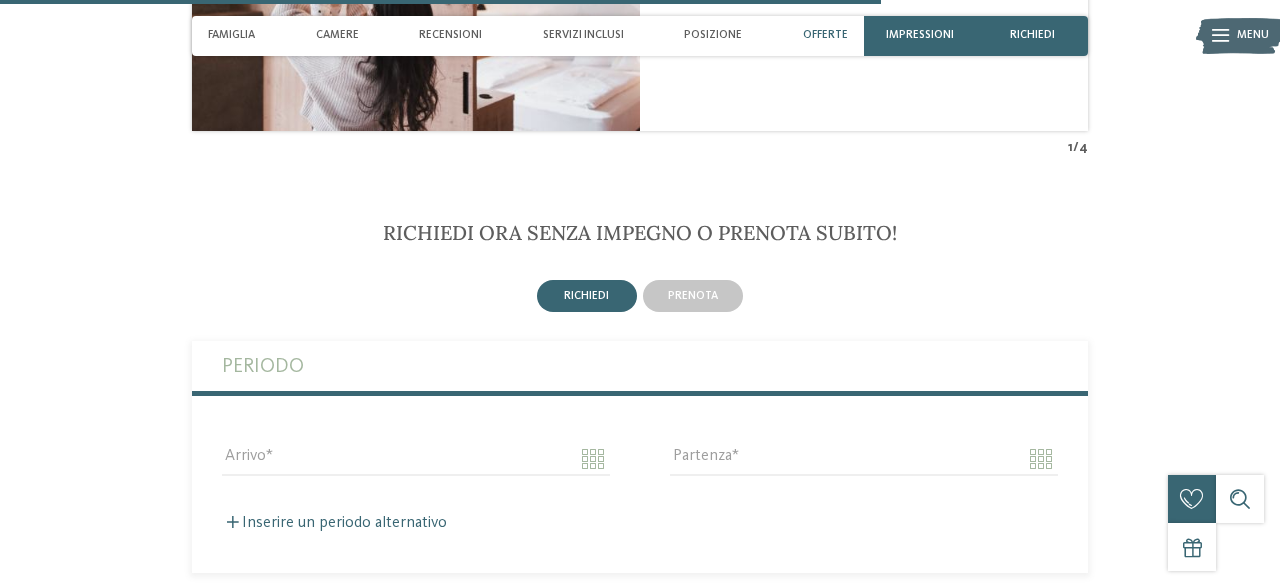 scroll, scrollTop: 4507, scrollLeft: 0, axis: vertical 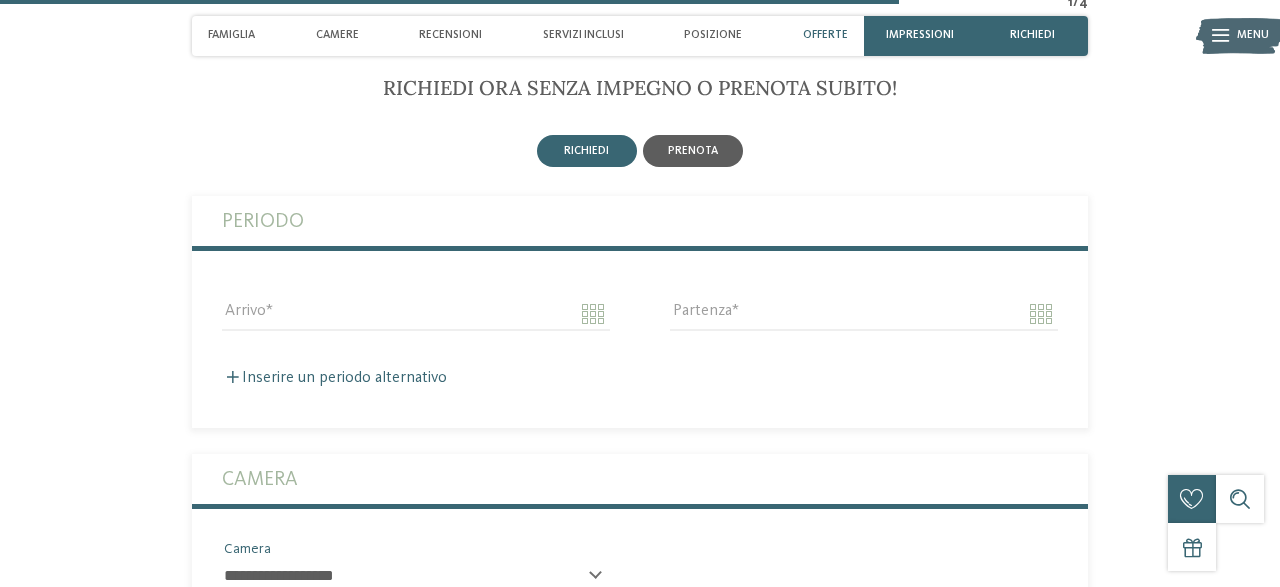 click on "prenota" at bounding box center [693, 151] 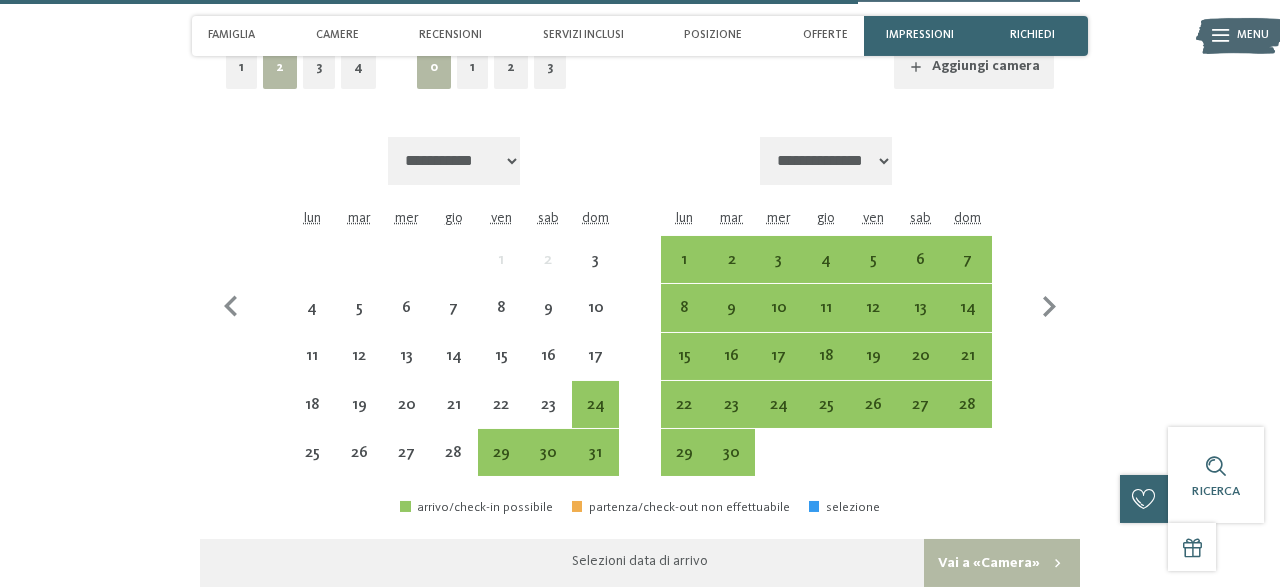 scroll, scrollTop: 4810, scrollLeft: 0, axis: vertical 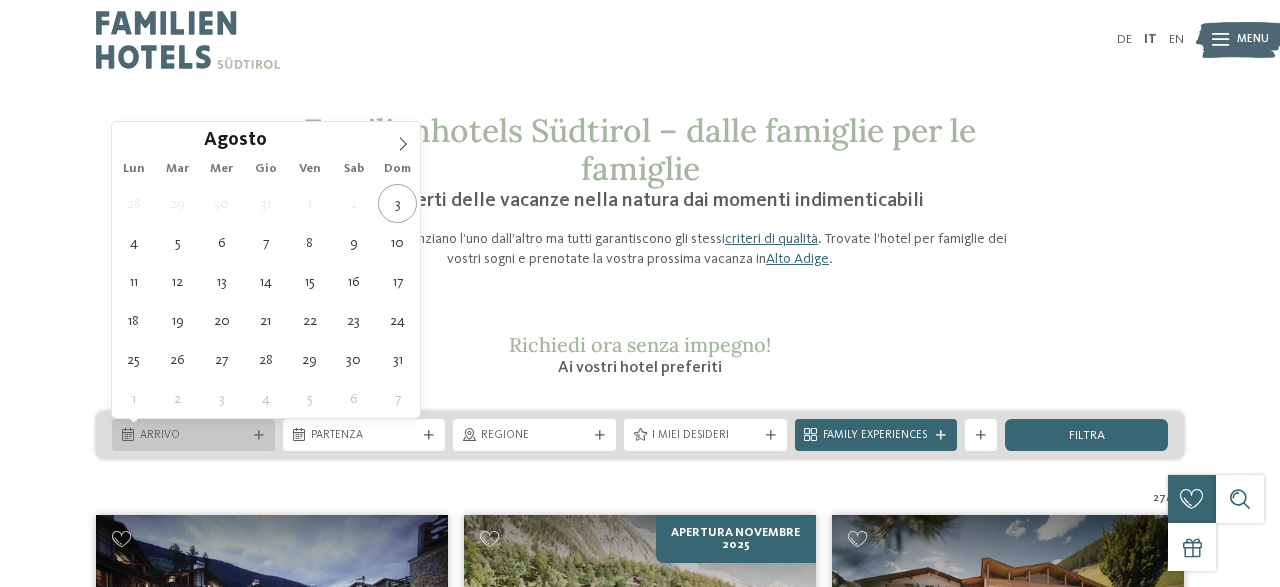 click on "Arrivo" at bounding box center (193, 436) 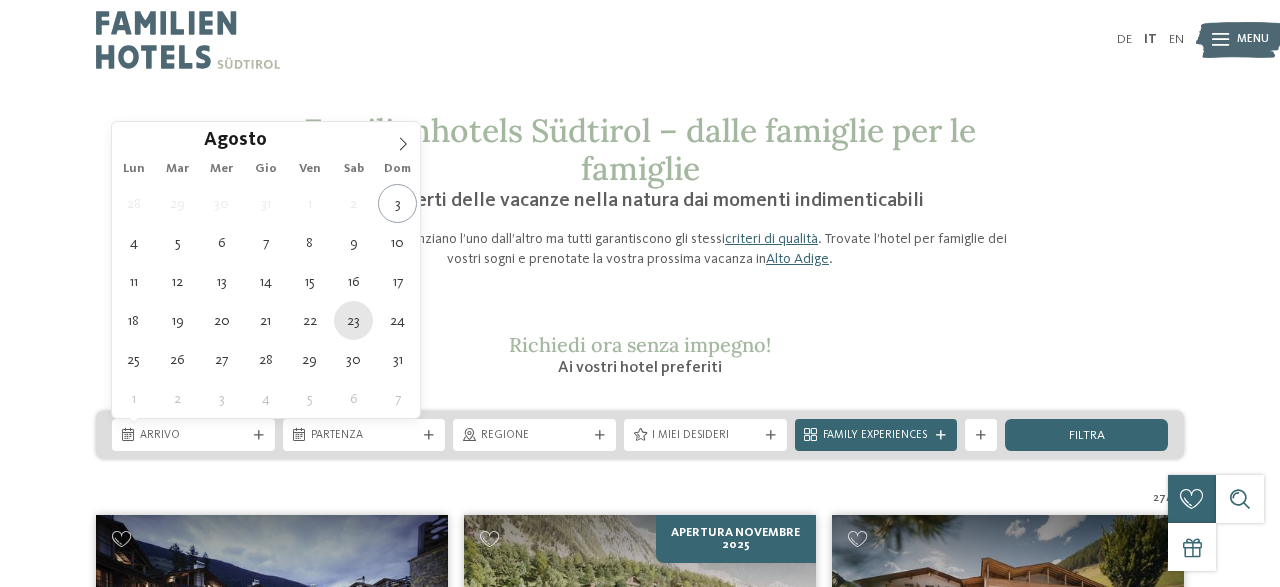 type on "[DATE]" 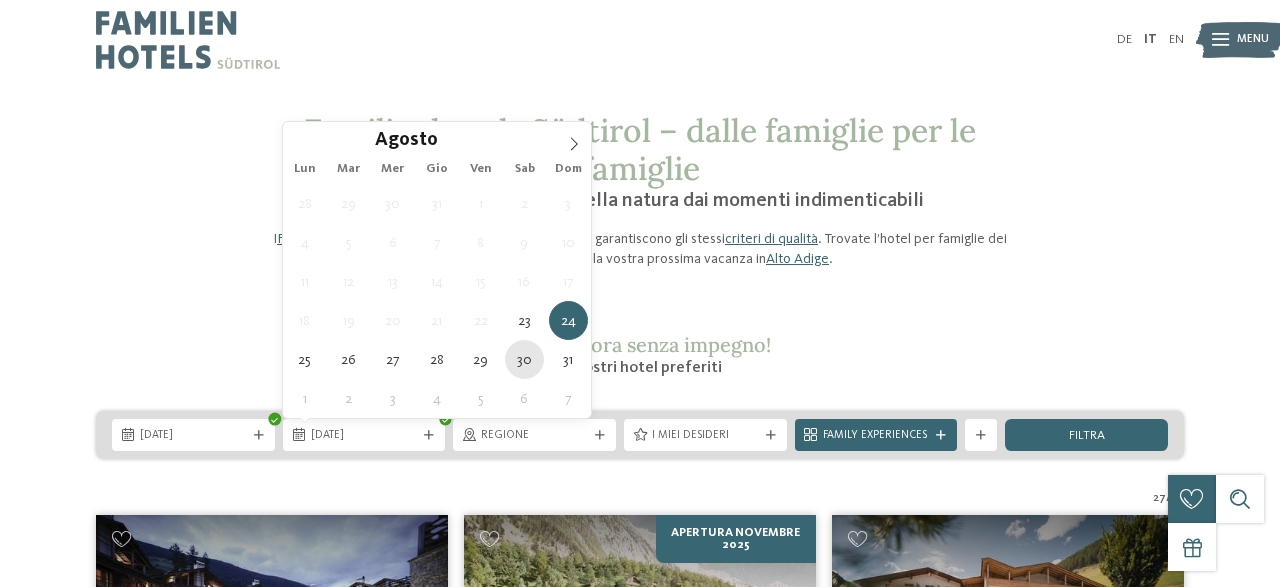 type on "[DATE]" 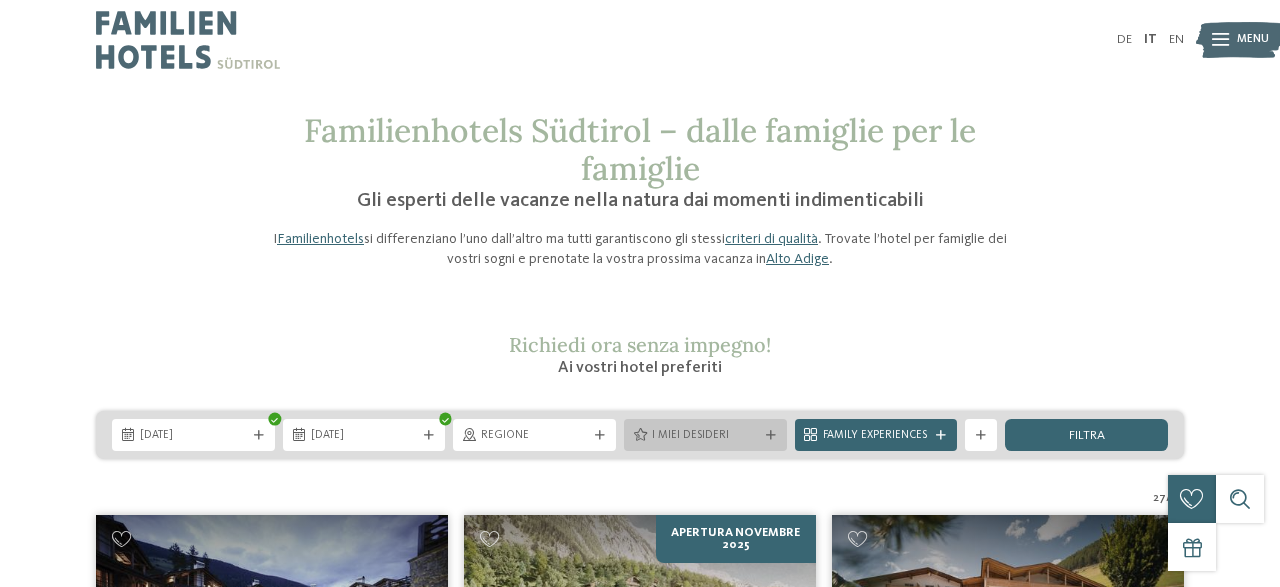 click on "I miei desideri" at bounding box center (705, 435) 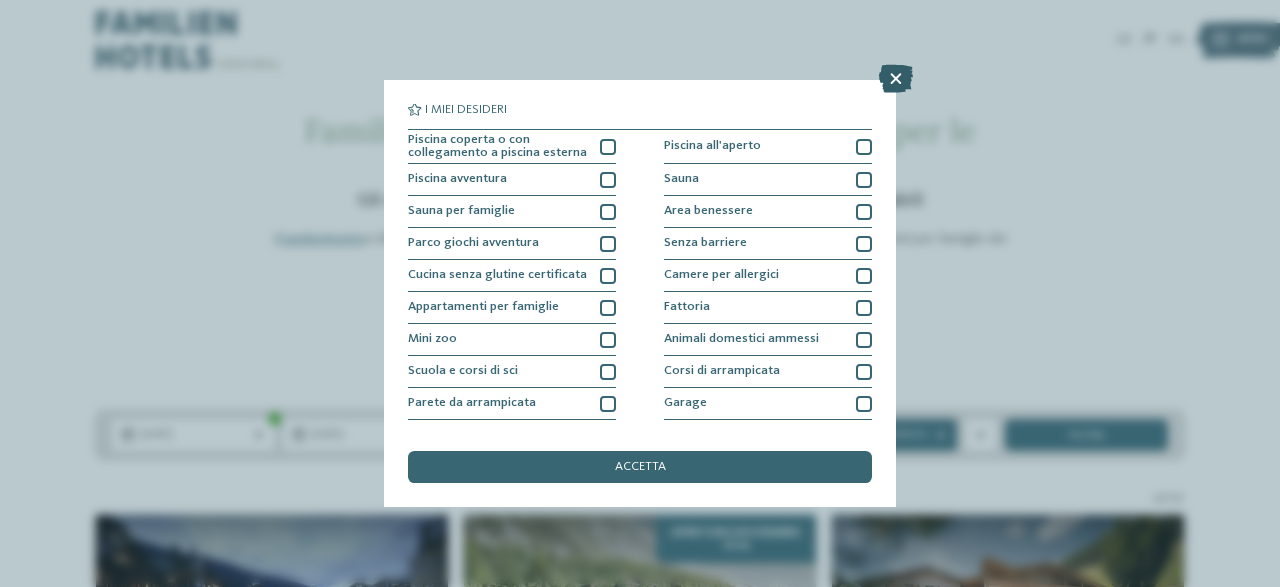 click at bounding box center (896, 79) 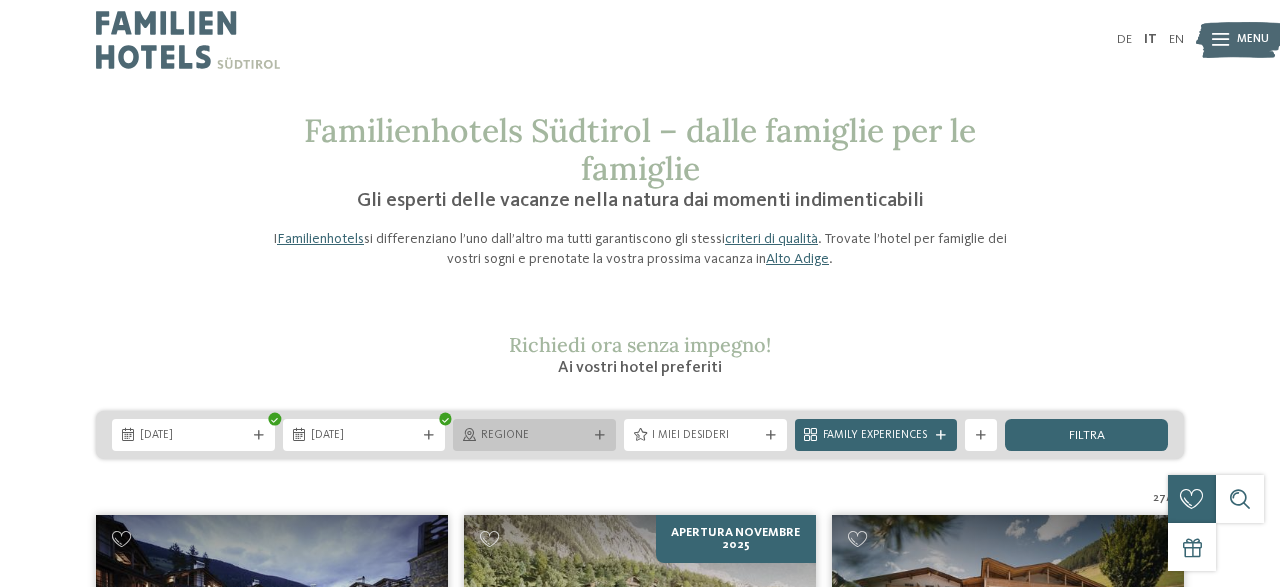 click on "Regione" at bounding box center (534, 435) 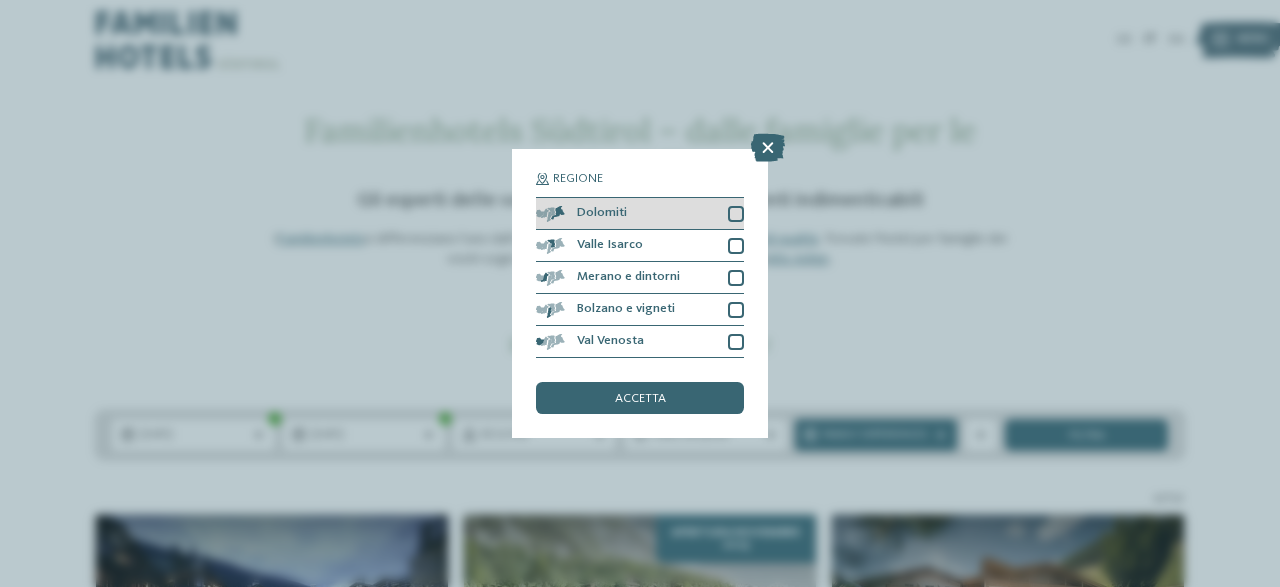 click on "Dolomiti" at bounding box center [640, 214] 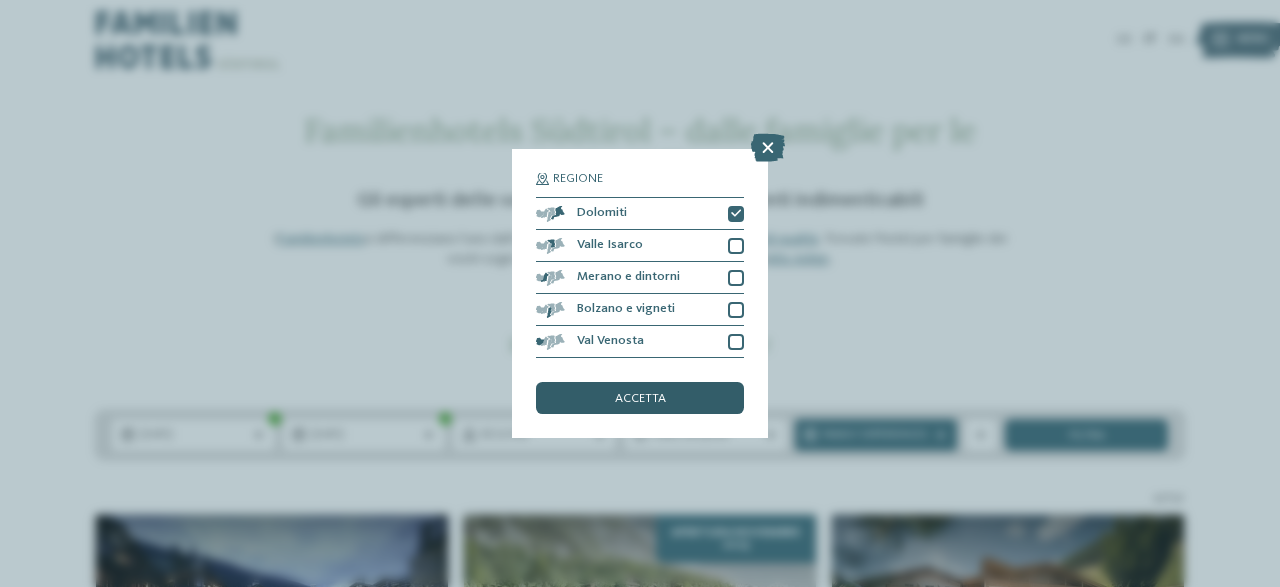 click on "accetta" at bounding box center [640, 398] 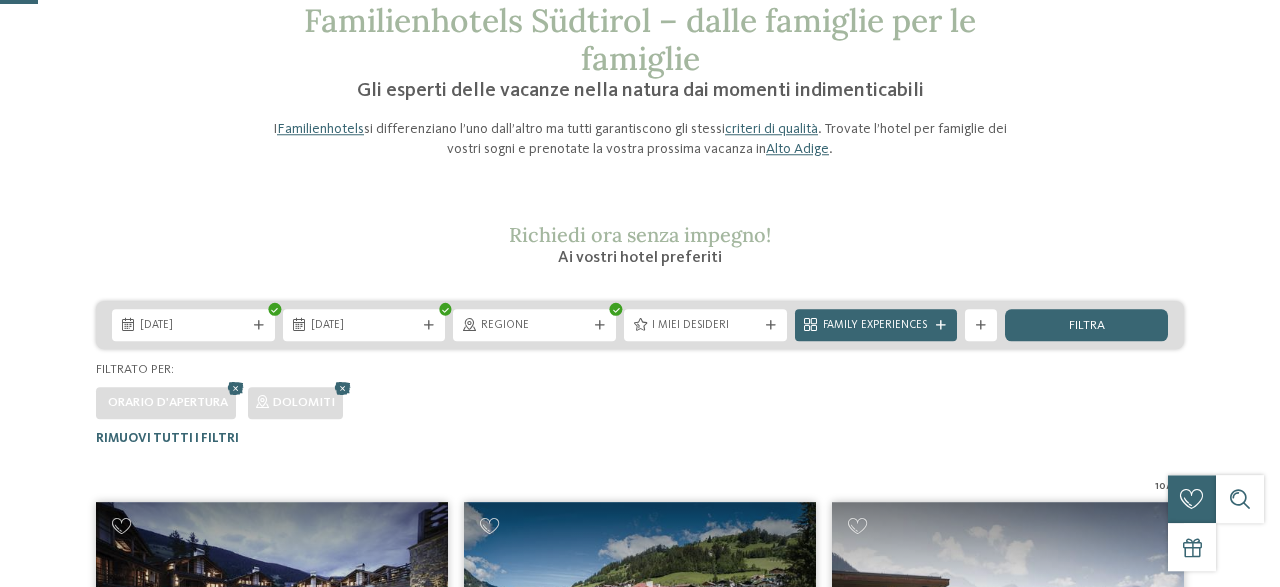scroll, scrollTop: 111, scrollLeft: 0, axis: vertical 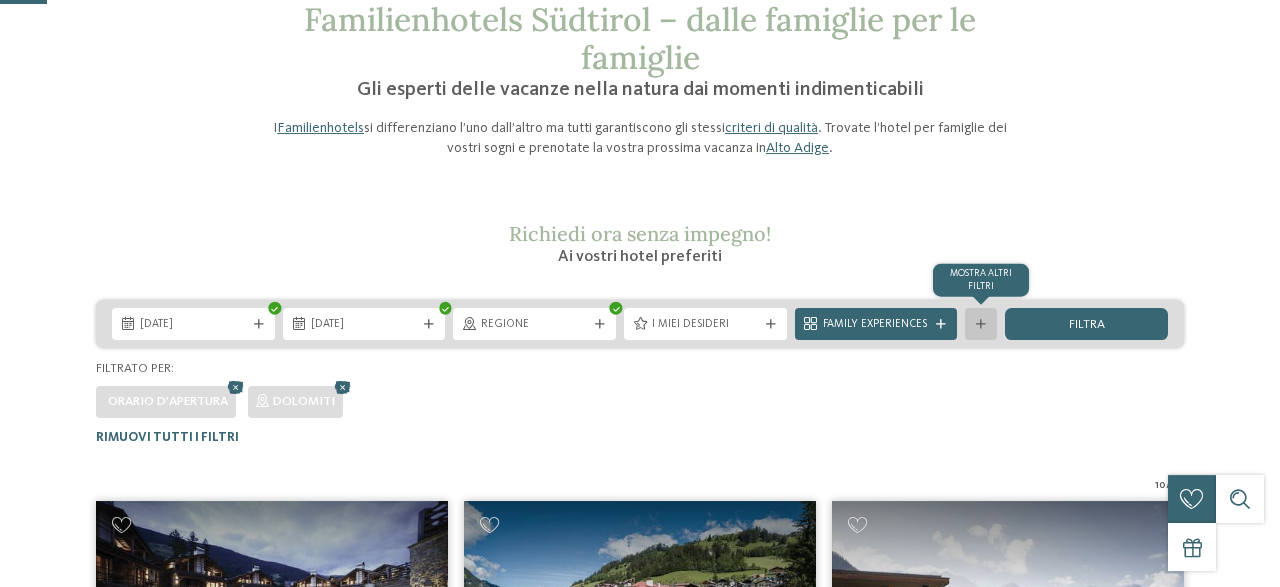 click on "mostra altri filtri" at bounding box center (981, 324) 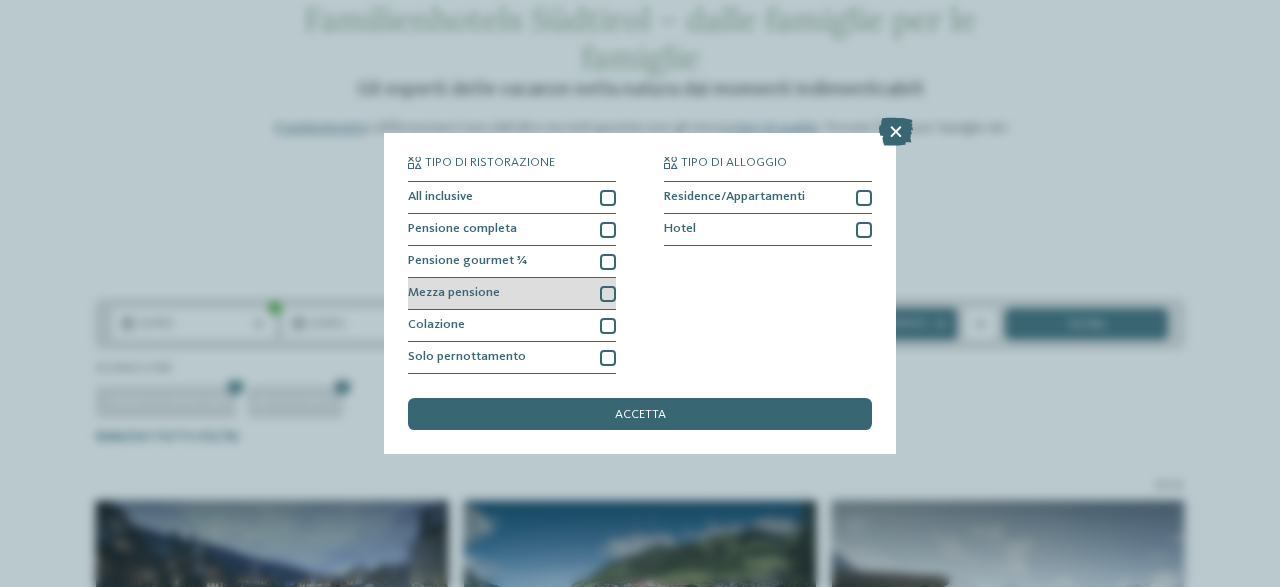 click on "Mezza pensione" at bounding box center [512, 294] 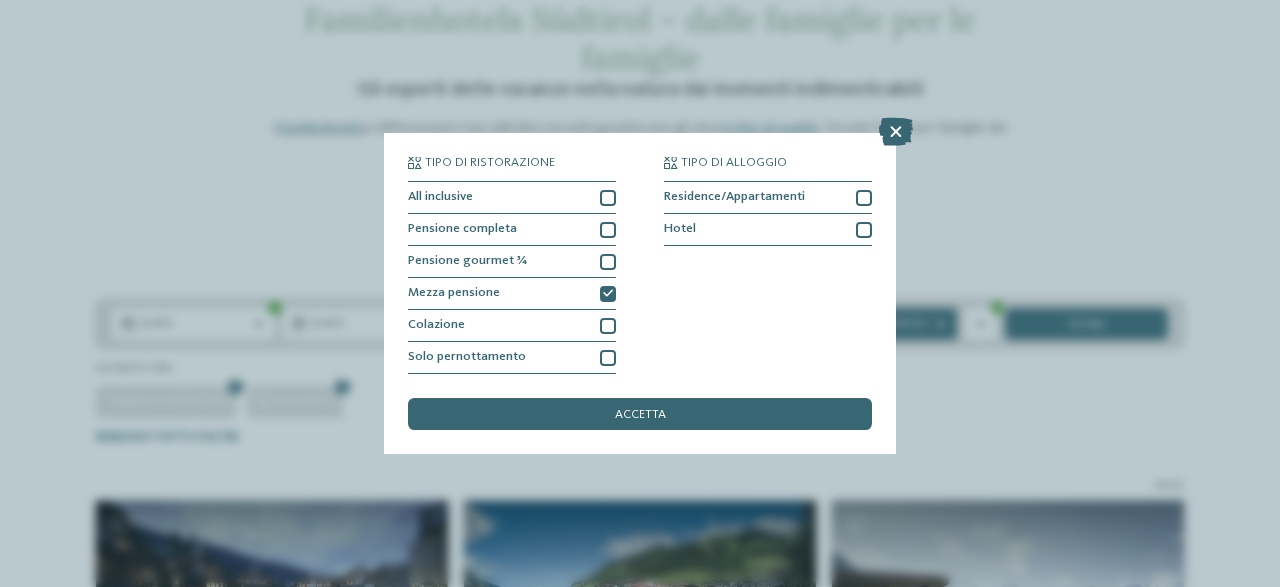 click on "Tipo di ristorazione
All inclusive
Pensione completa
Hotel" at bounding box center [640, 294] 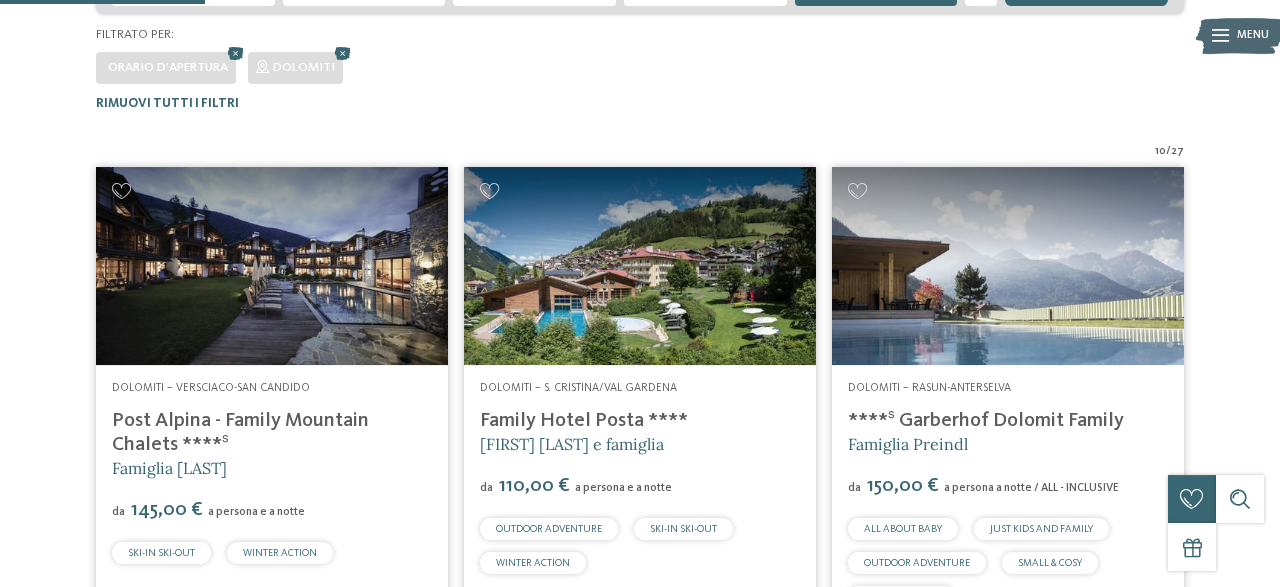 scroll, scrollTop: 491, scrollLeft: 0, axis: vertical 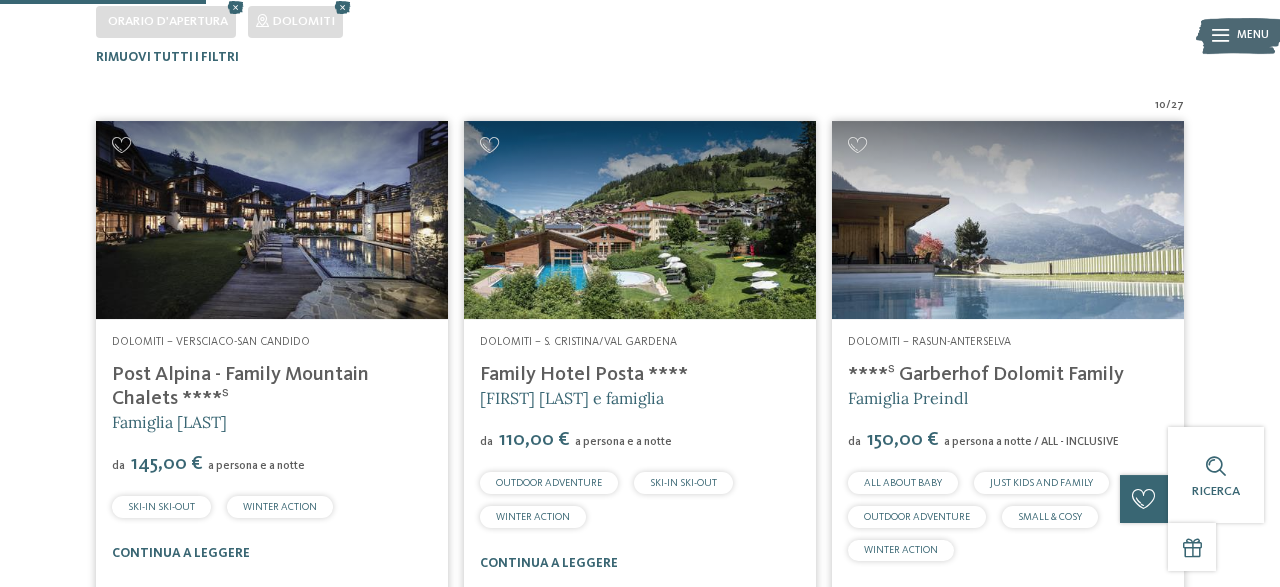 click on "Family Hotel Posta ****" at bounding box center (584, 375) 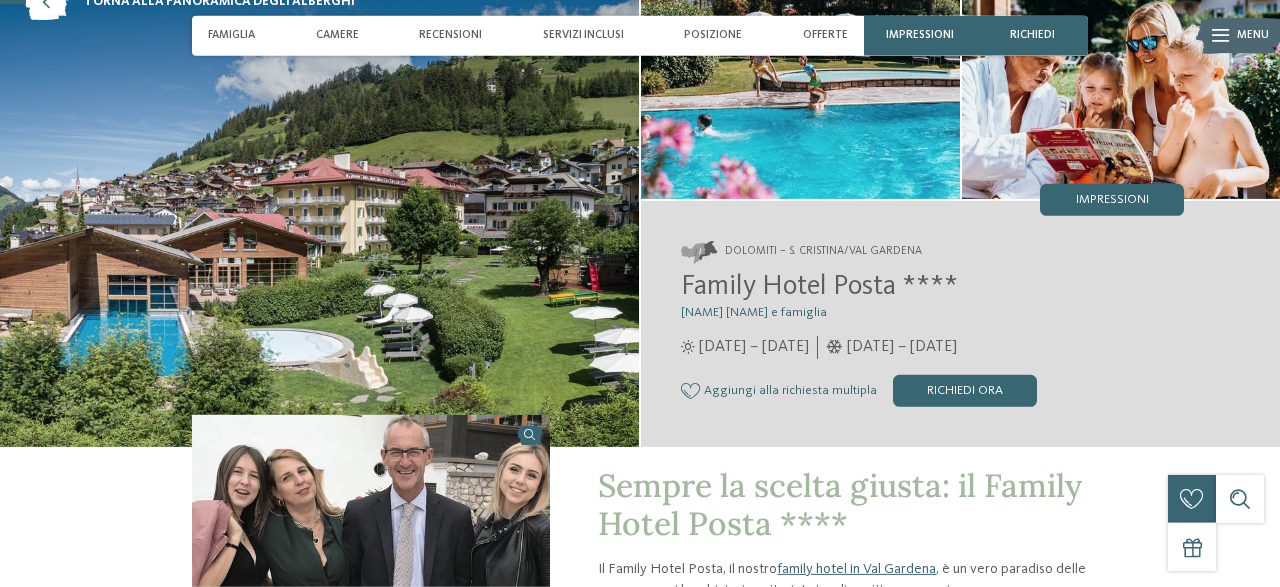 scroll, scrollTop: 110, scrollLeft: 0, axis: vertical 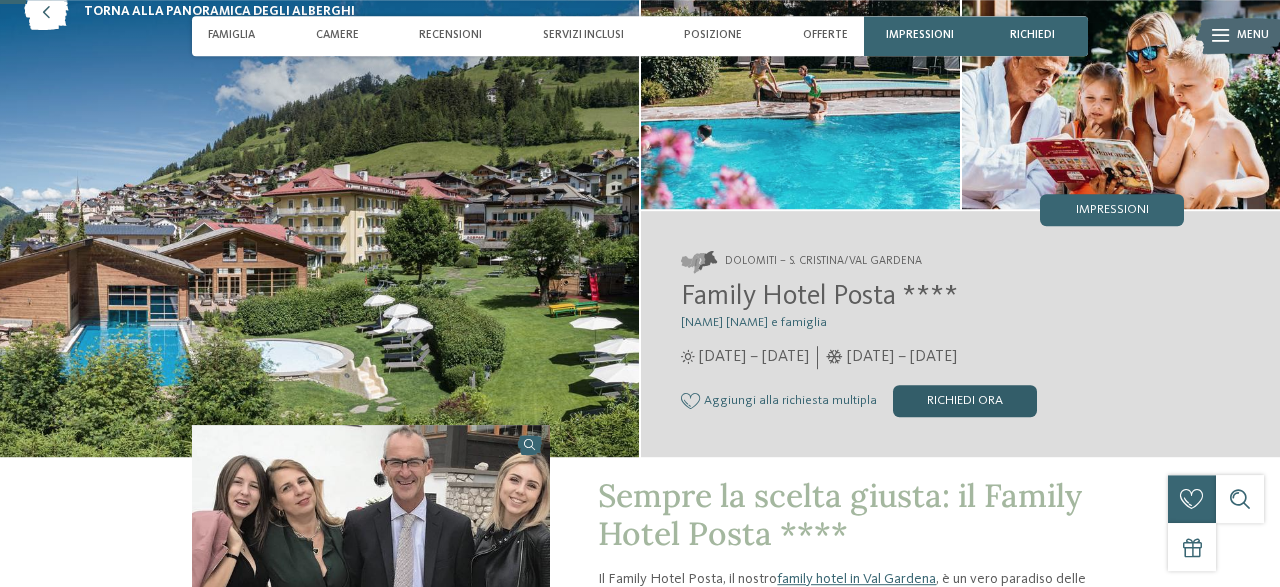 click on "Richiedi ora" at bounding box center (965, 401) 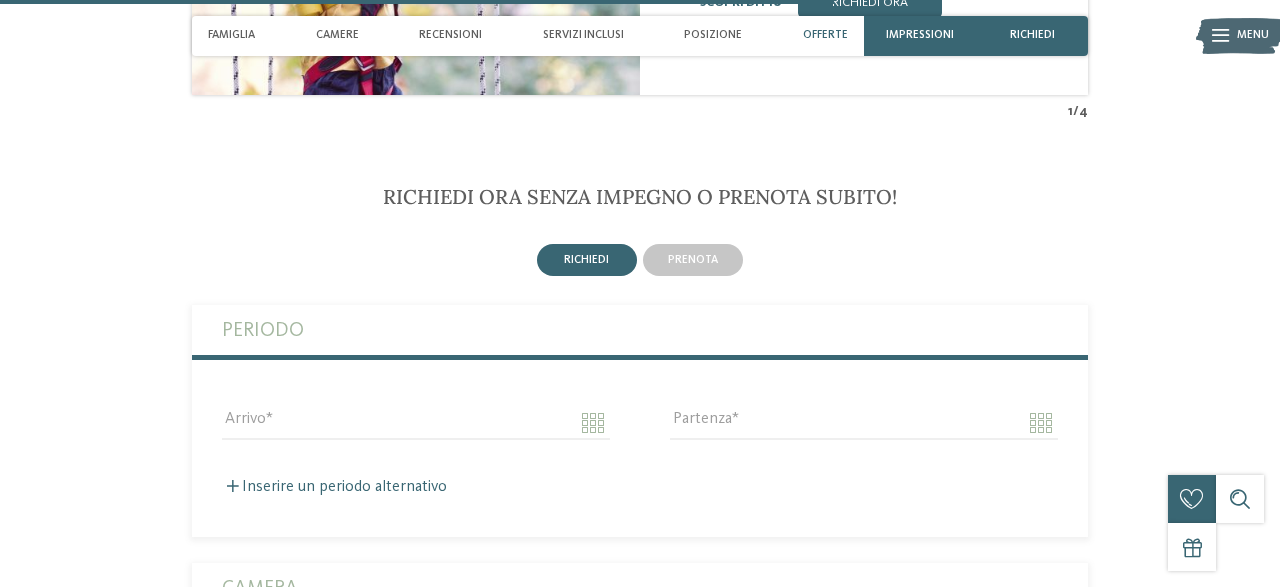 scroll, scrollTop: 3636, scrollLeft: 0, axis: vertical 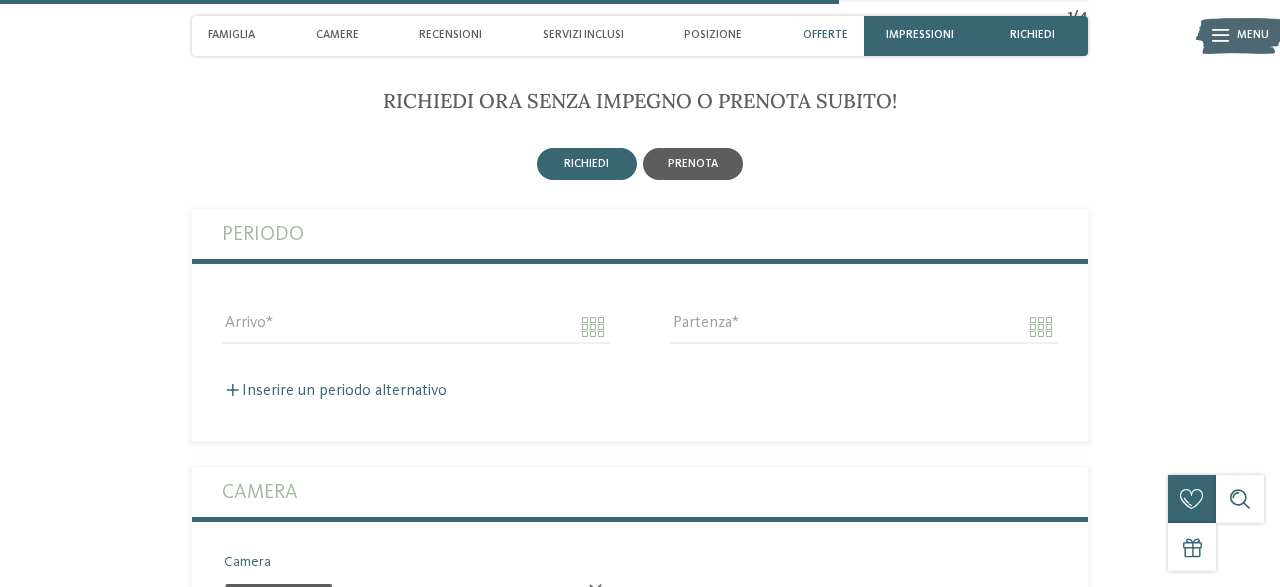 drag, startPoint x: 689, startPoint y: 209, endPoint x: 691, endPoint y: 185, distance: 24.083189 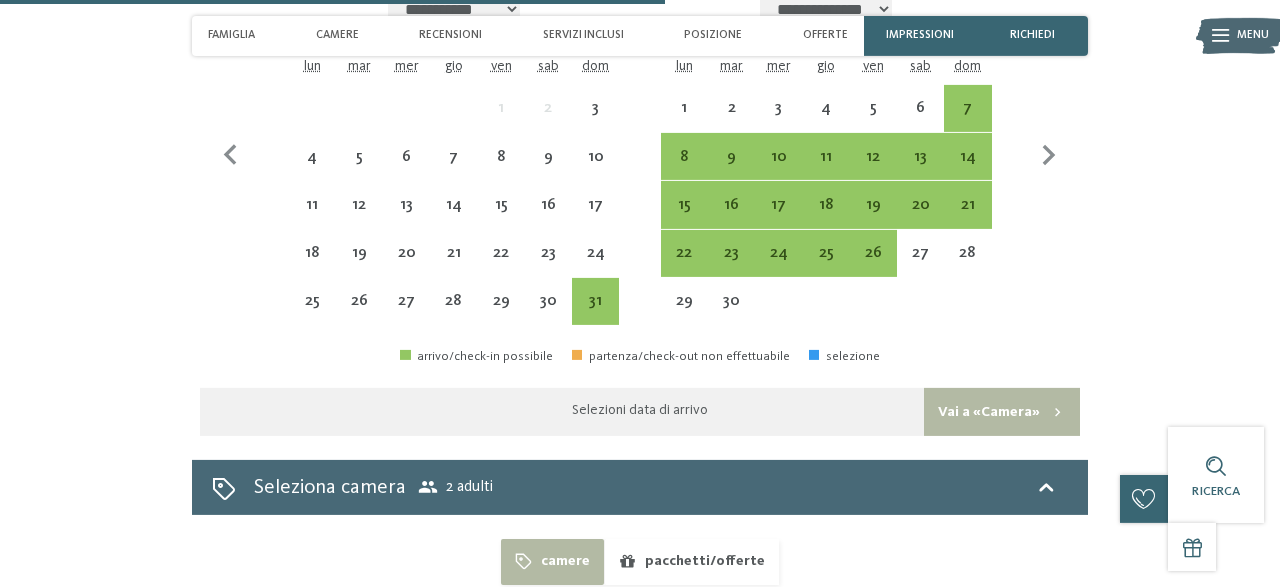 scroll, scrollTop: 4084, scrollLeft: 0, axis: vertical 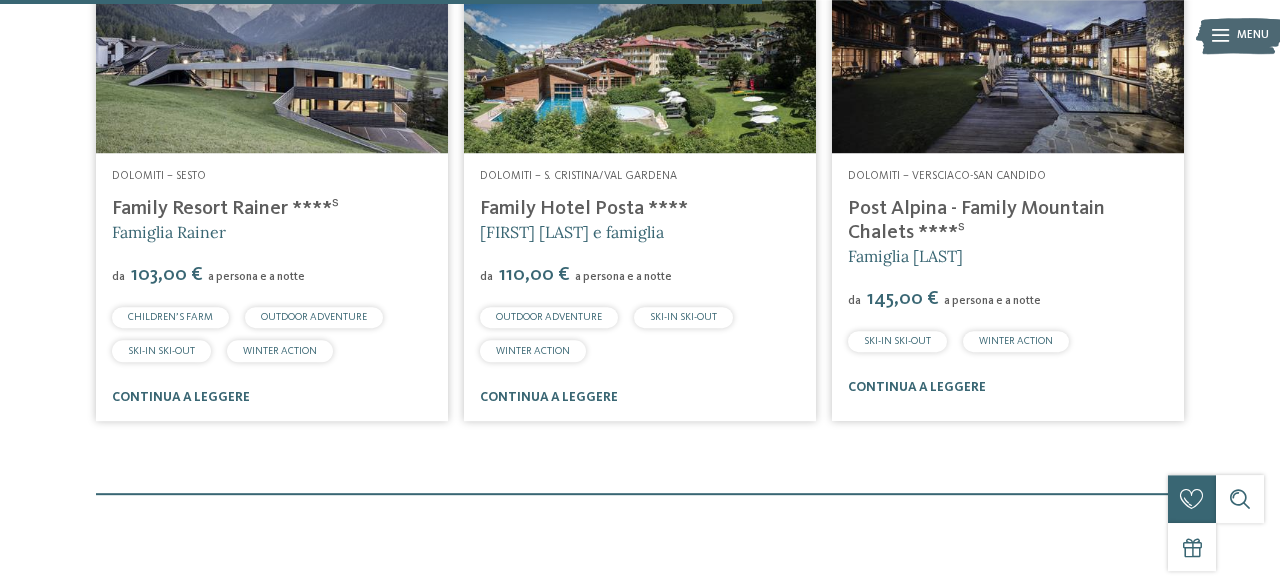 click on "Post Alpina - Family Mountain Chalets ****ˢ" at bounding box center (976, 221) 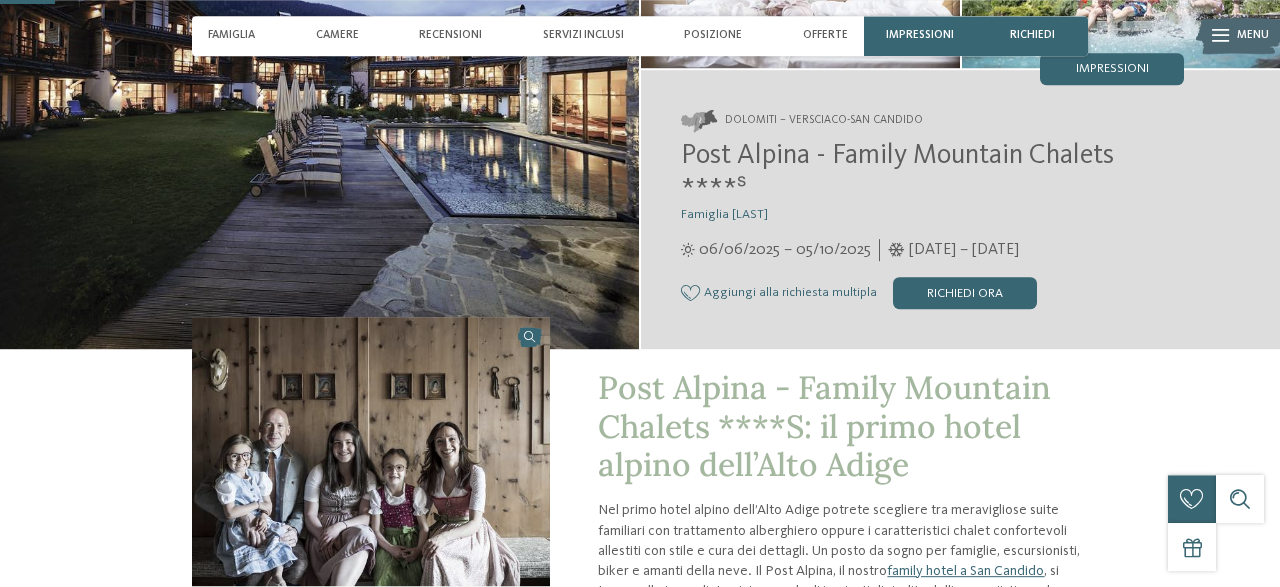 scroll, scrollTop: 252, scrollLeft: 0, axis: vertical 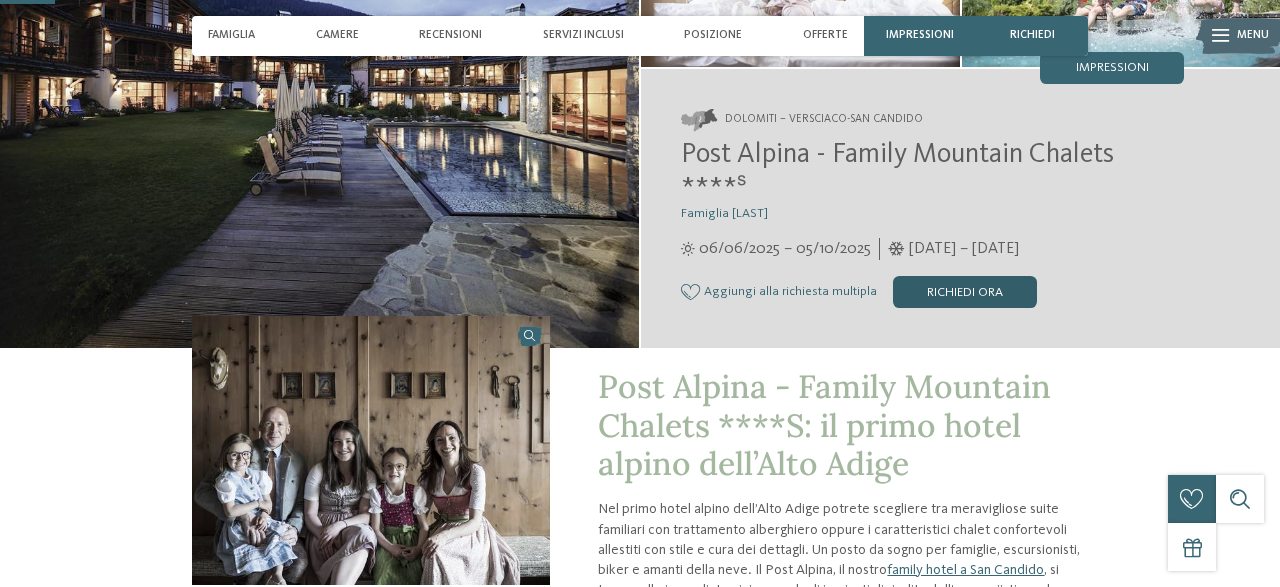 click on "Richiedi ora" at bounding box center [965, 292] 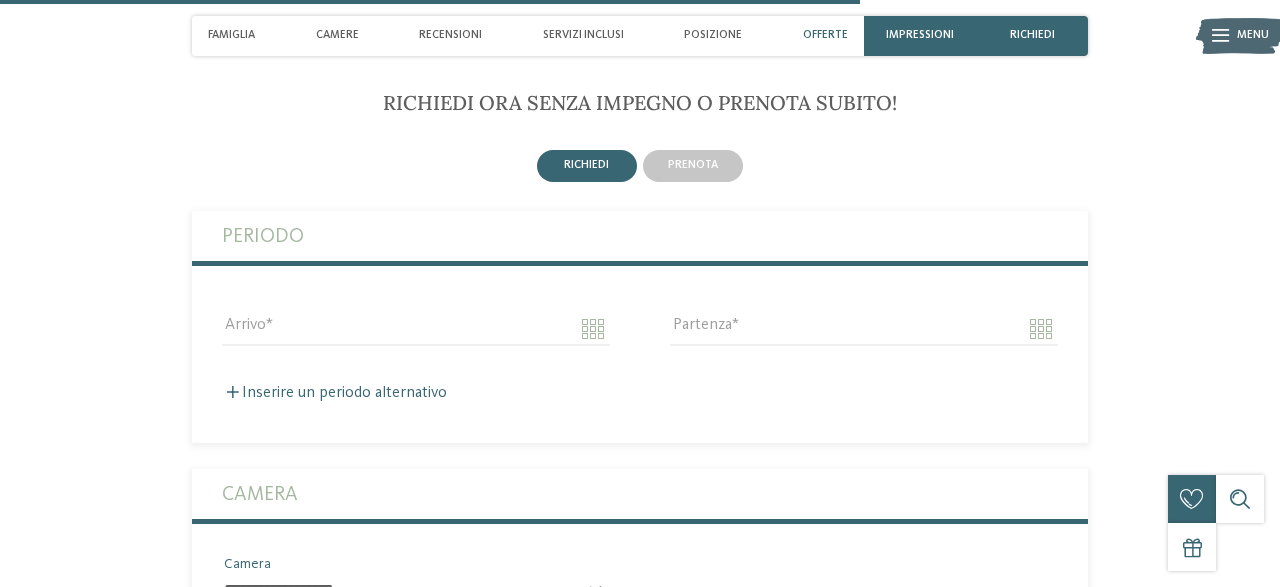 scroll, scrollTop: 3967, scrollLeft: 0, axis: vertical 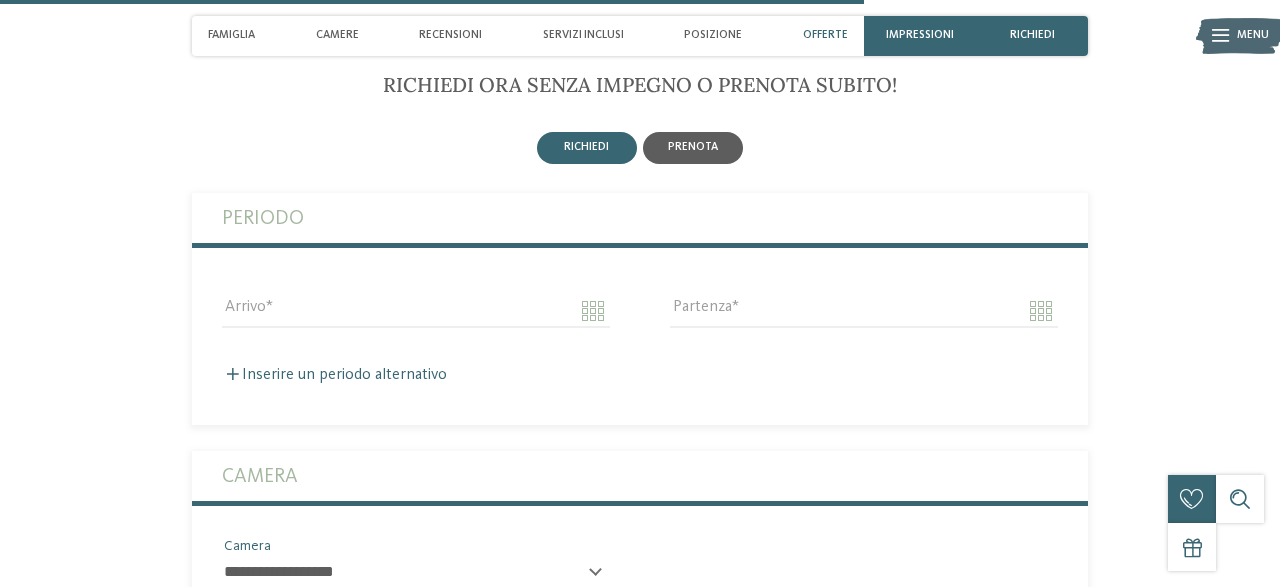 click on "prenota" at bounding box center (693, 148) 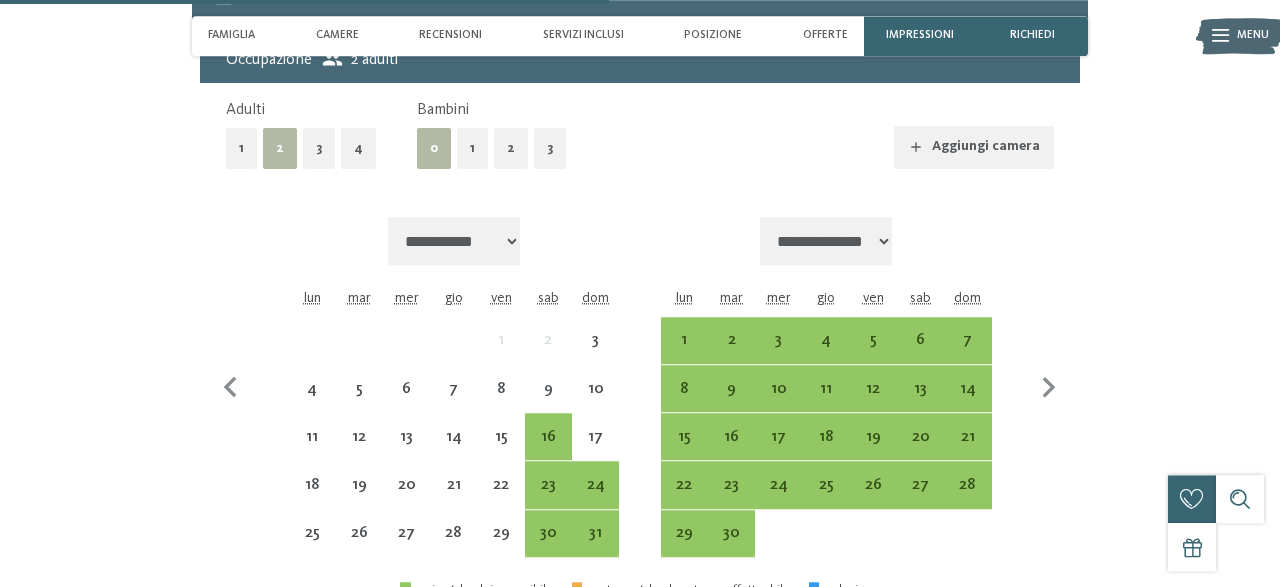 scroll, scrollTop: 4182, scrollLeft: 0, axis: vertical 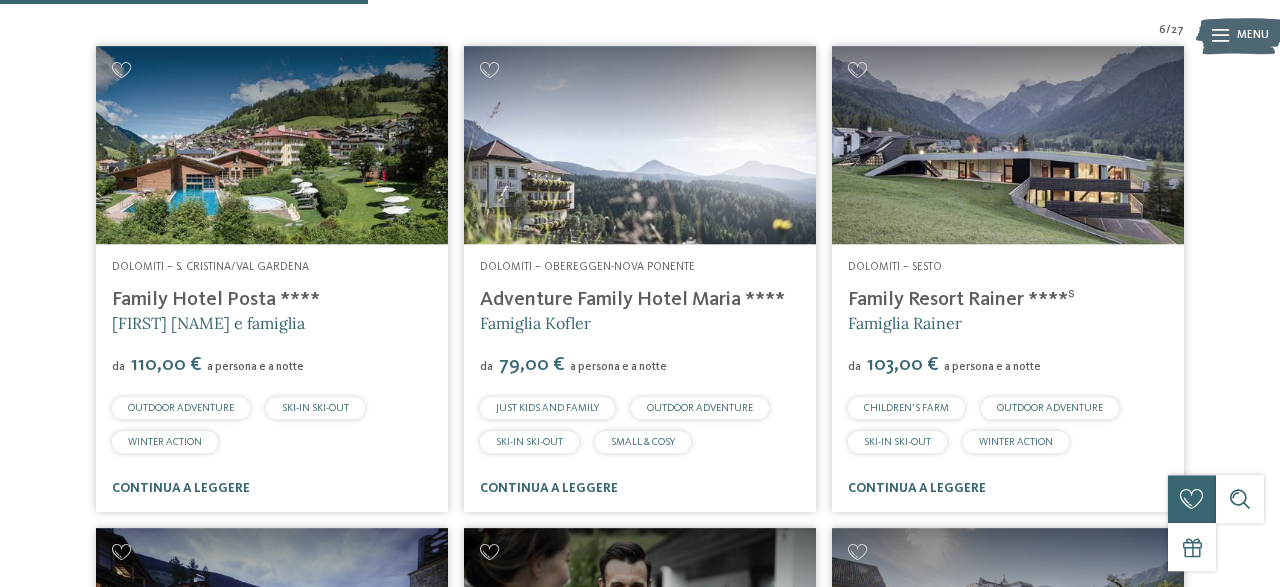 click on "Adventure Family Hotel Maria ****" at bounding box center [632, 300] 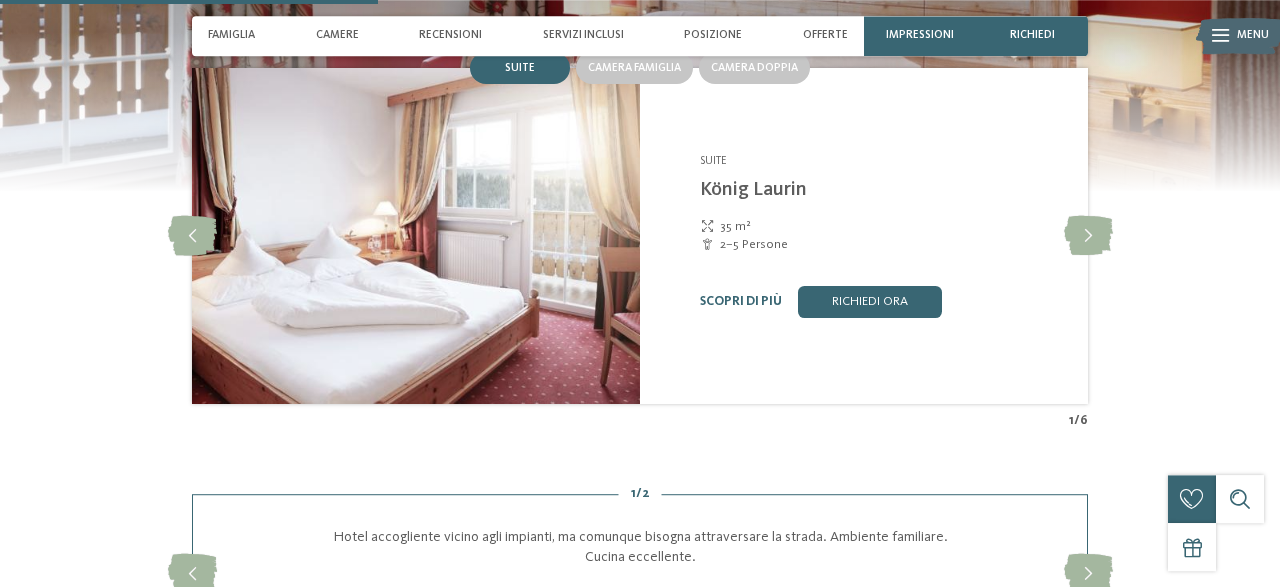 scroll, scrollTop: 1496, scrollLeft: 0, axis: vertical 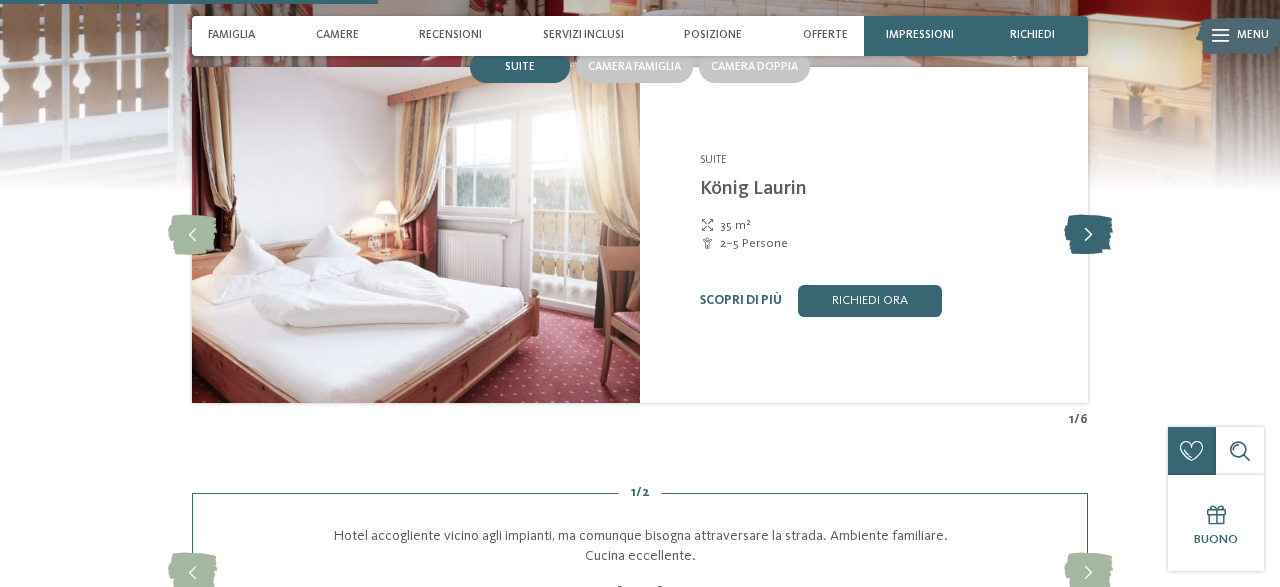 click at bounding box center [1088, 235] 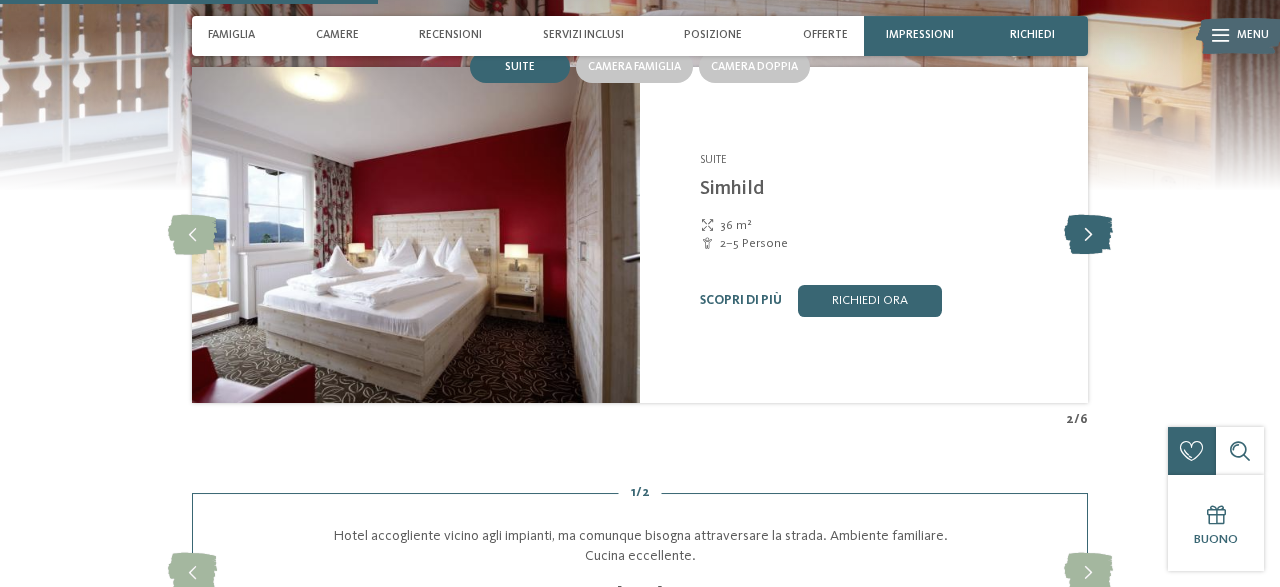 click at bounding box center (1088, 235) 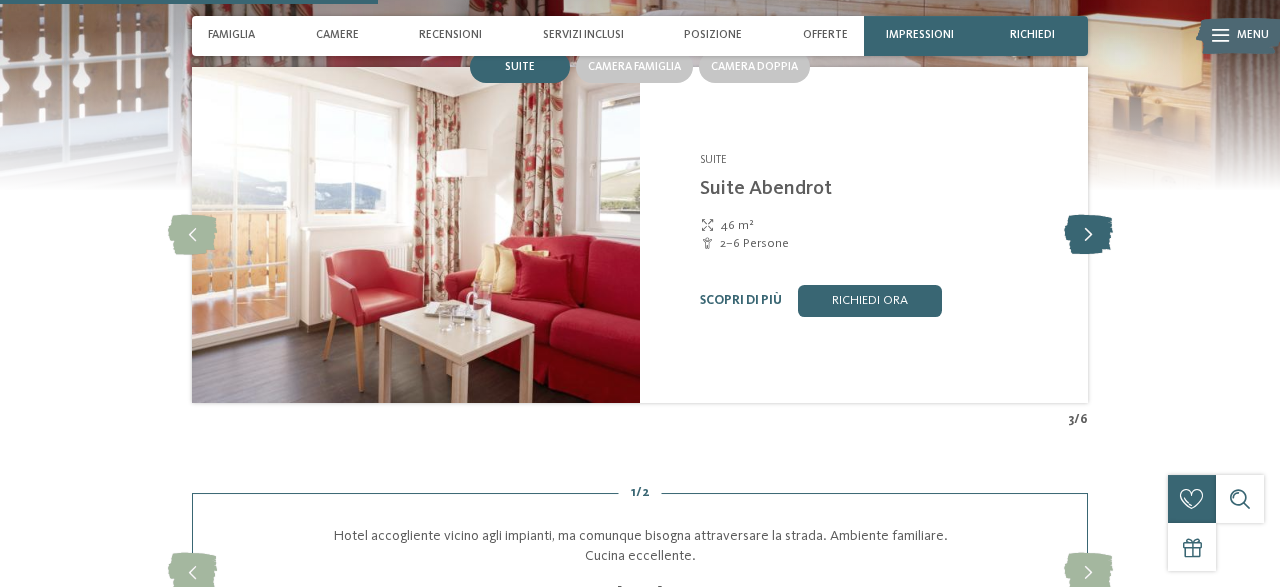 click at bounding box center [1088, 235] 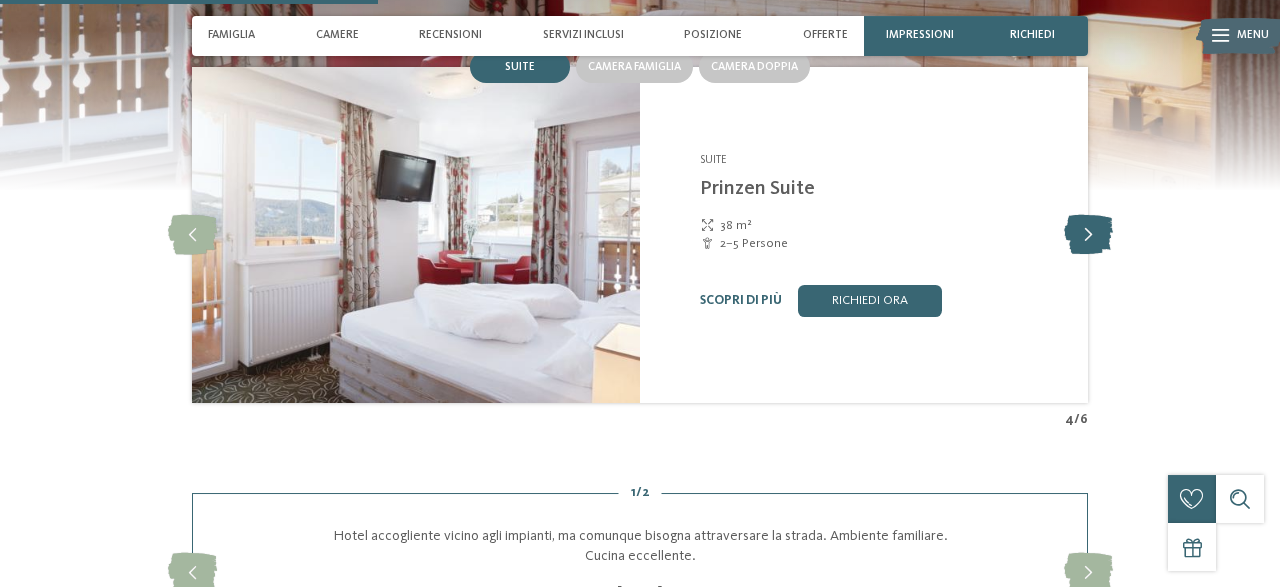 click at bounding box center [1088, 235] 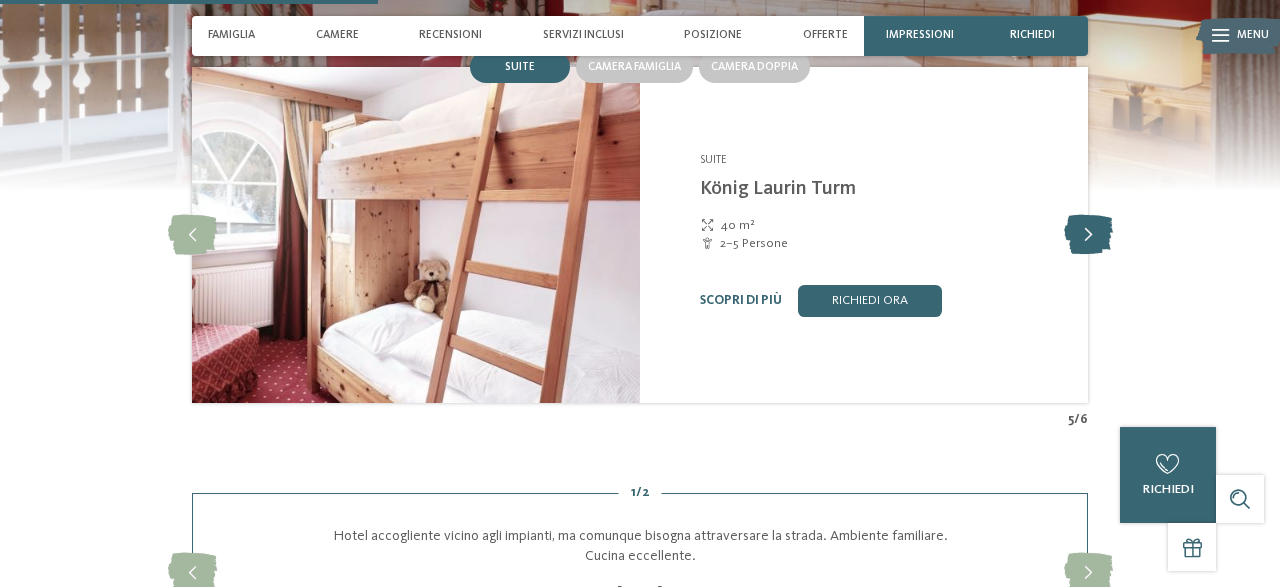 click at bounding box center [1088, 235] 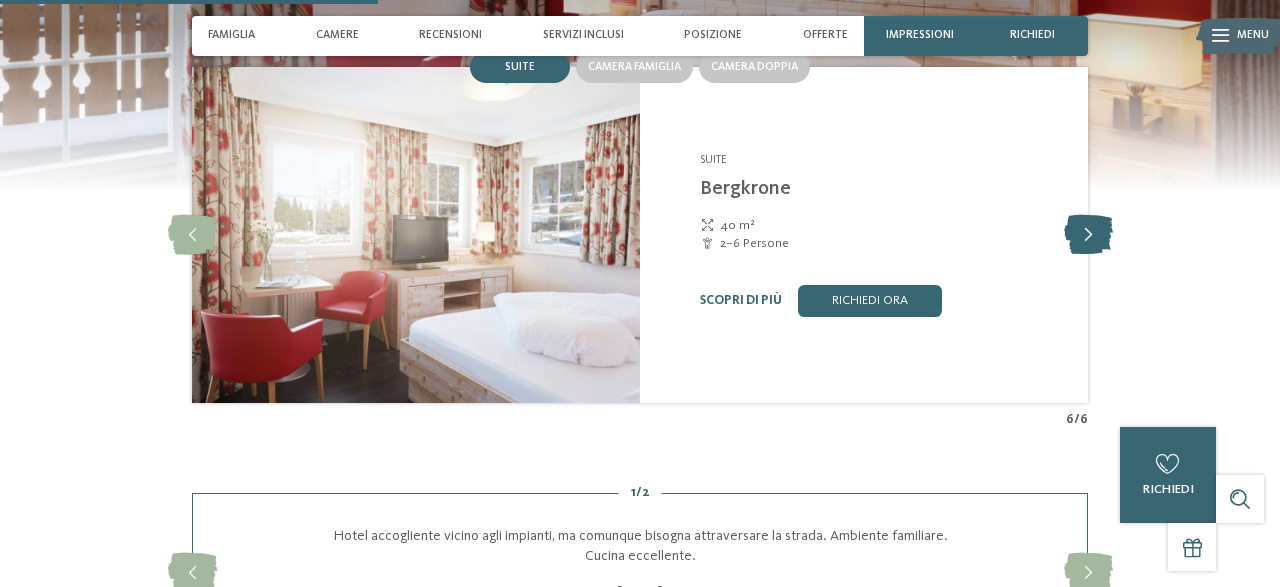 click at bounding box center (1088, 235) 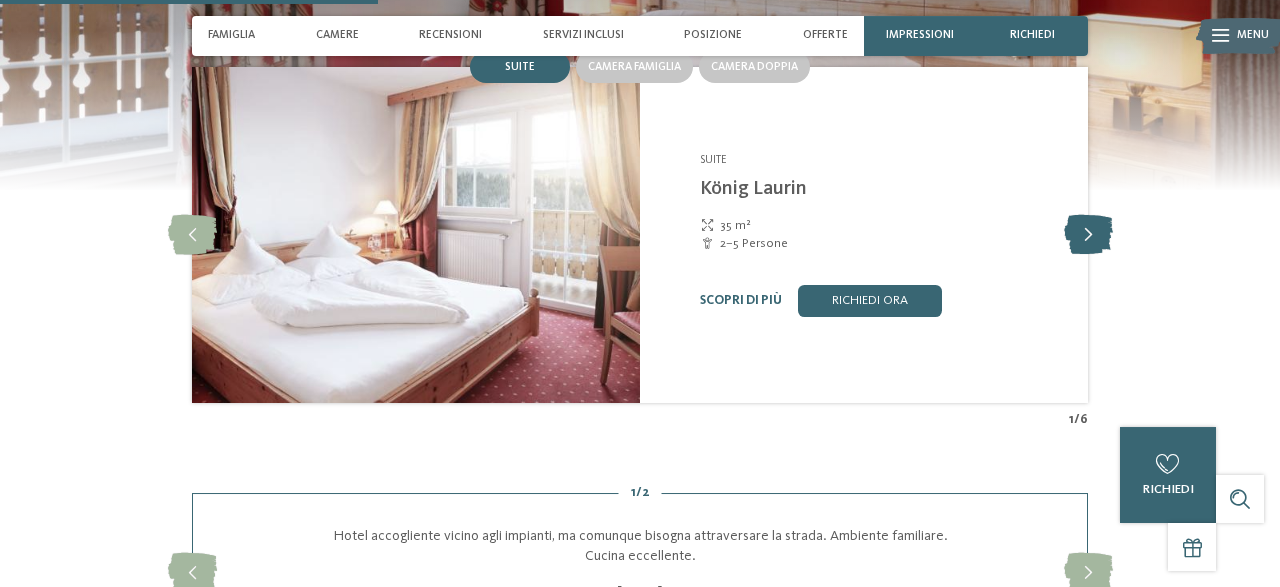 click at bounding box center (1088, 235) 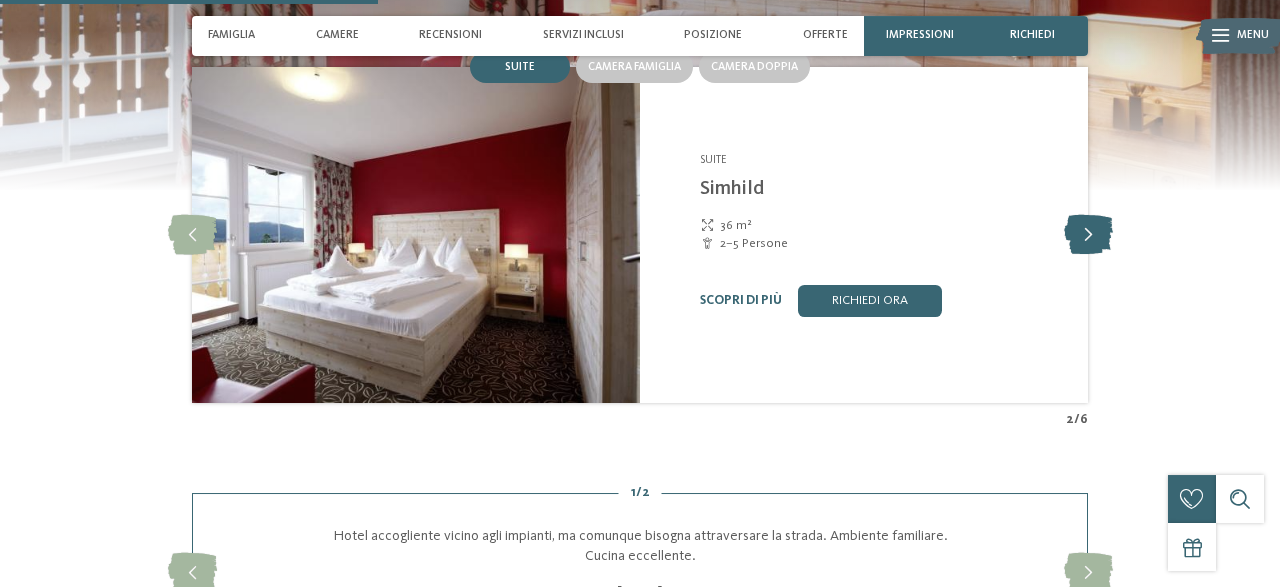 click at bounding box center [1088, 235] 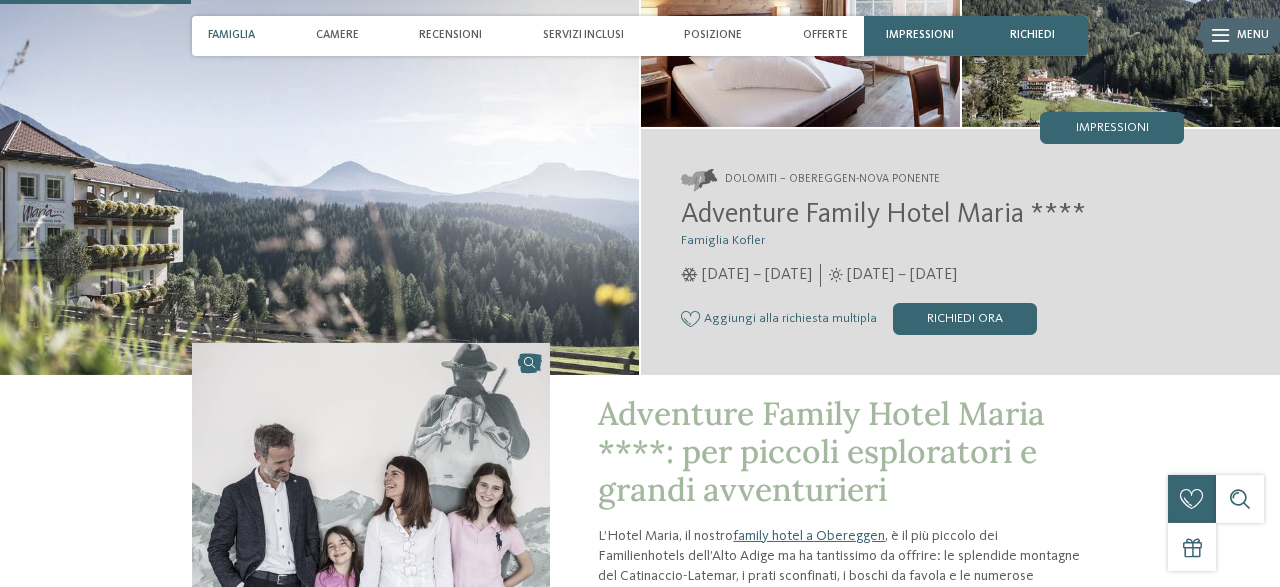 scroll, scrollTop: 0, scrollLeft: 0, axis: both 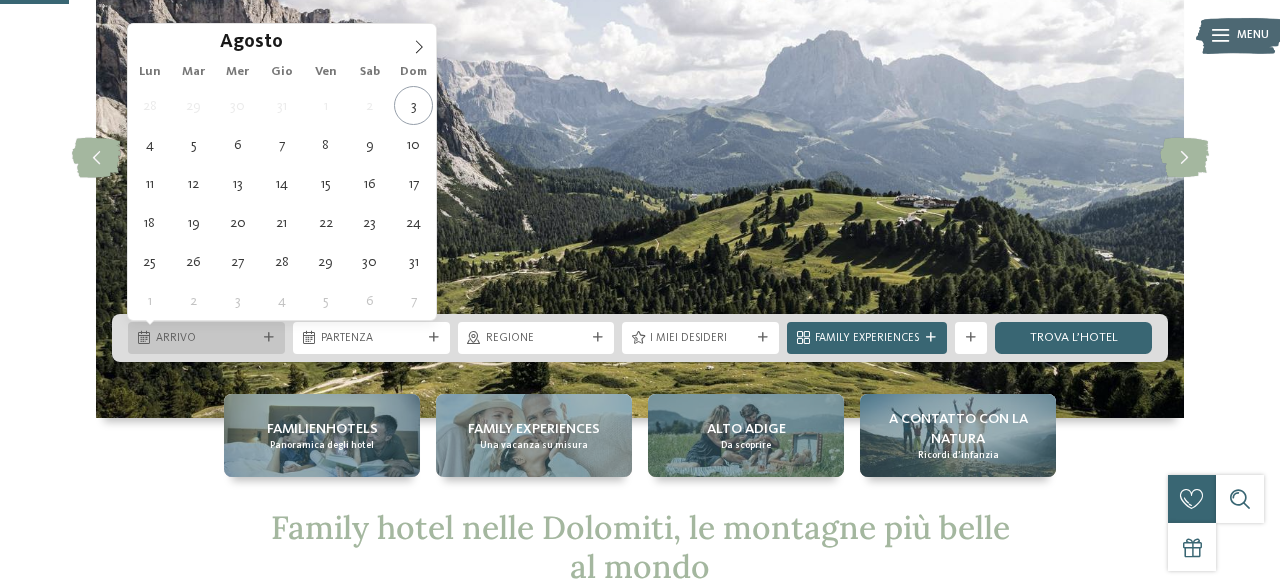 click on "Arrivo" at bounding box center (206, 339) 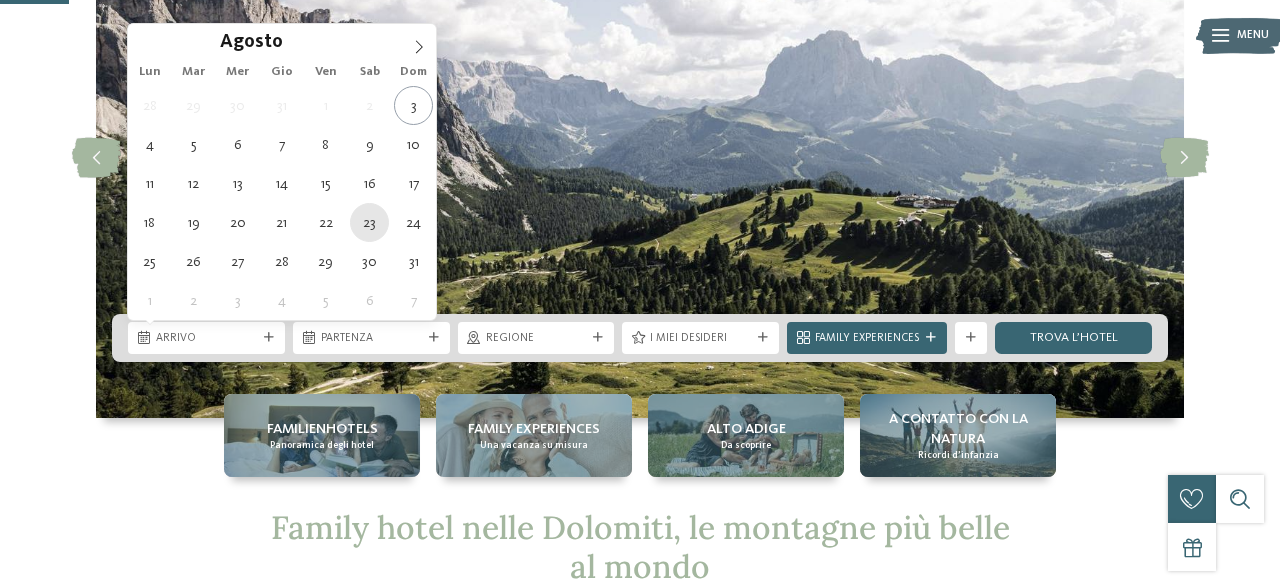 type on "23.08.2025" 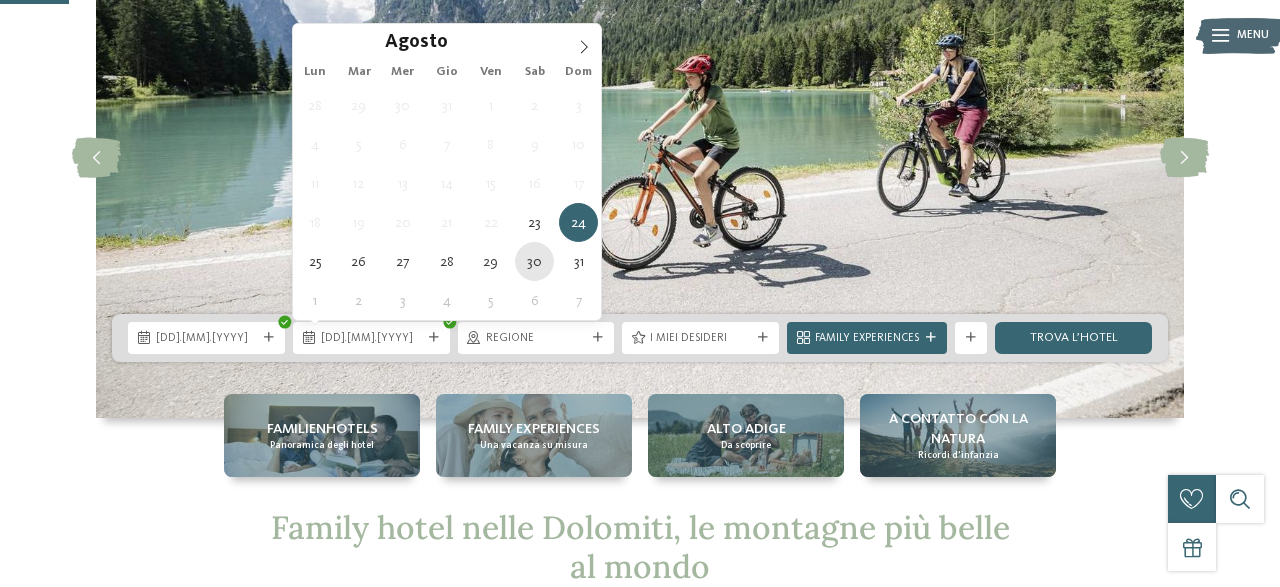 type on "30.08.2025" 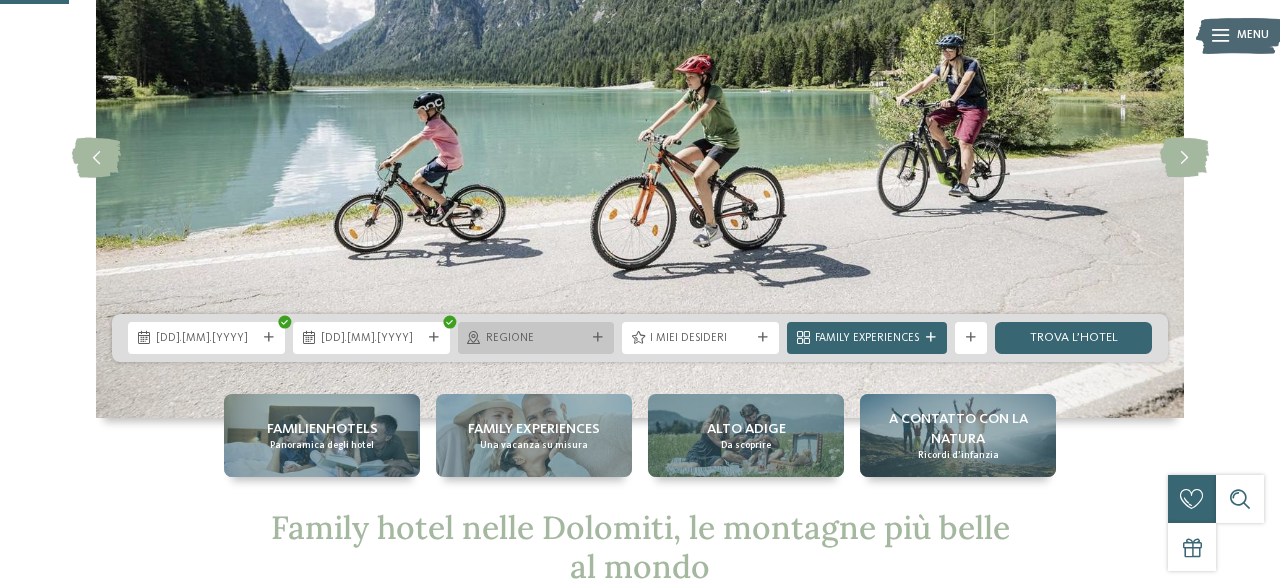 click on "Regione" at bounding box center (536, 339) 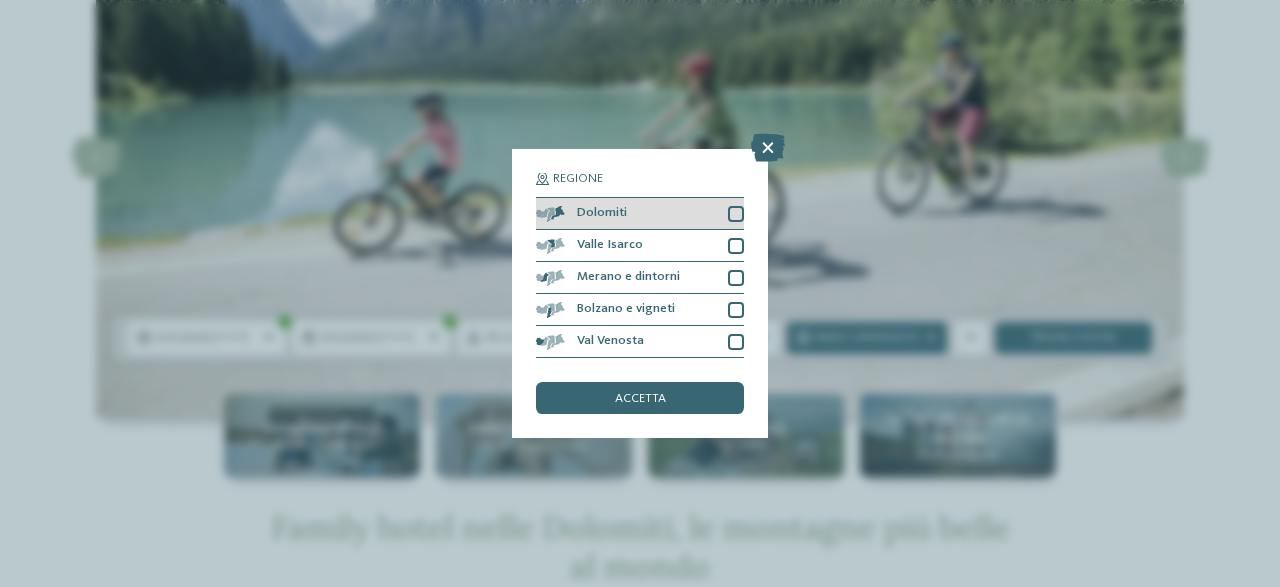 click on "Dolomiti" at bounding box center [602, 213] 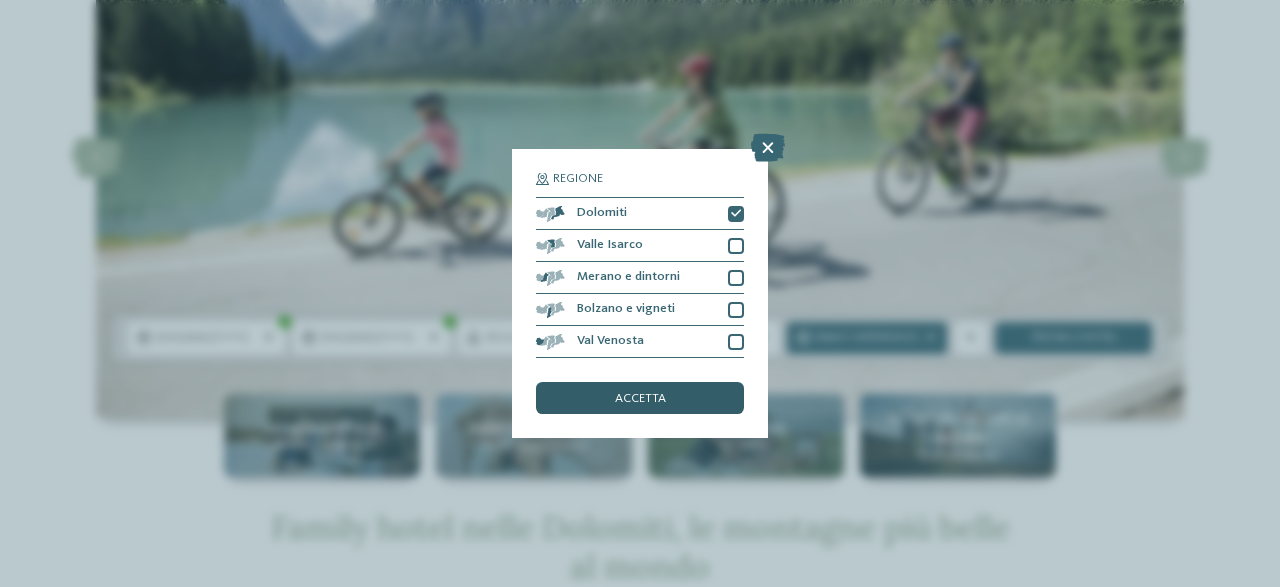 click on "accetta" at bounding box center (640, 399) 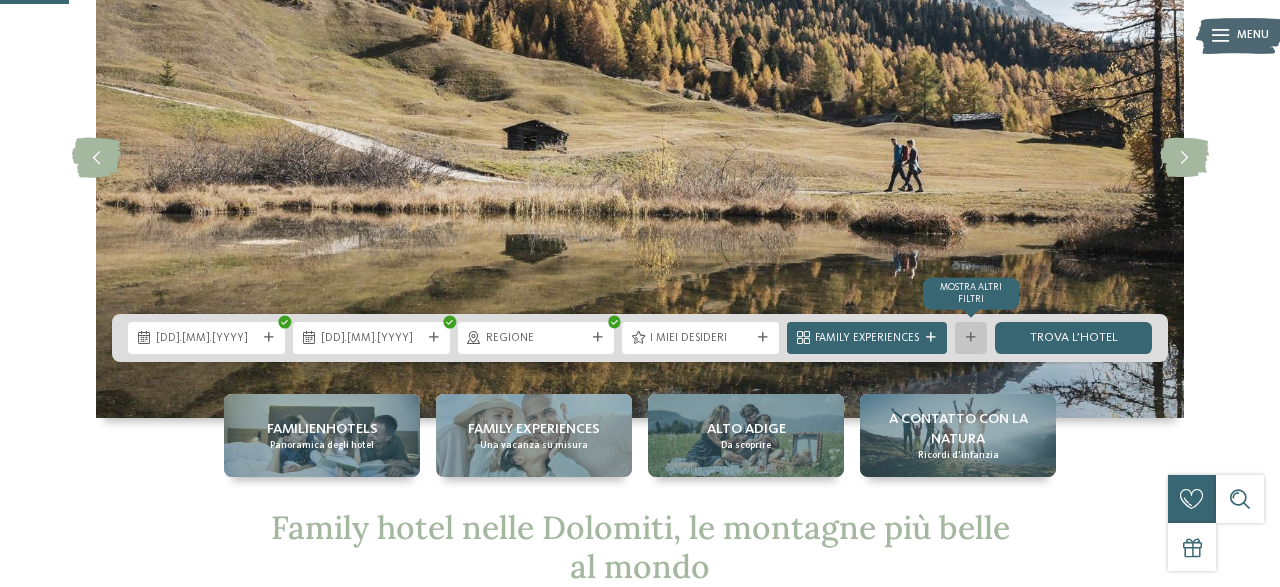 click on "mostra altri filtri" at bounding box center [971, 338] 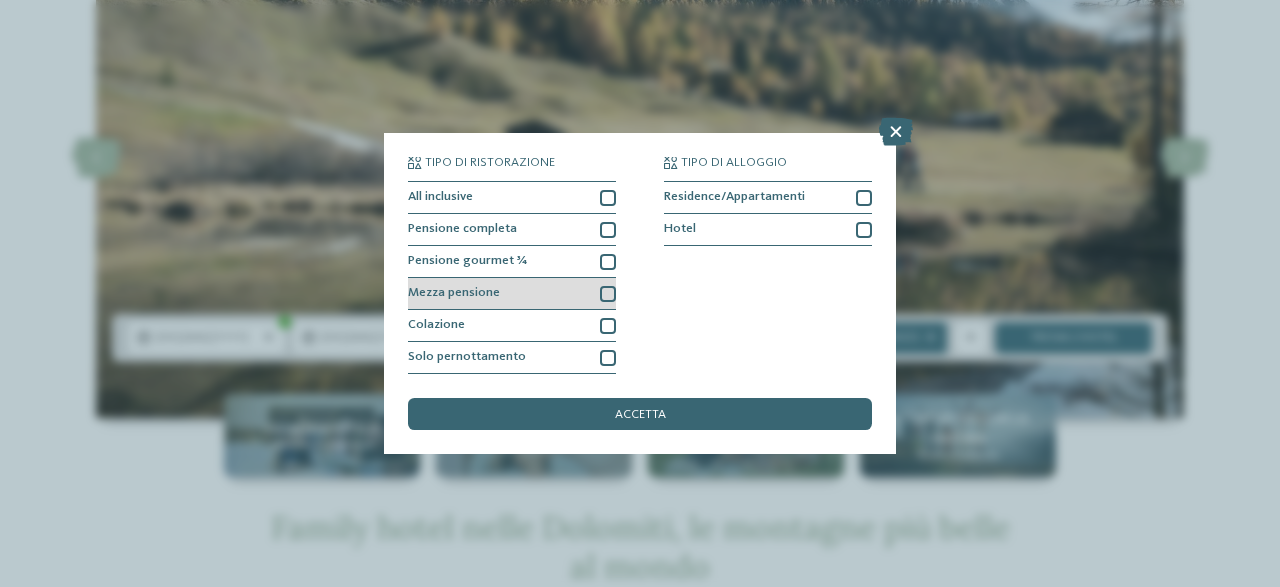 click at bounding box center (608, 294) 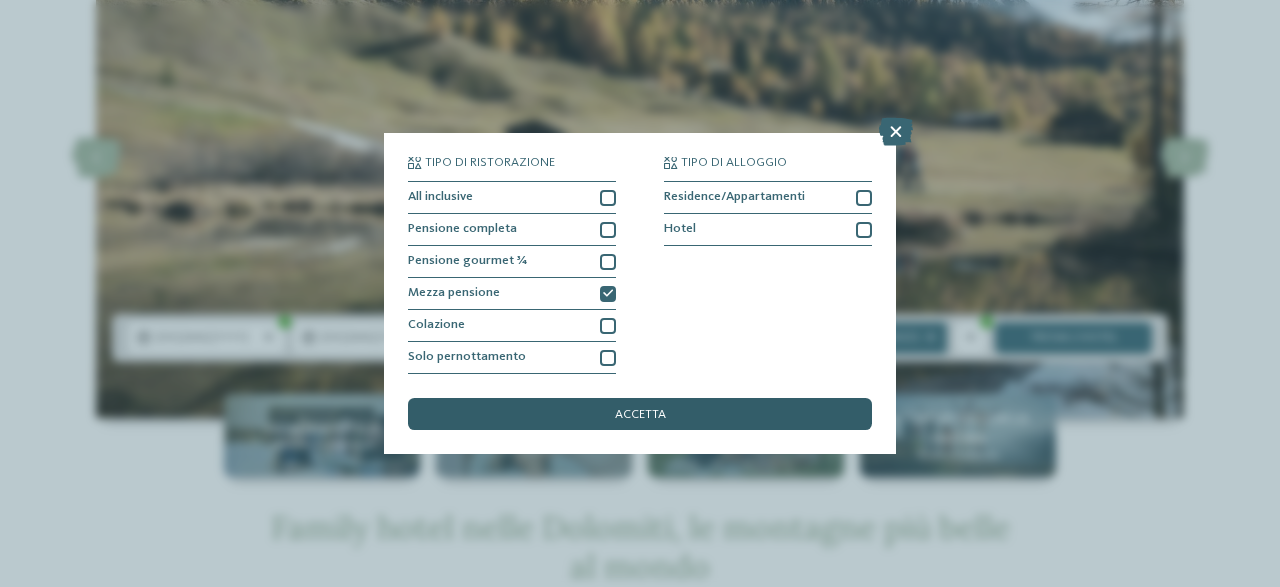 click on "accetta" at bounding box center [640, 414] 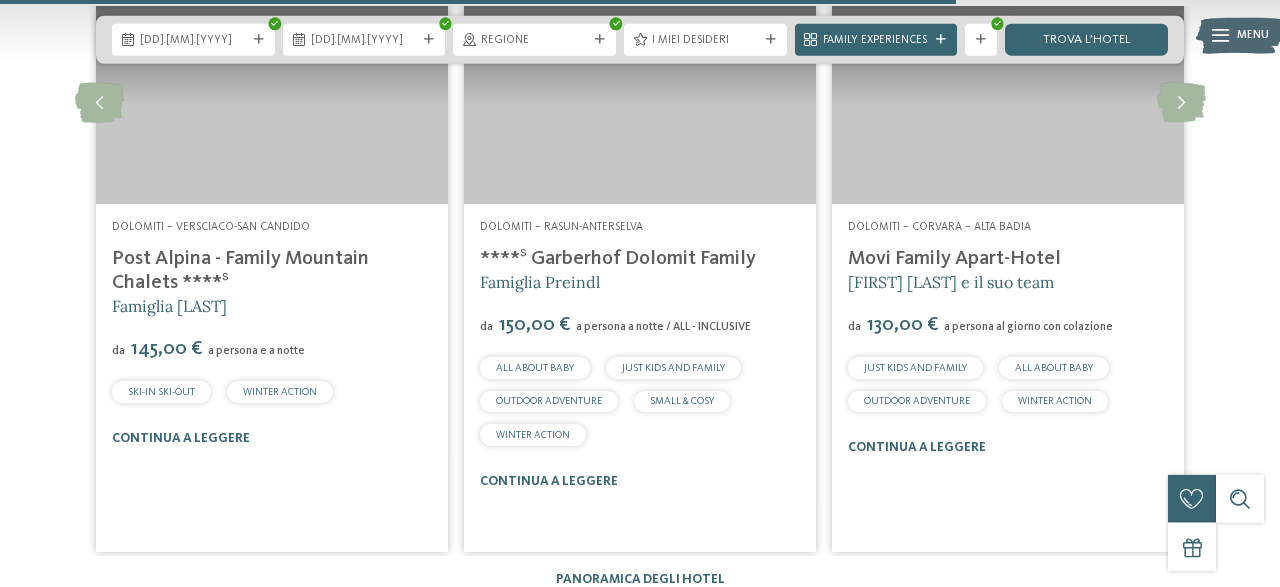 scroll, scrollTop: 2517, scrollLeft: 0, axis: vertical 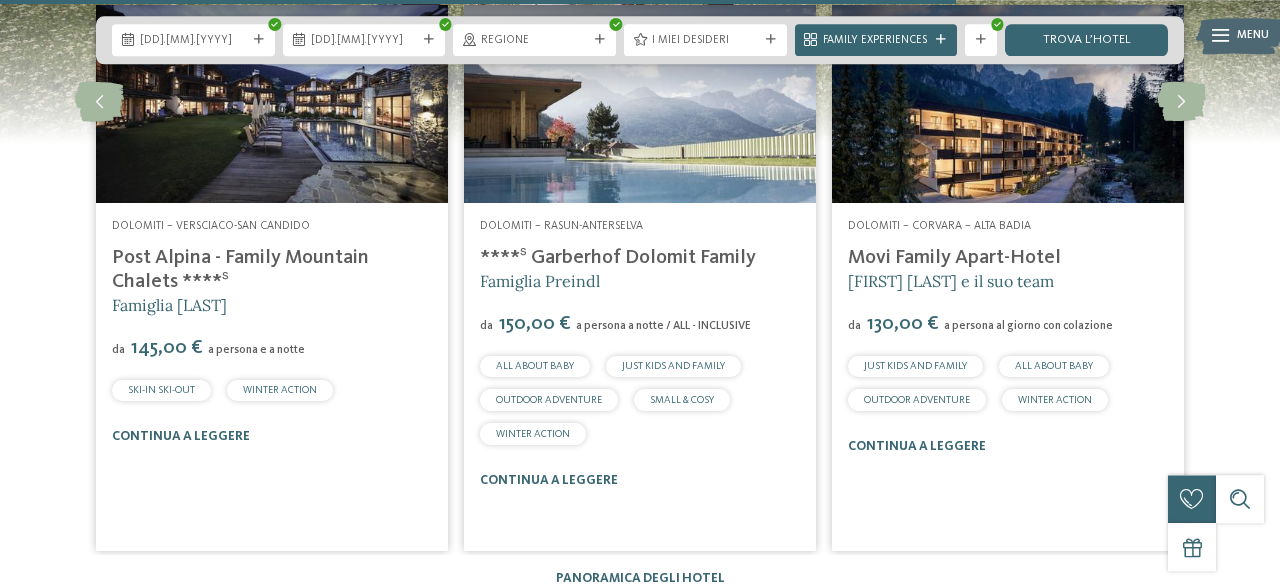 click on "****ˢ Garberhof Dolomit Family" at bounding box center (618, 258) 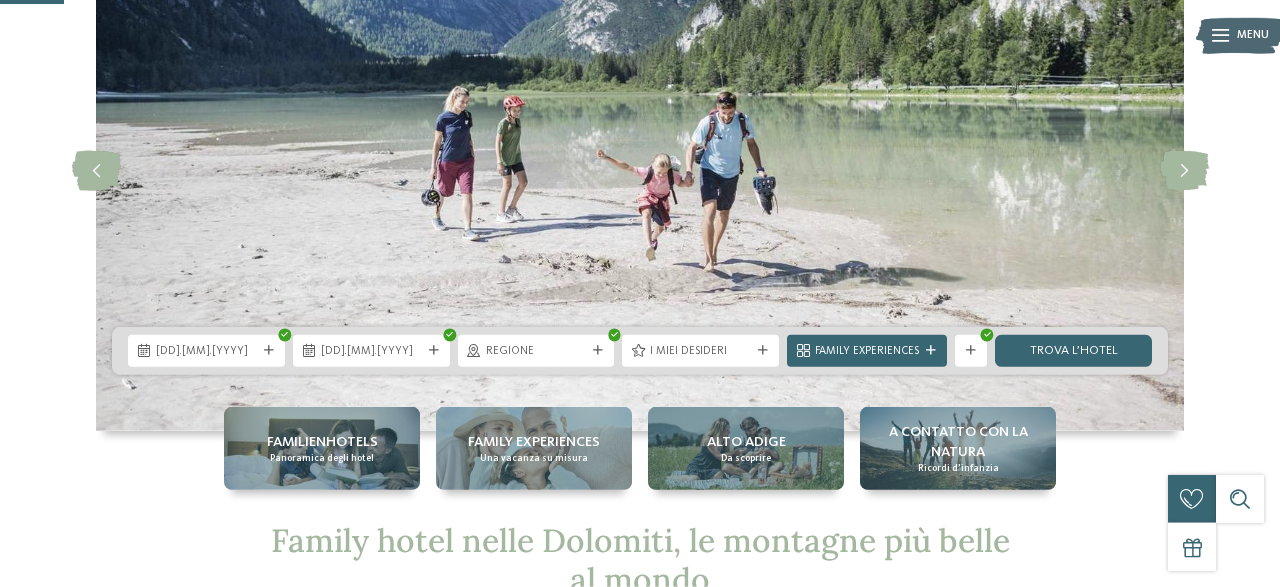 scroll, scrollTop: 167, scrollLeft: 0, axis: vertical 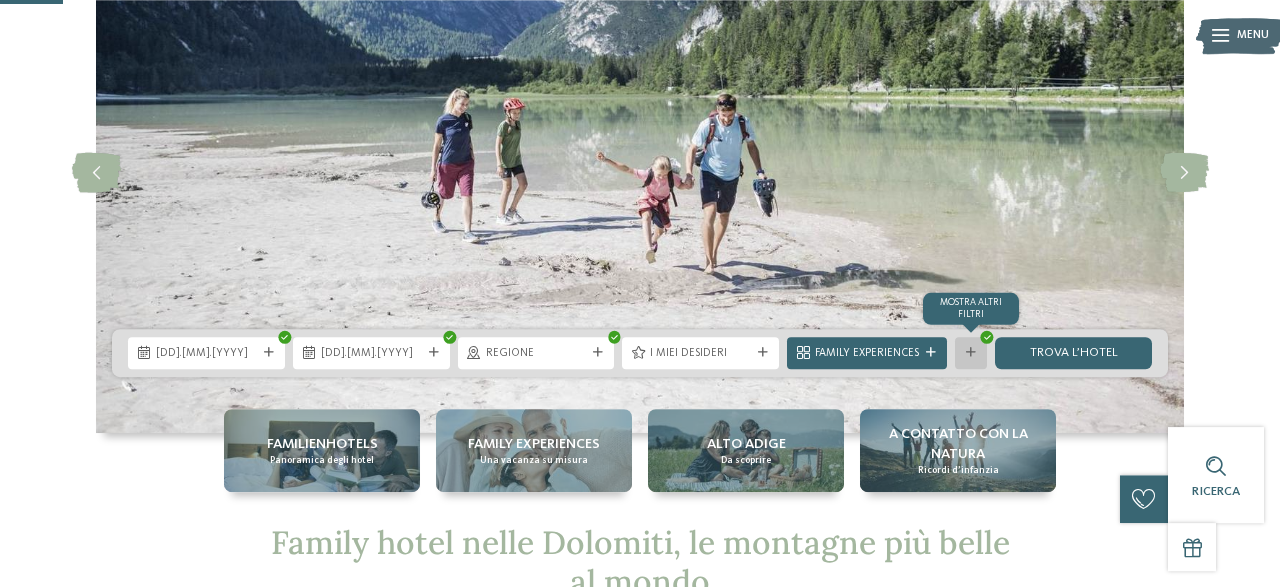 click on "mostra altri filtri" at bounding box center (971, 353) 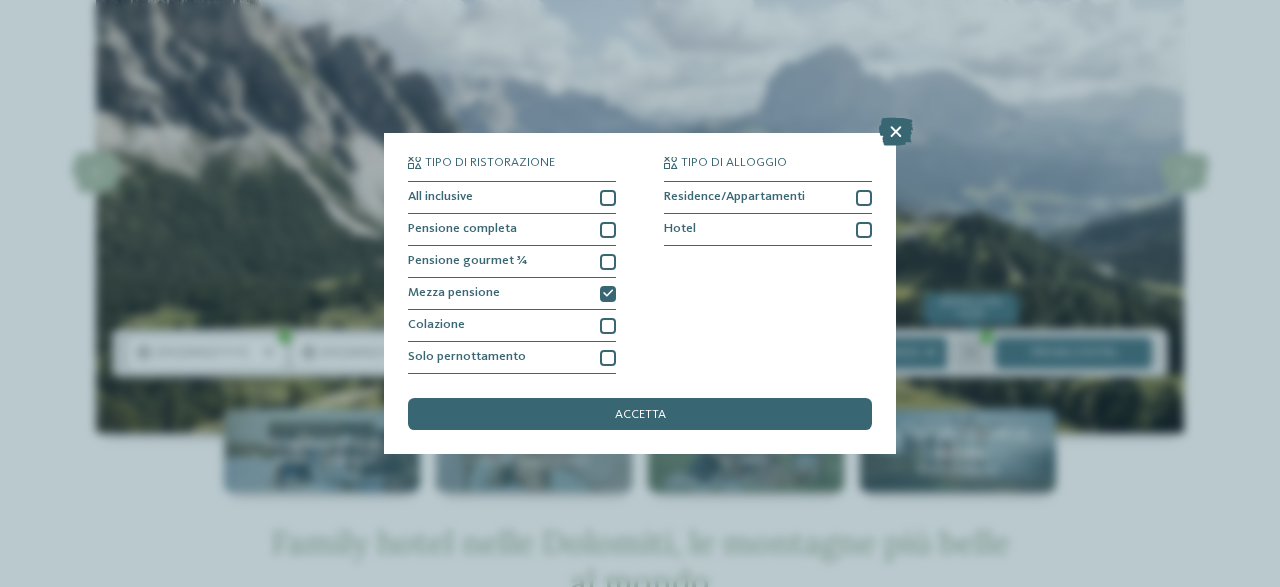 click on "Tipo di ristorazione
All inclusive
Pensione completa" at bounding box center (640, 293) 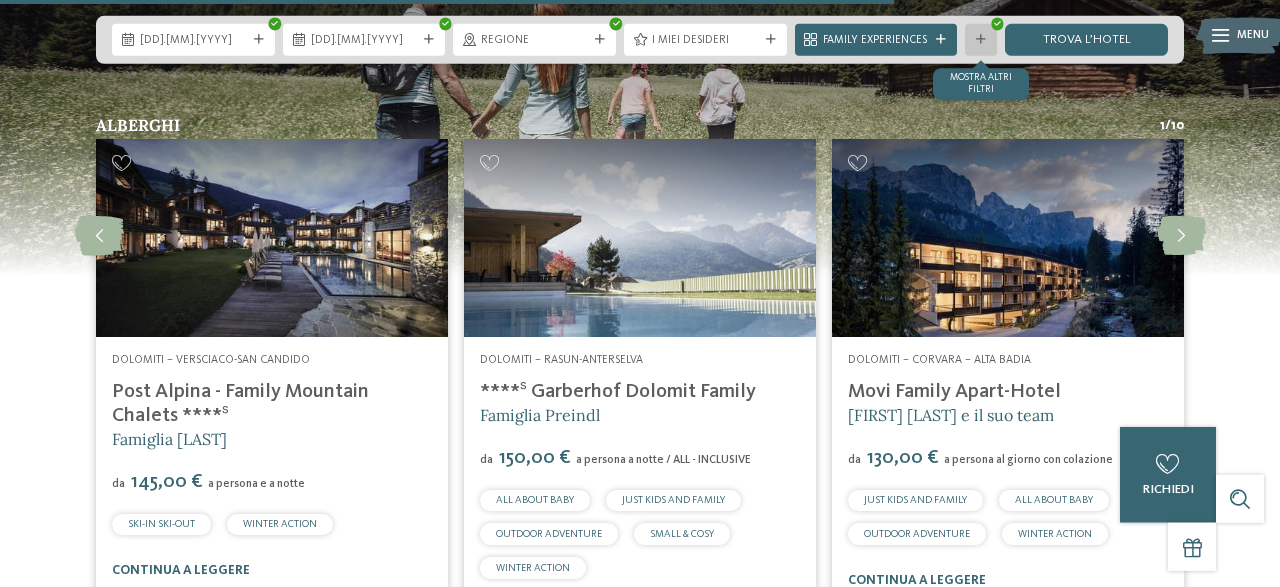 scroll, scrollTop: 2378, scrollLeft: 0, axis: vertical 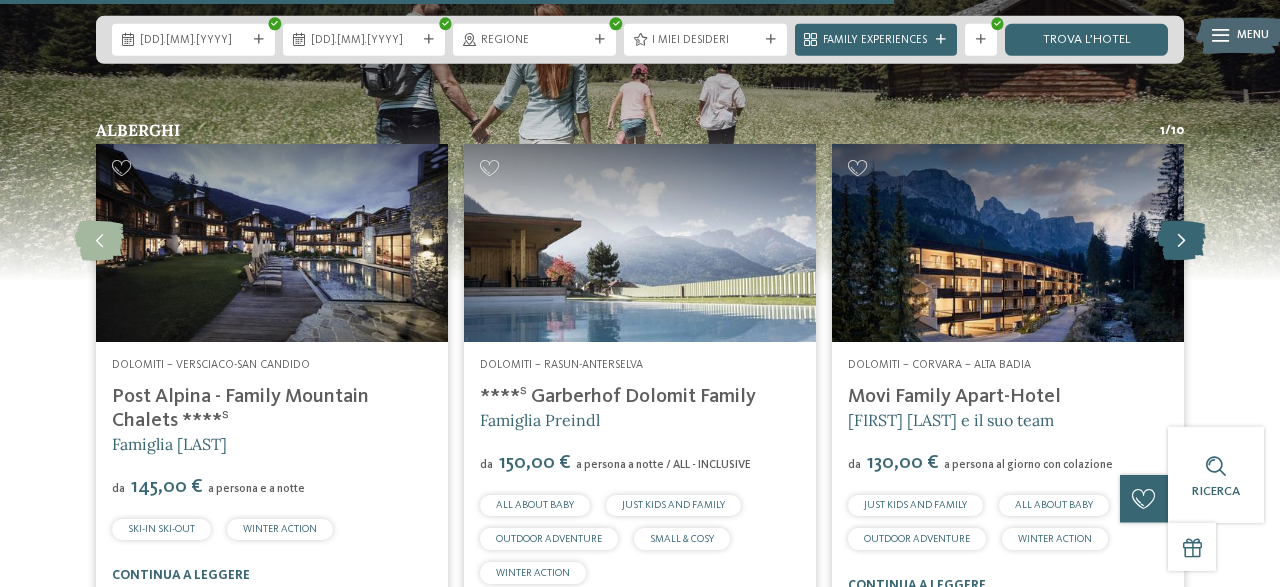 click at bounding box center [1181, 241] 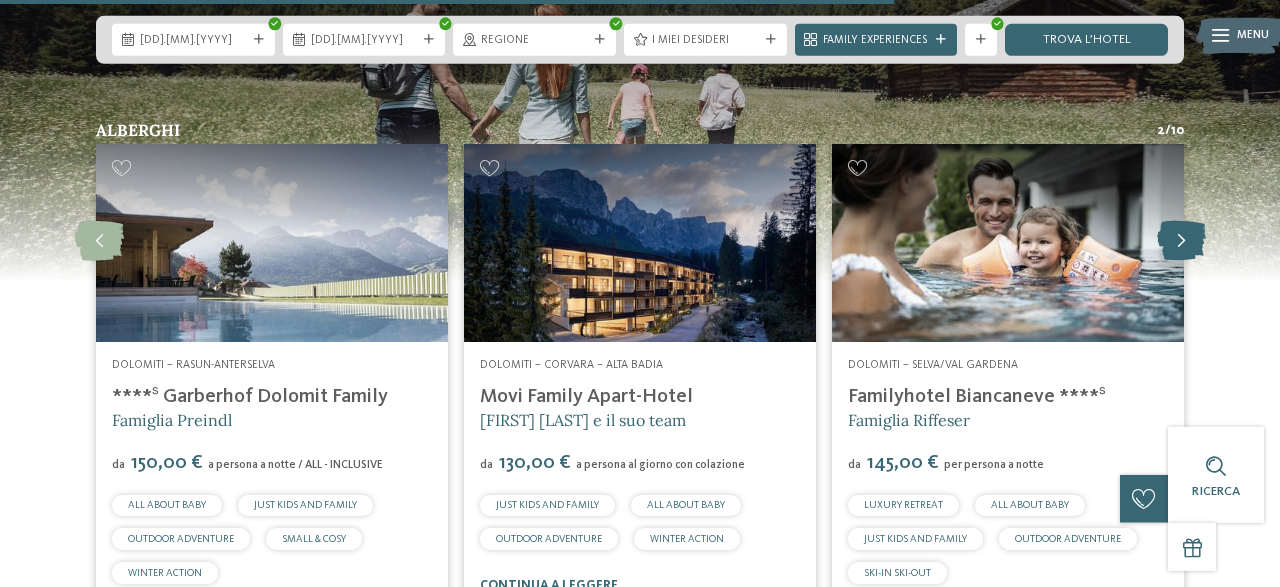 click at bounding box center (1181, 241) 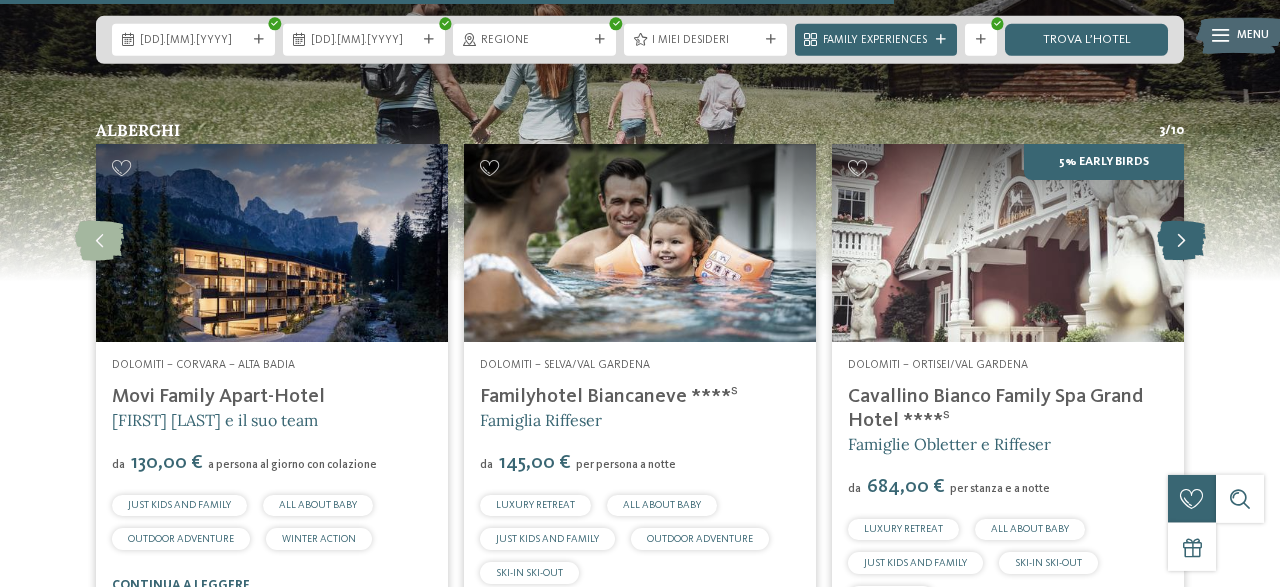 click at bounding box center (1181, 241) 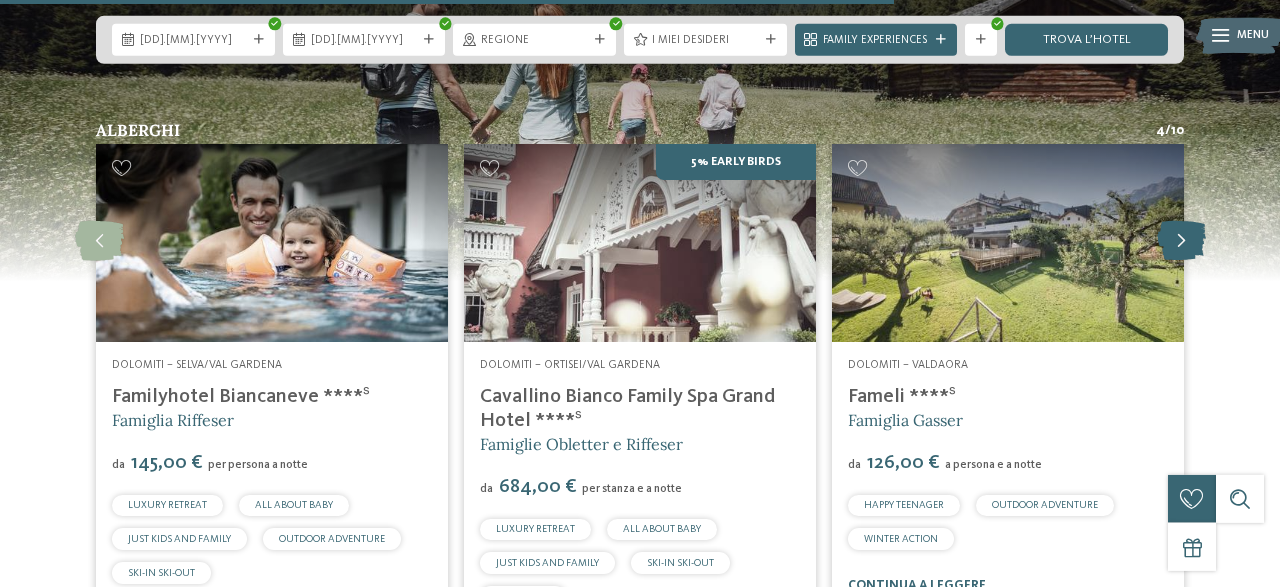 click at bounding box center (1181, 241) 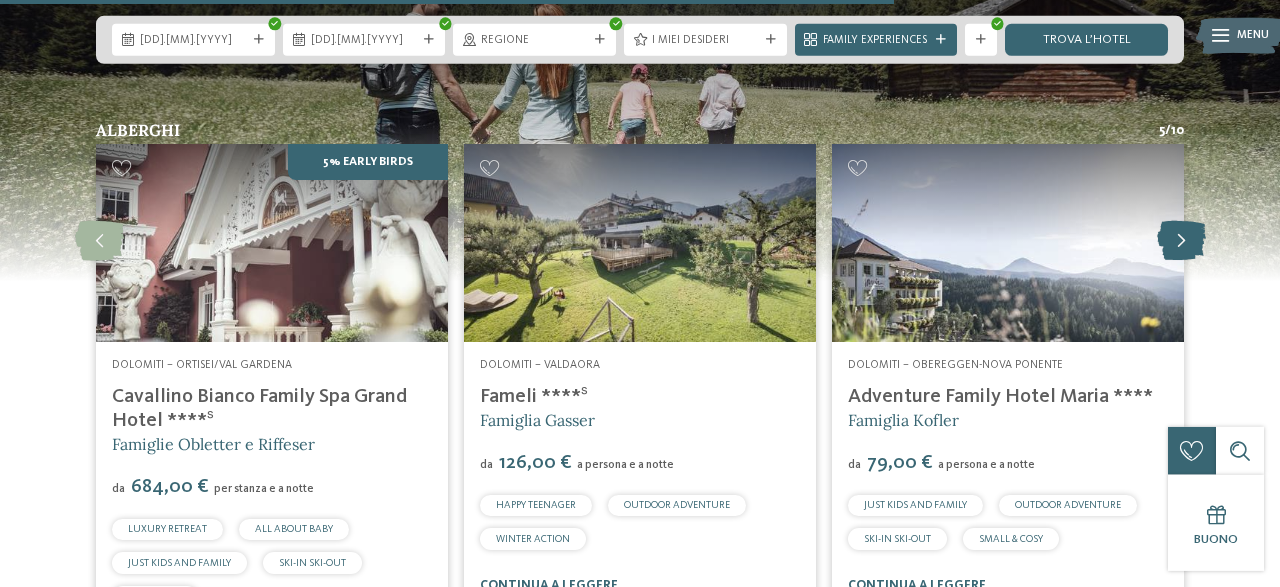 click at bounding box center [1181, 241] 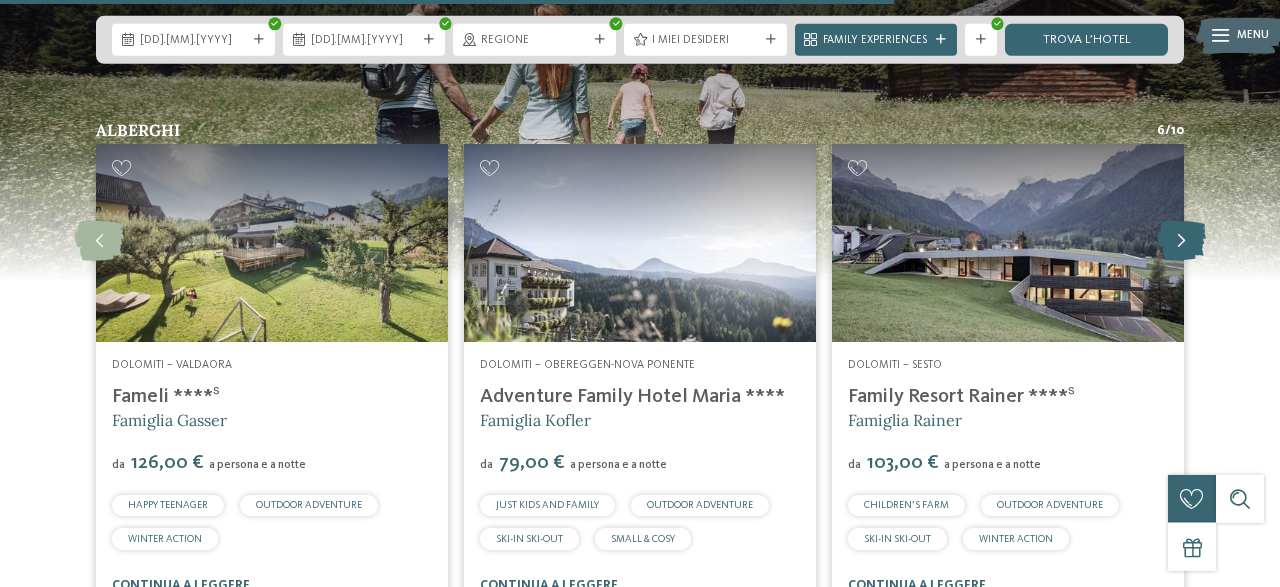 click at bounding box center (1181, 241) 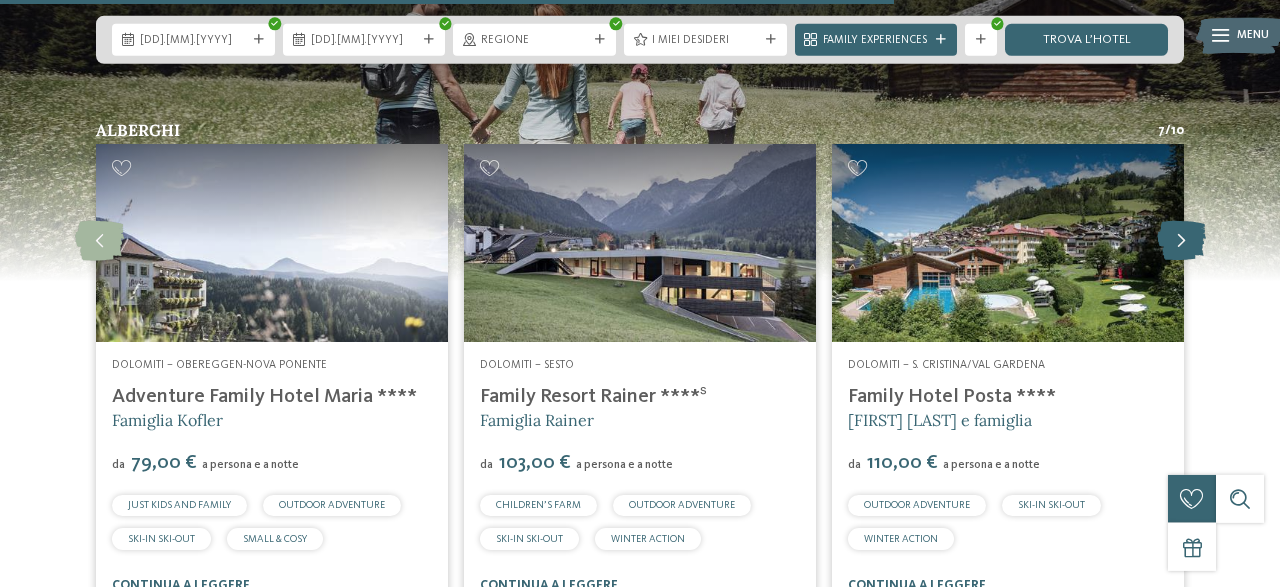 click at bounding box center [1181, 241] 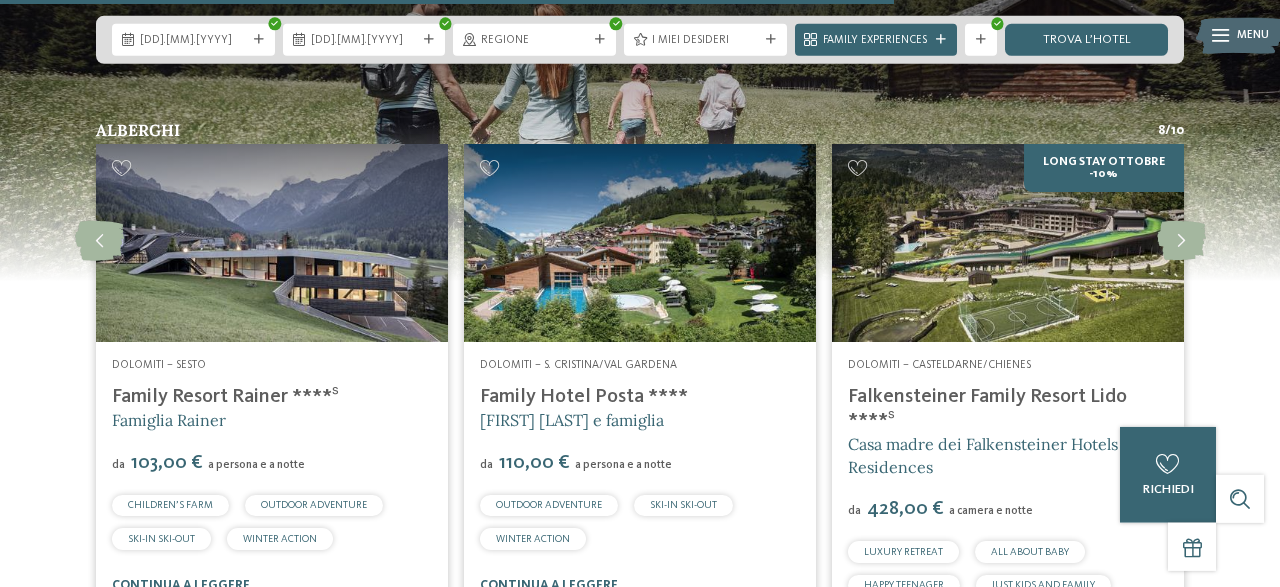 click on "Falkensteiner Family Resort Lido ****ˢ" at bounding box center [987, 409] 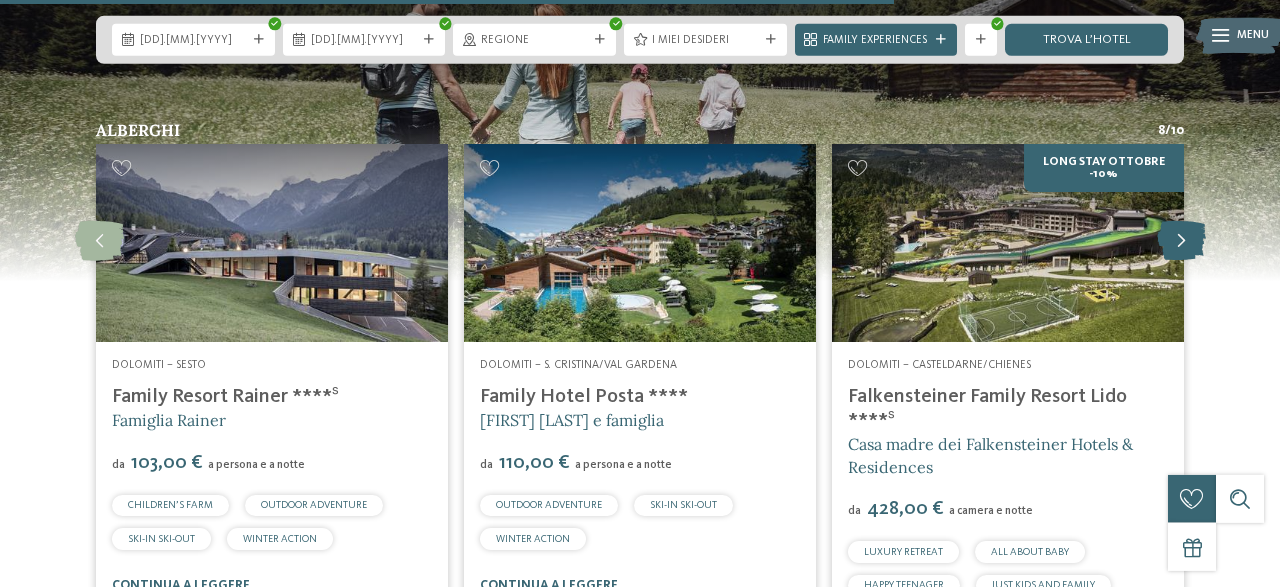 click at bounding box center [1181, 241] 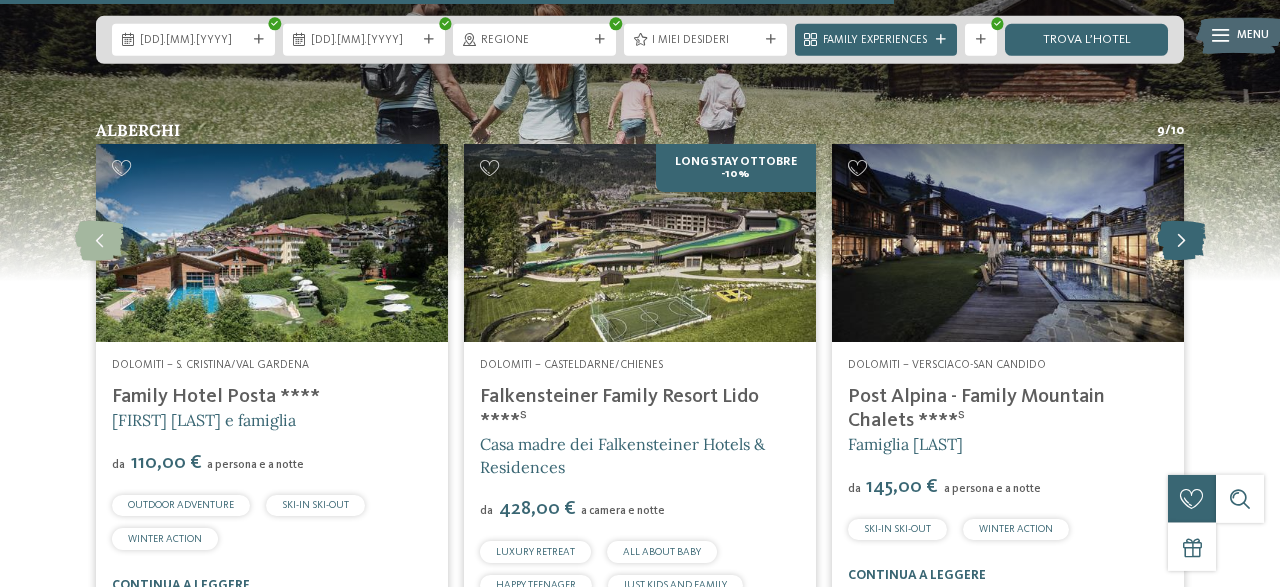 click at bounding box center [1181, 241] 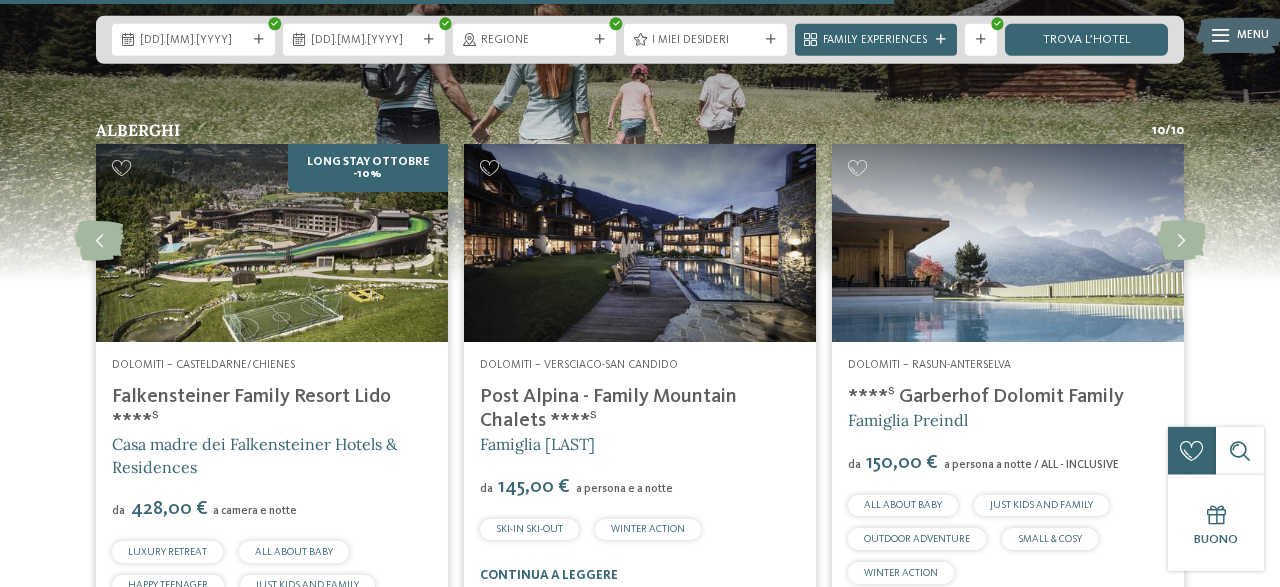 click on "****ˢ Garberhof Dolomit Family" at bounding box center (986, 397) 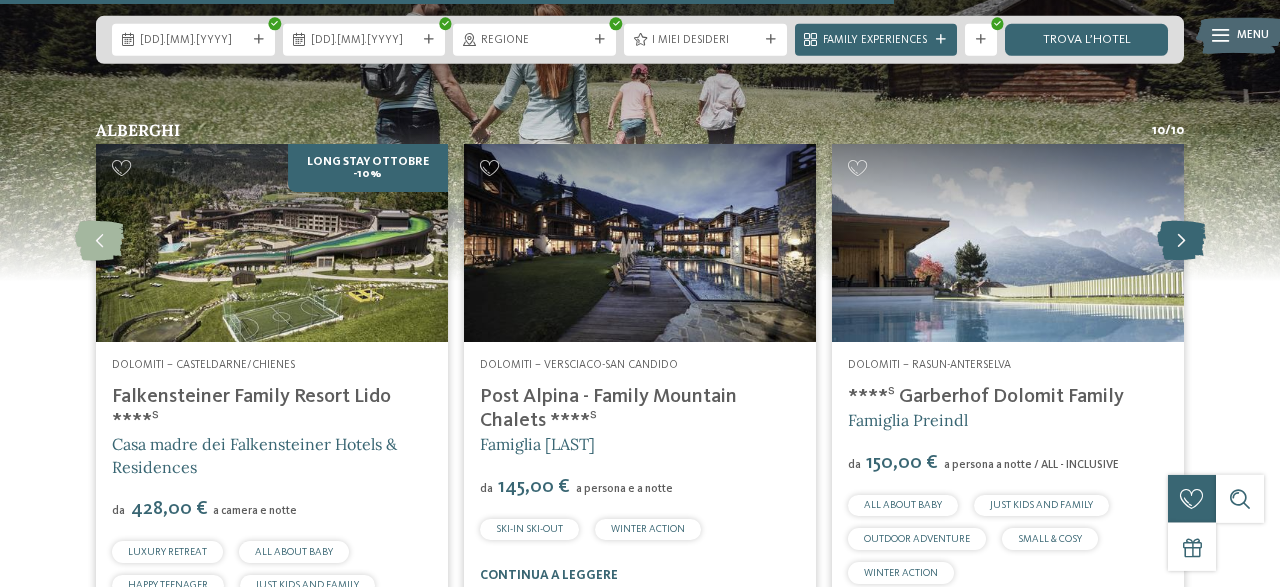 click at bounding box center (1181, 241) 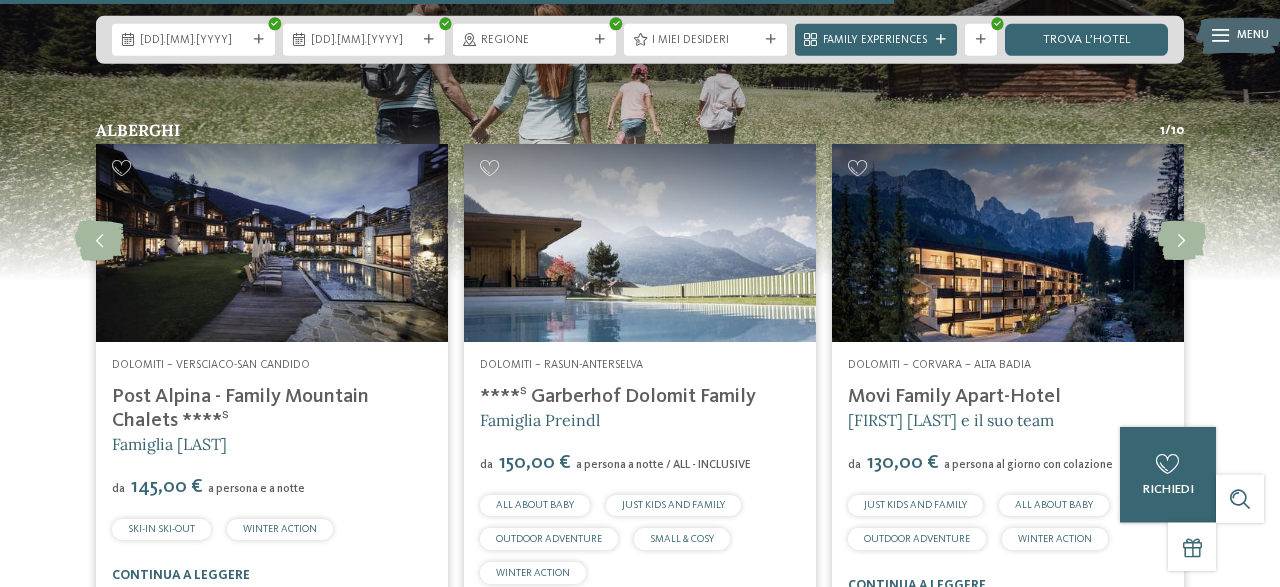 click on "Movi Family Apart-Hotel" at bounding box center (954, 397) 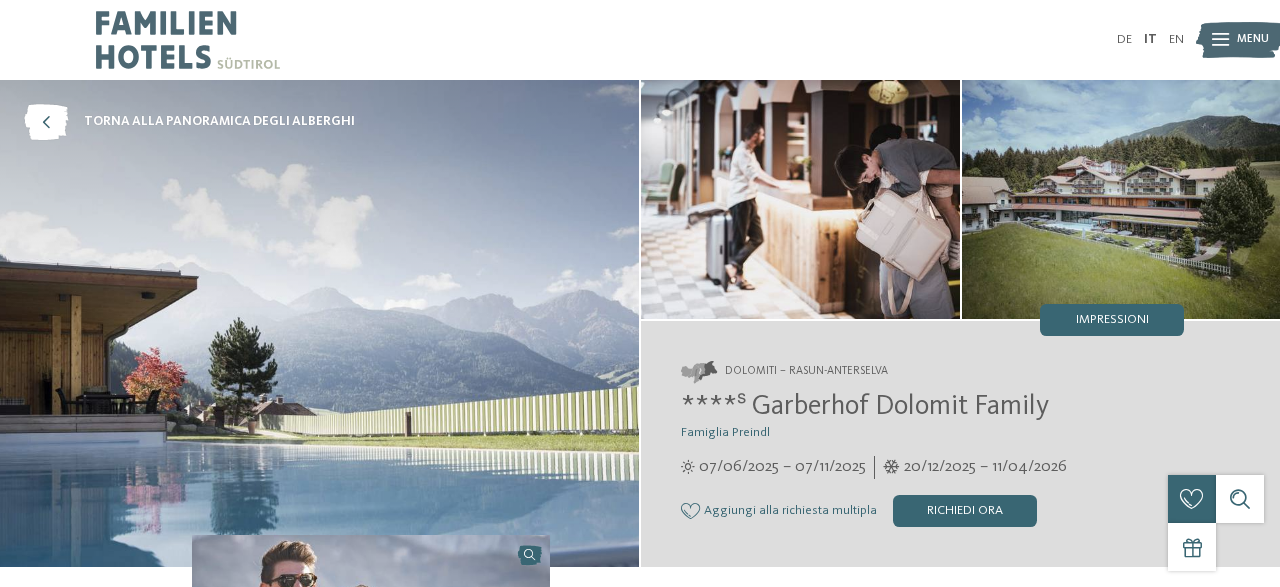 scroll, scrollTop: 0, scrollLeft: 0, axis: both 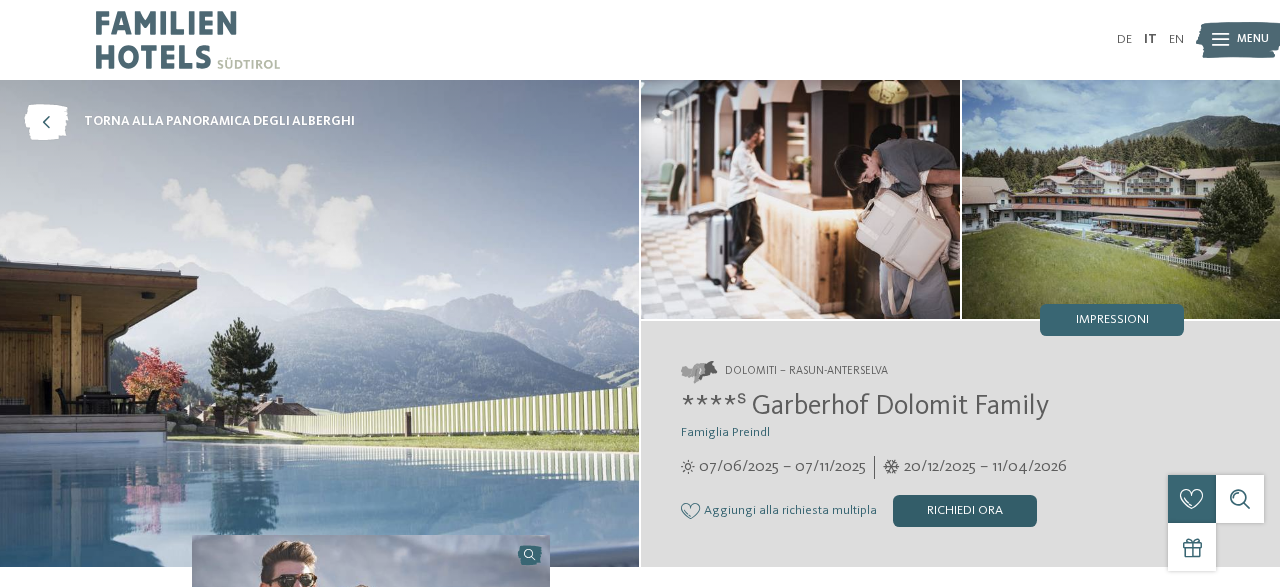 click on "Richiedi ora" at bounding box center (965, 511) 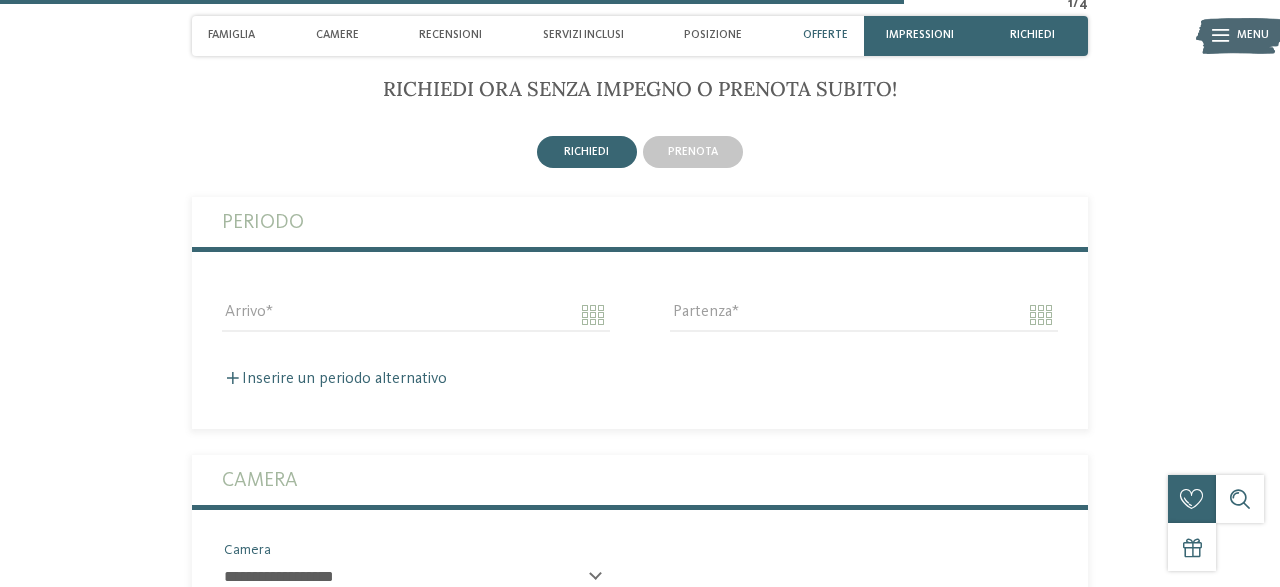 scroll, scrollTop: 4507, scrollLeft: 0, axis: vertical 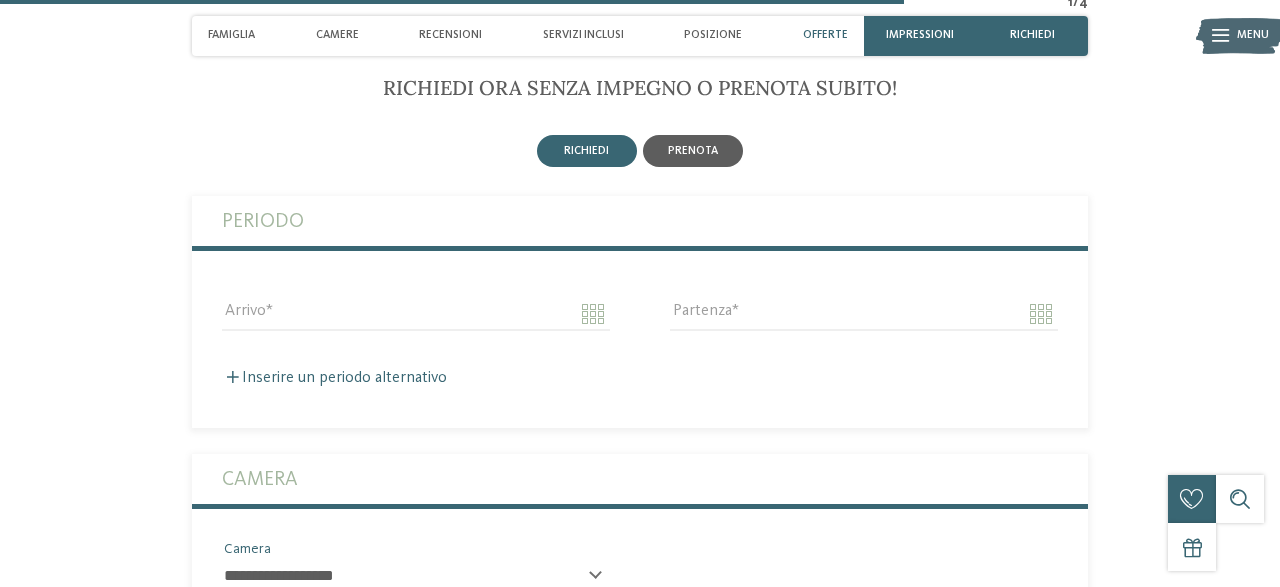 click on "prenota" at bounding box center (693, 151) 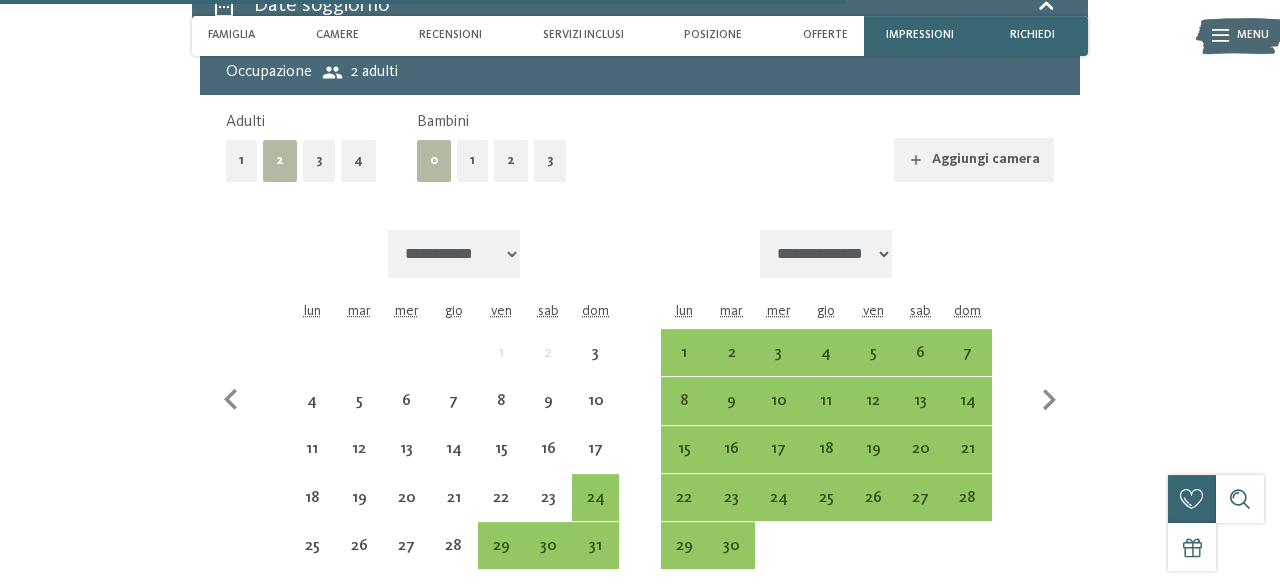 scroll, scrollTop: 4714, scrollLeft: 0, axis: vertical 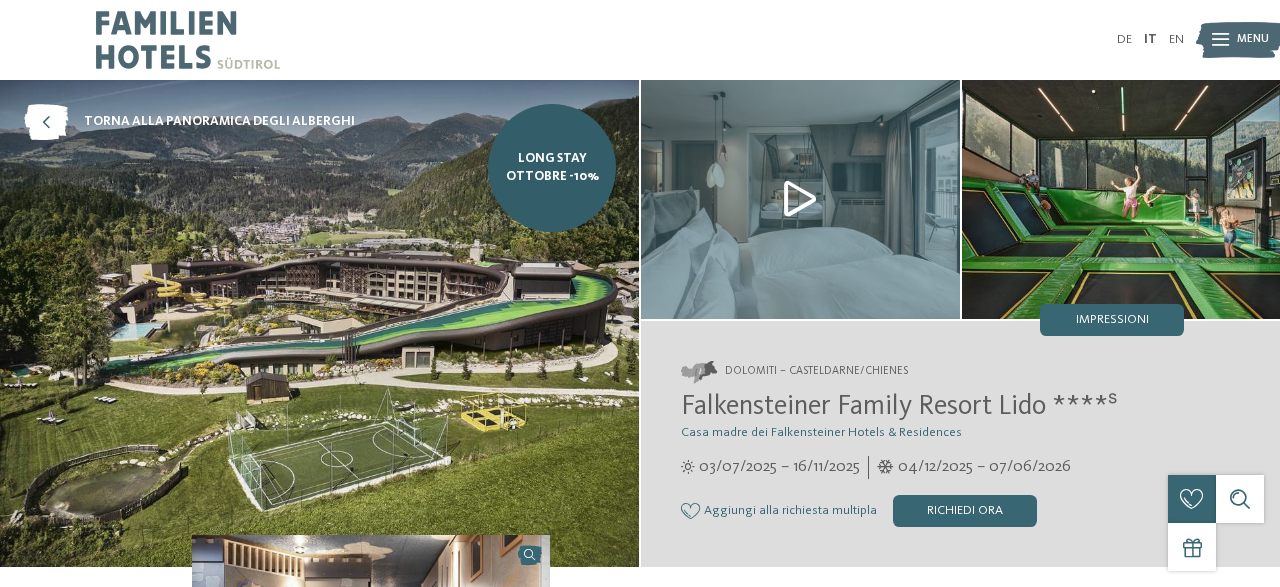 click on "Richiedi ora" at bounding box center [965, 511] 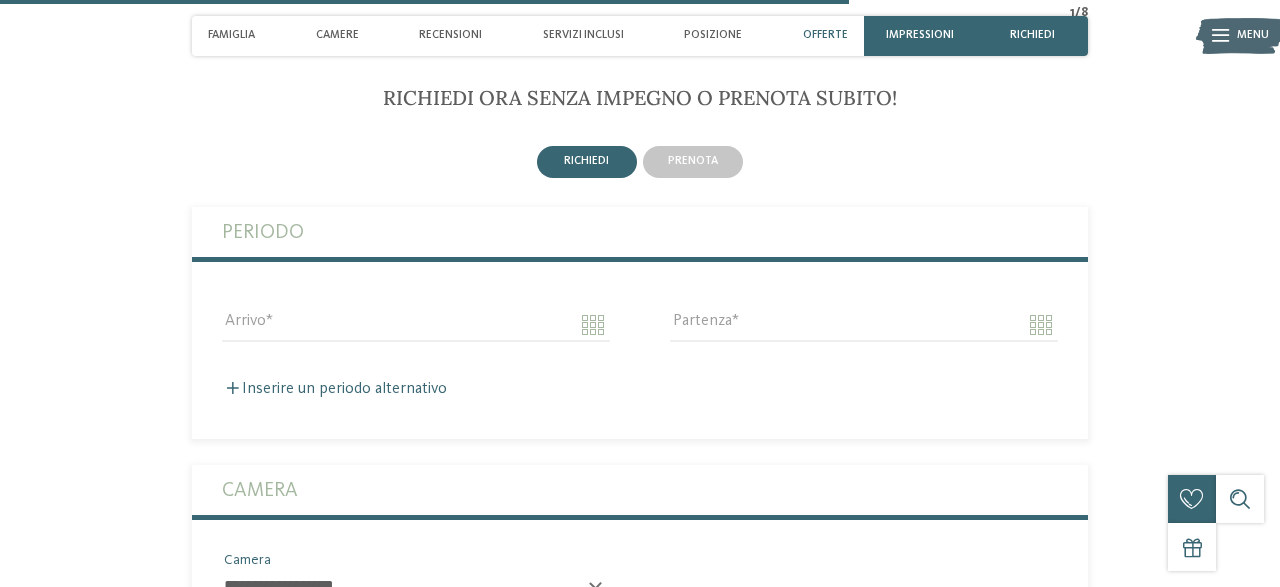 scroll, scrollTop: 3821, scrollLeft: 0, axis: vertical 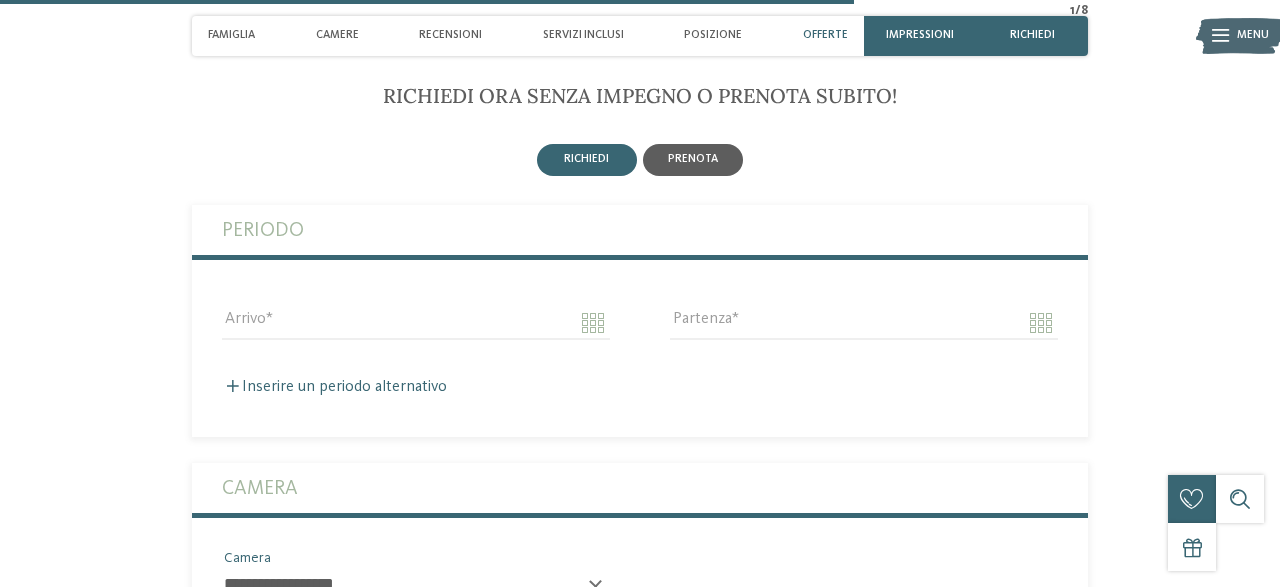 click on "prenota" at bounding box center (693, 159) 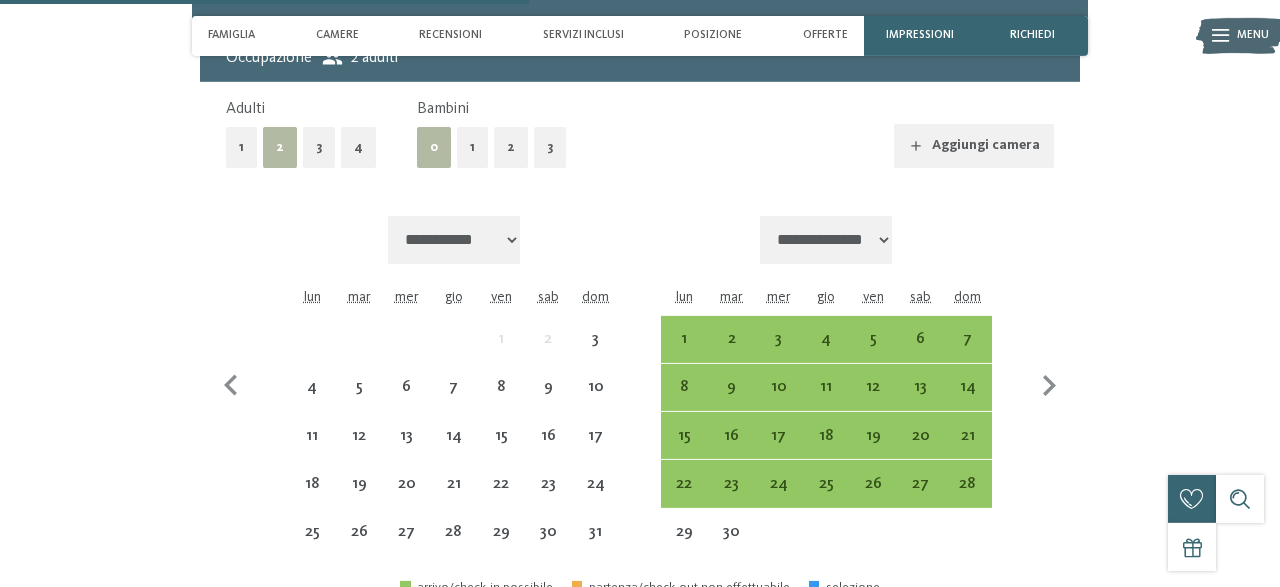 scroll, scrollTop: 4049, scrollLeft: 0, axis: vertical 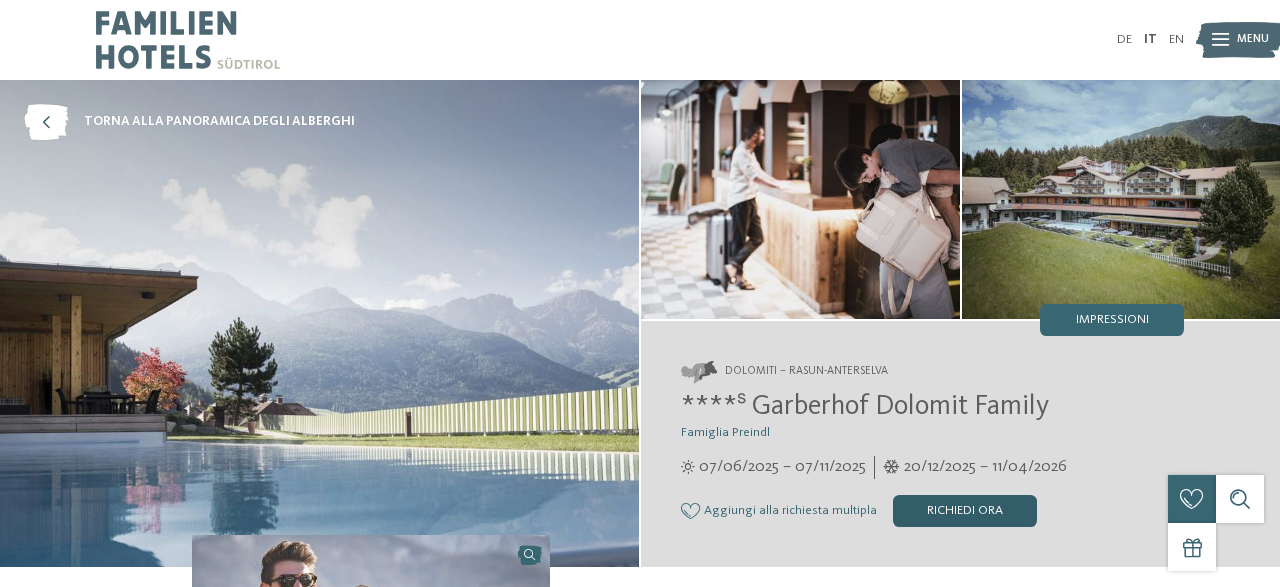 click on "Richiedi ora" at bounding box center [965, 511] 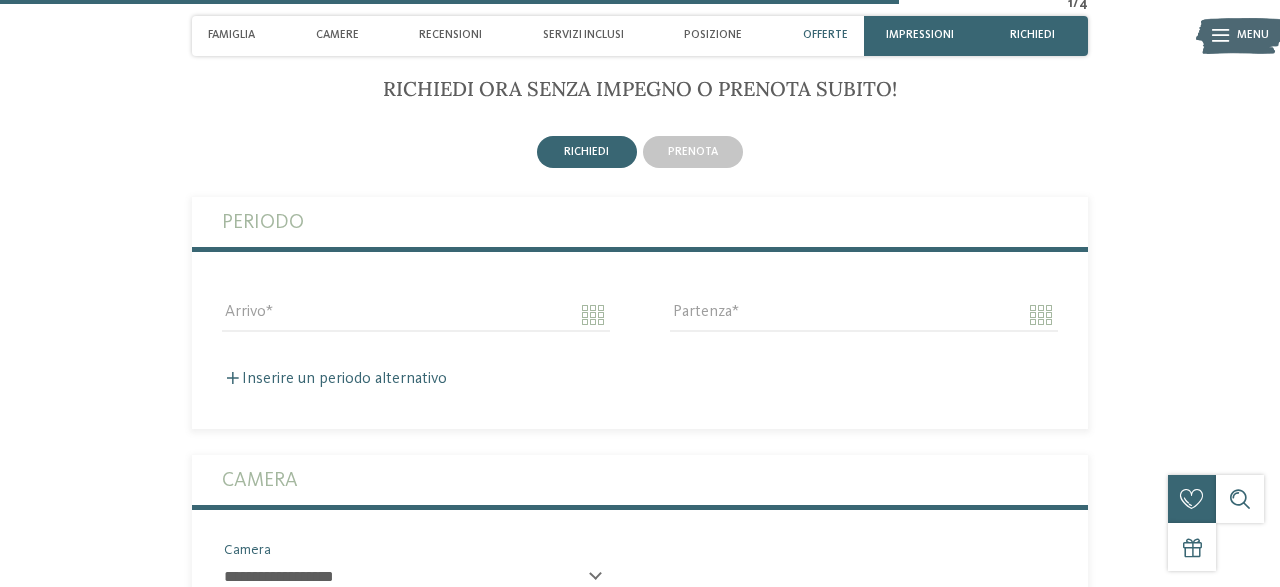 scroll, scrollTop: 4507, scrollLeft: 0, axis: vertical 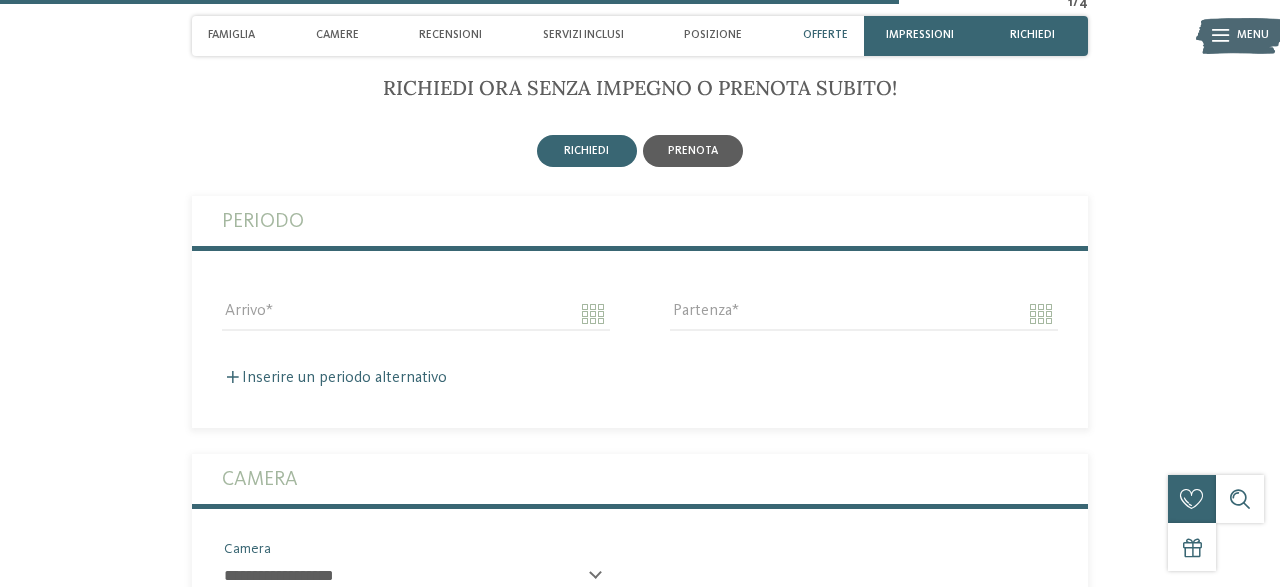 click on "prenota" at bounding box center (693, 151) 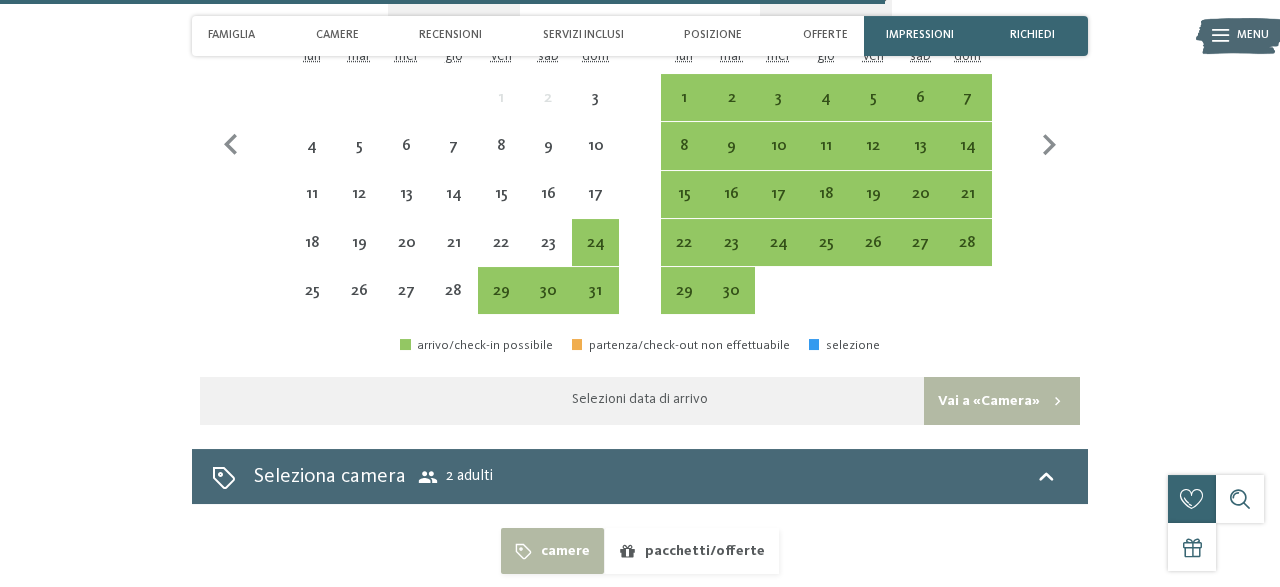 scroll, scrollTop: 4954, scrollLeft: 0, axis: vertical 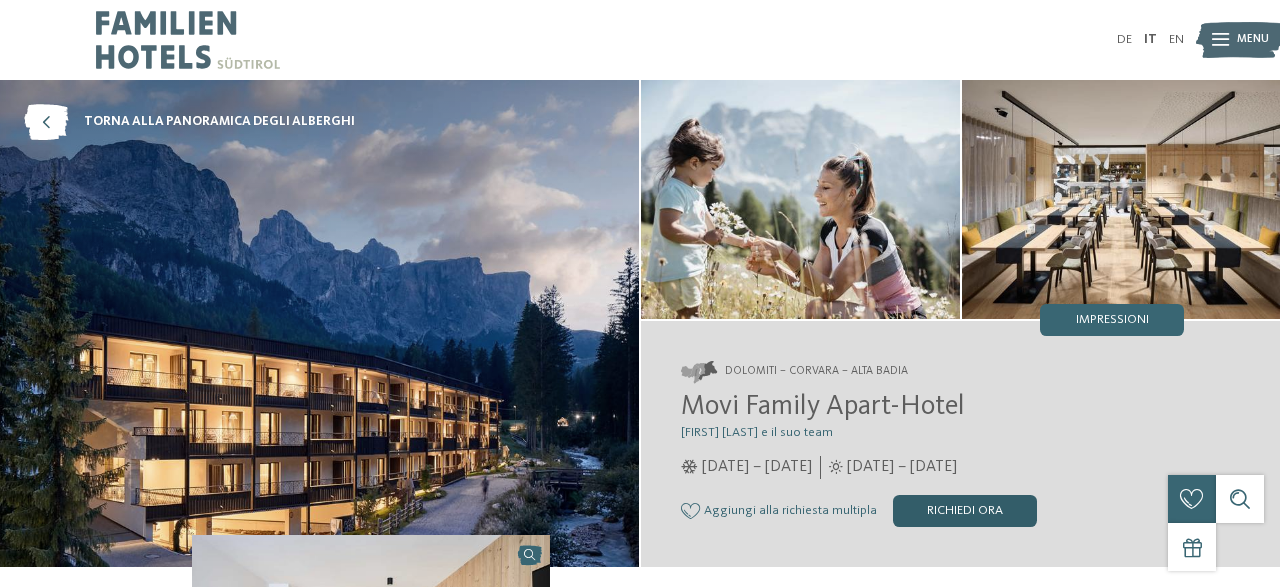 click on "Richiedi ora" at bounding box center [965, 511] 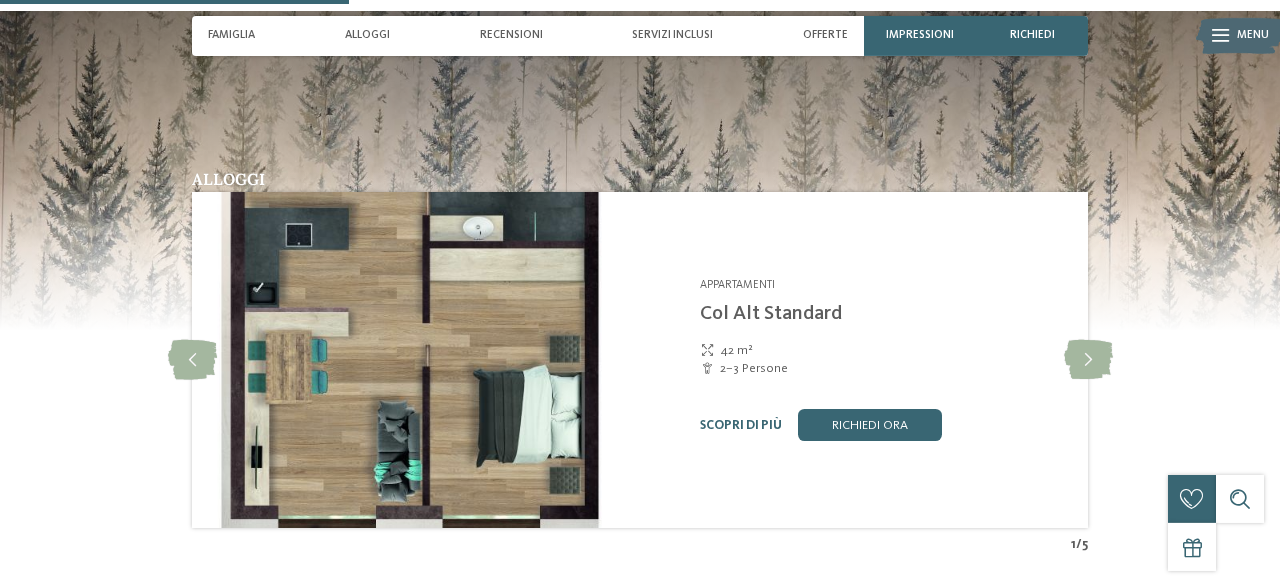 scroll, scrollTop: 1694, scrollLeft: 0, axis: vertical 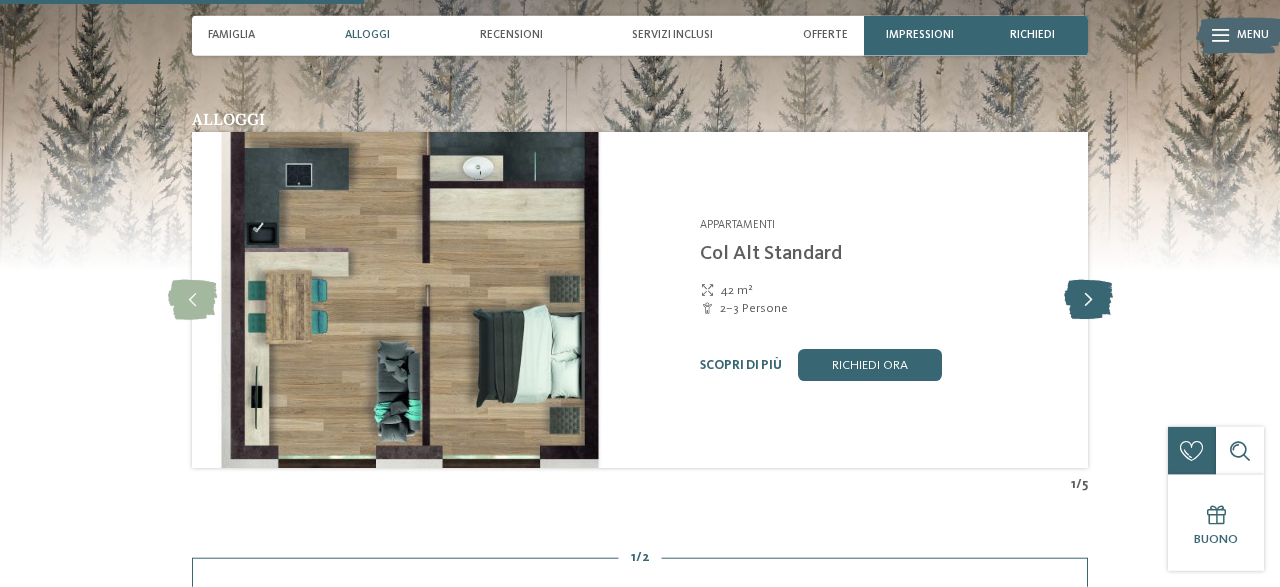 click at bounding box center (1088, 300) 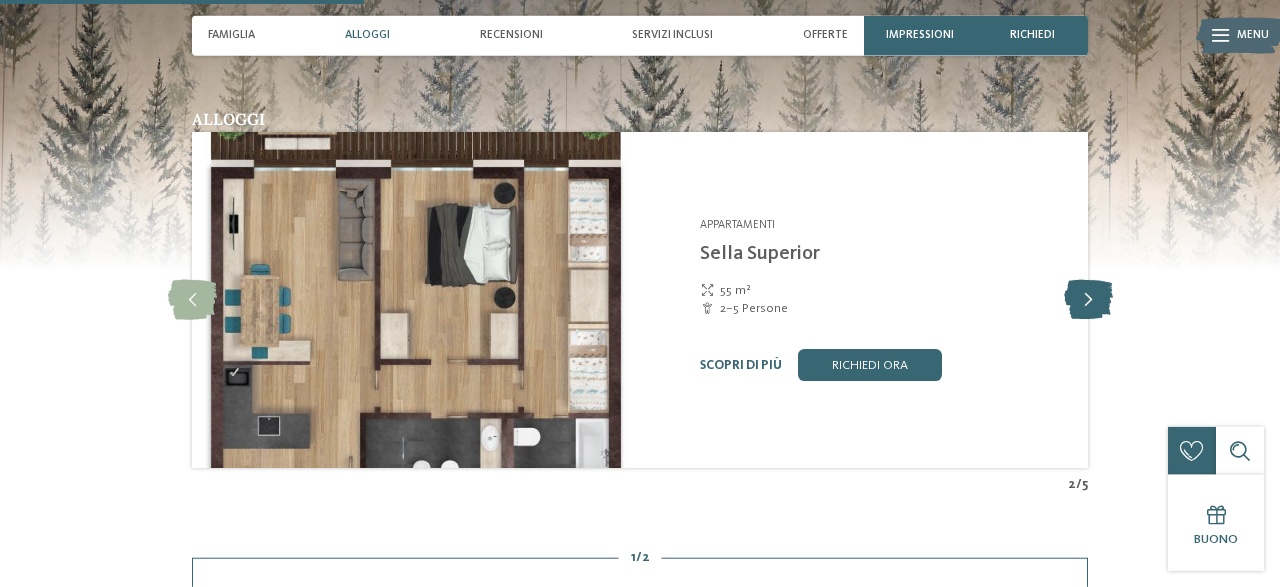 click at bounding box center [1088, 300] 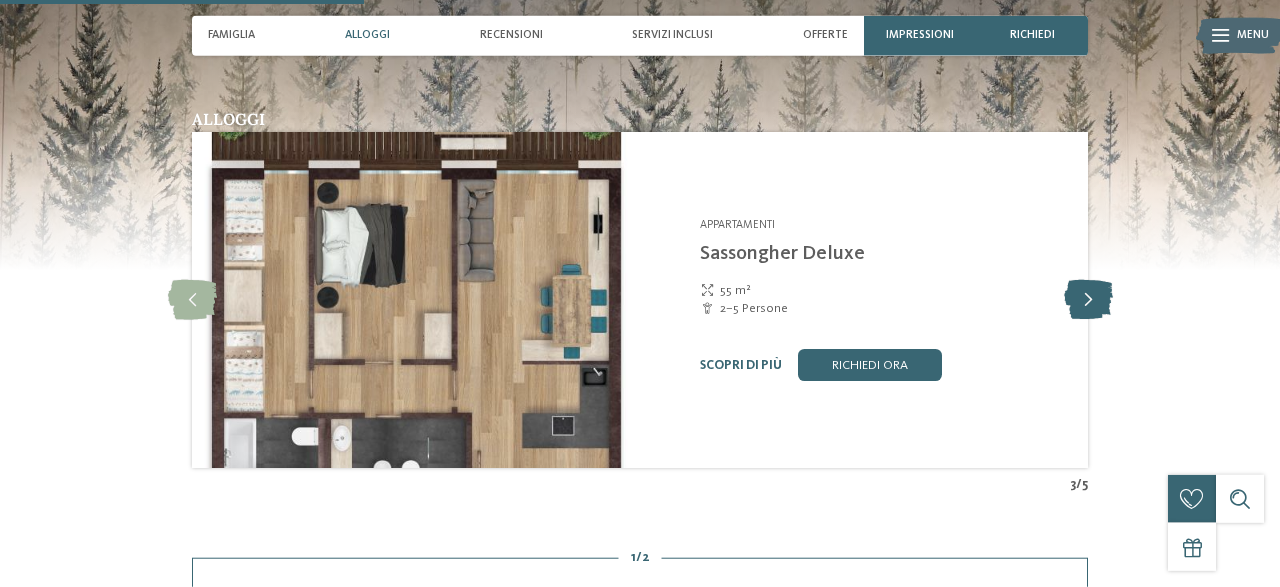 click at bounding box center [1088, 300] 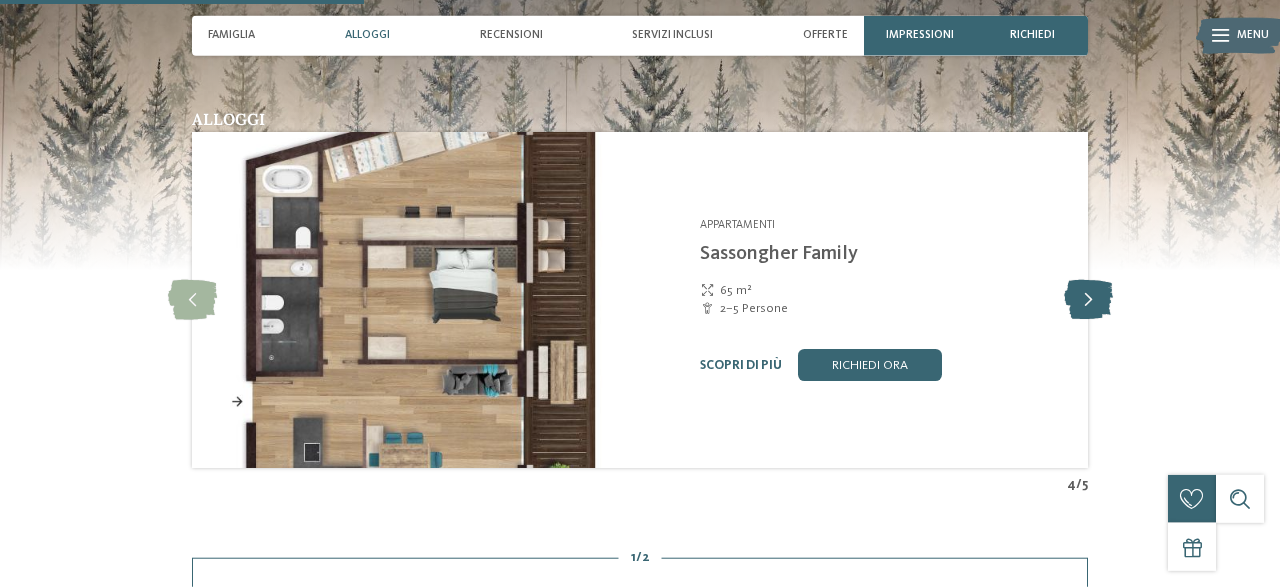click at bounding box center (1088, 300) 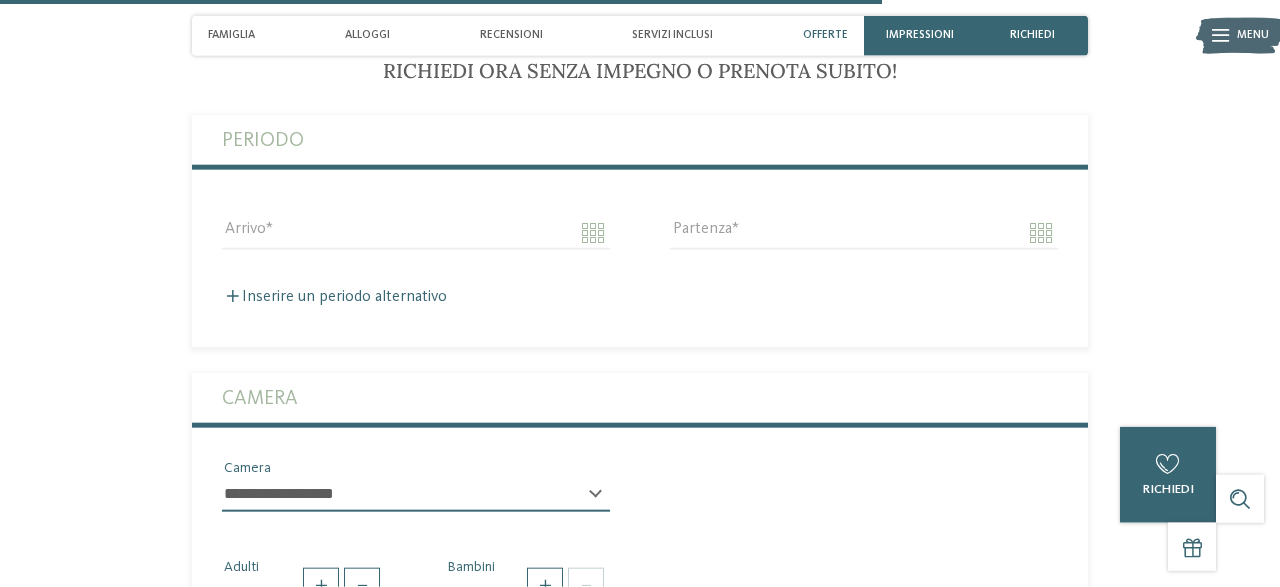 scroll, scrollTop: 4104, scrollLeft: 0, axis: vertical 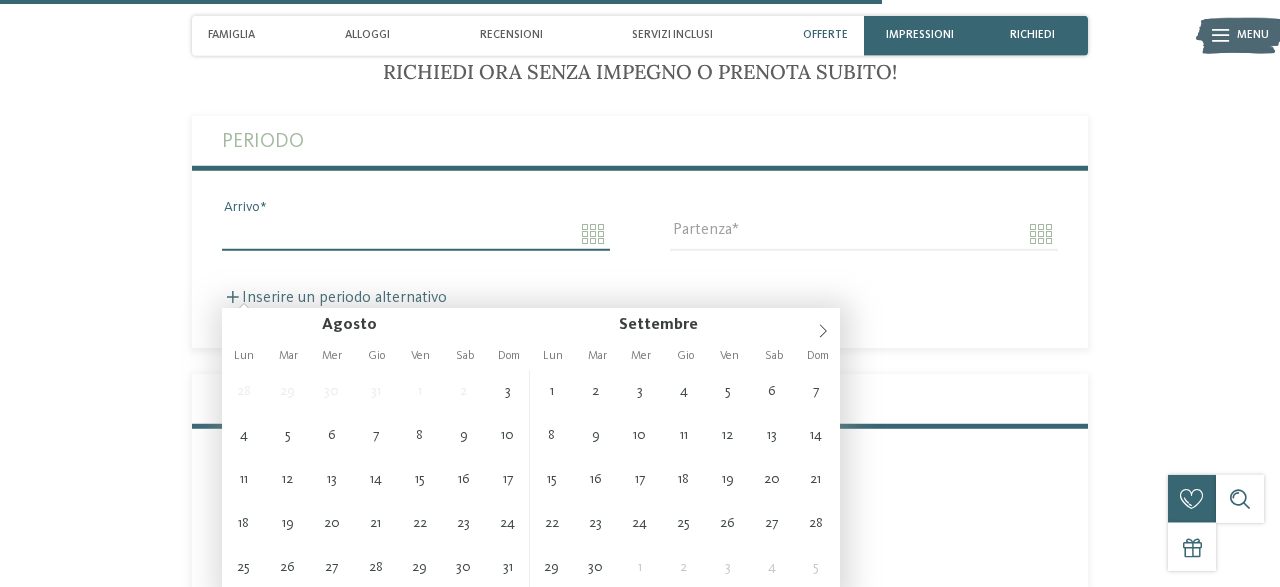 click on "Arrivo" at bounding box center [416, 234] 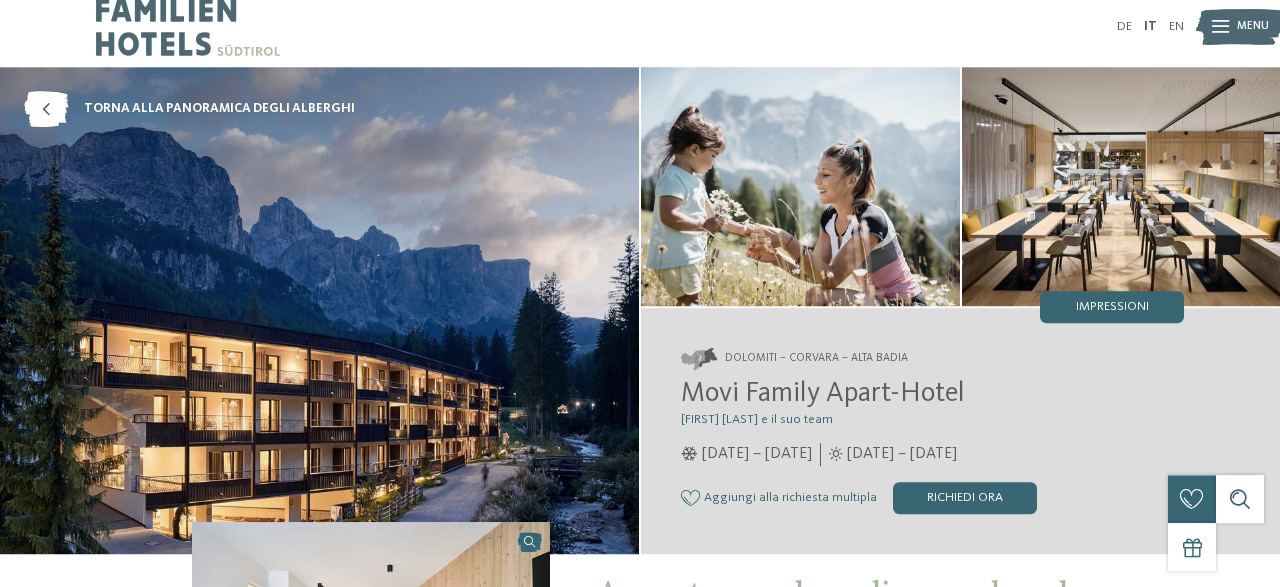 scroll, scrollTop: 0, scrollLeft: 0, axis: both 